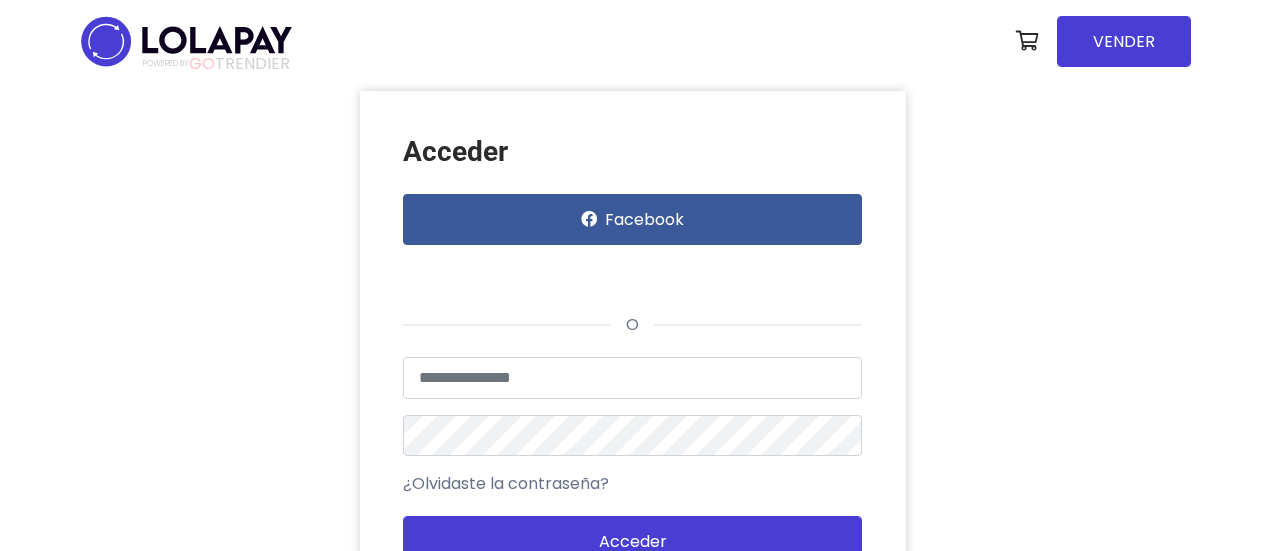 scroll, scrollTop: 0, scrollLeft: 0, axis: both 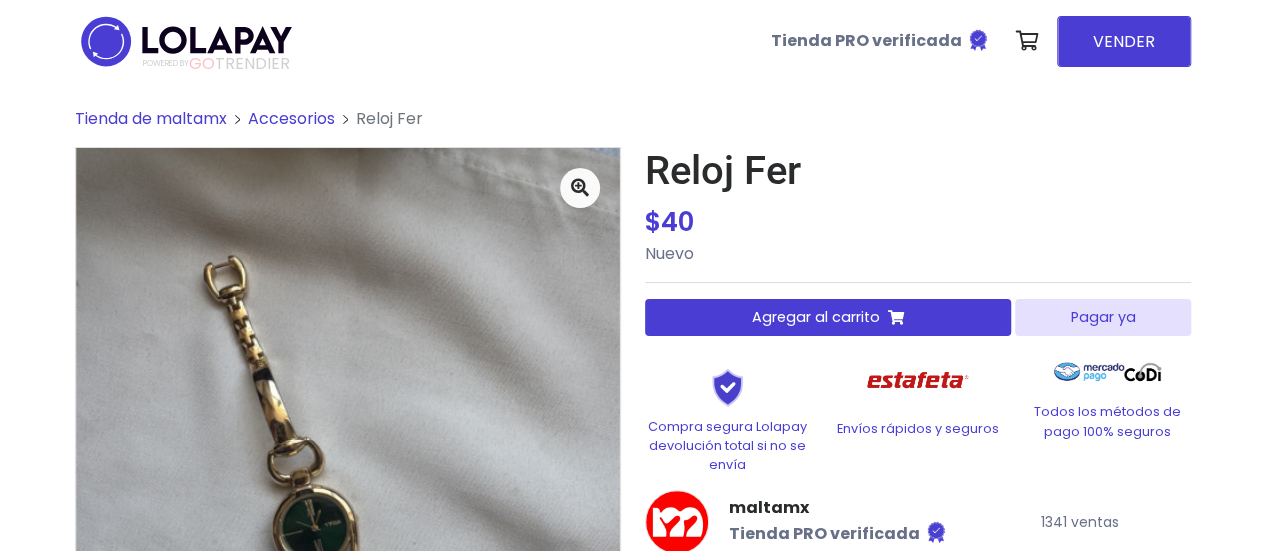 click on "Pagar ya" at bounding box center [1102, 317] 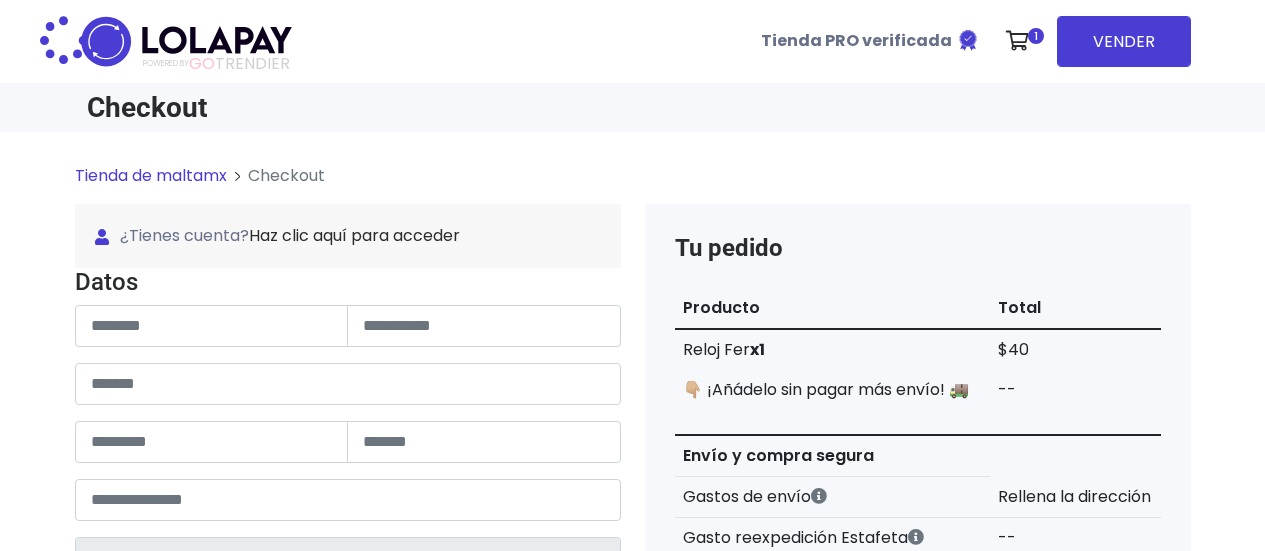 scroll, scrollTop: 0, scrollLeft: 0, axis: both 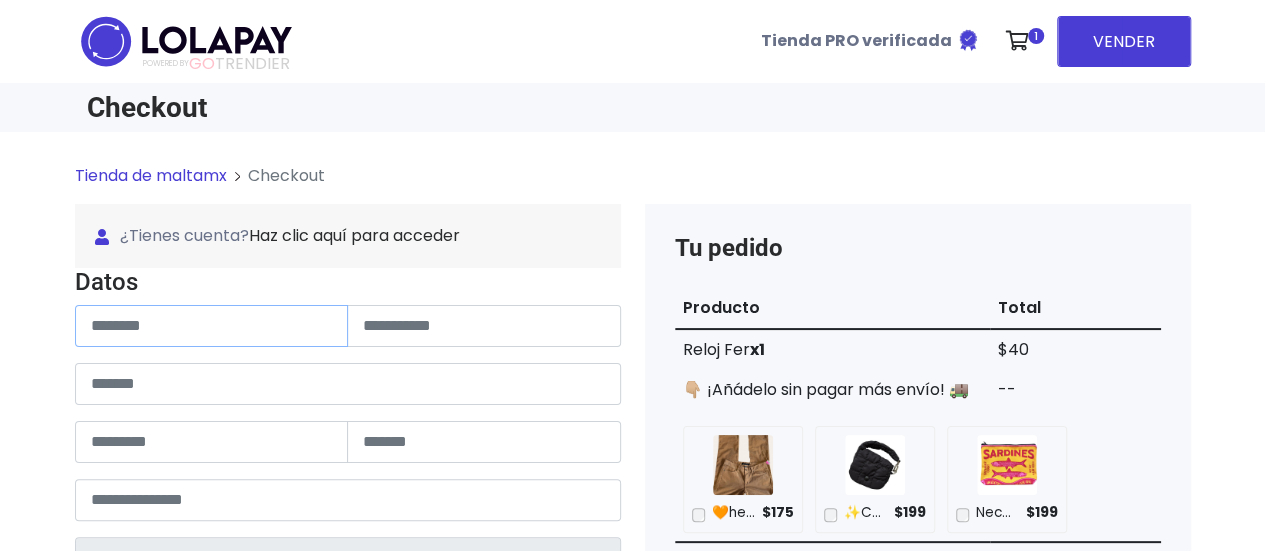 click at bounding box center (212, 326) 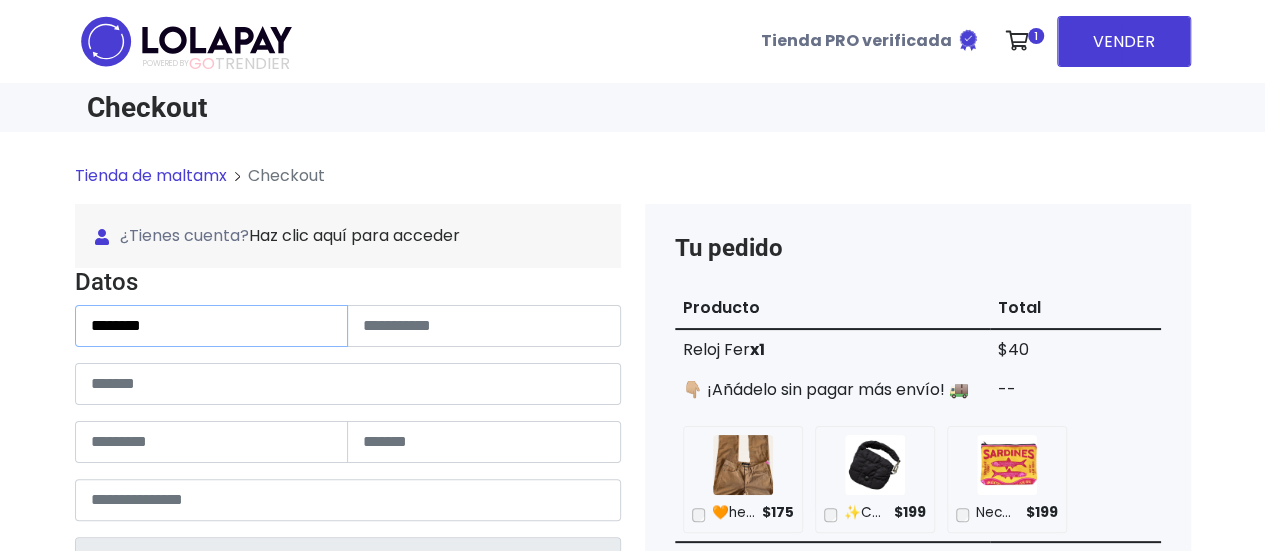 type on "********" 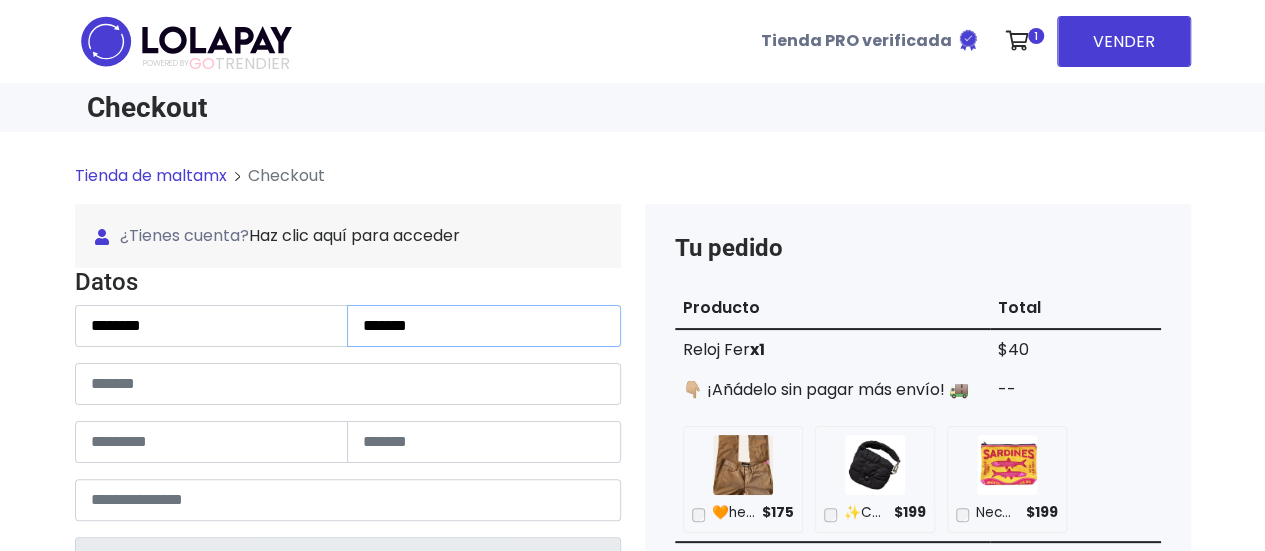 type on "*******" 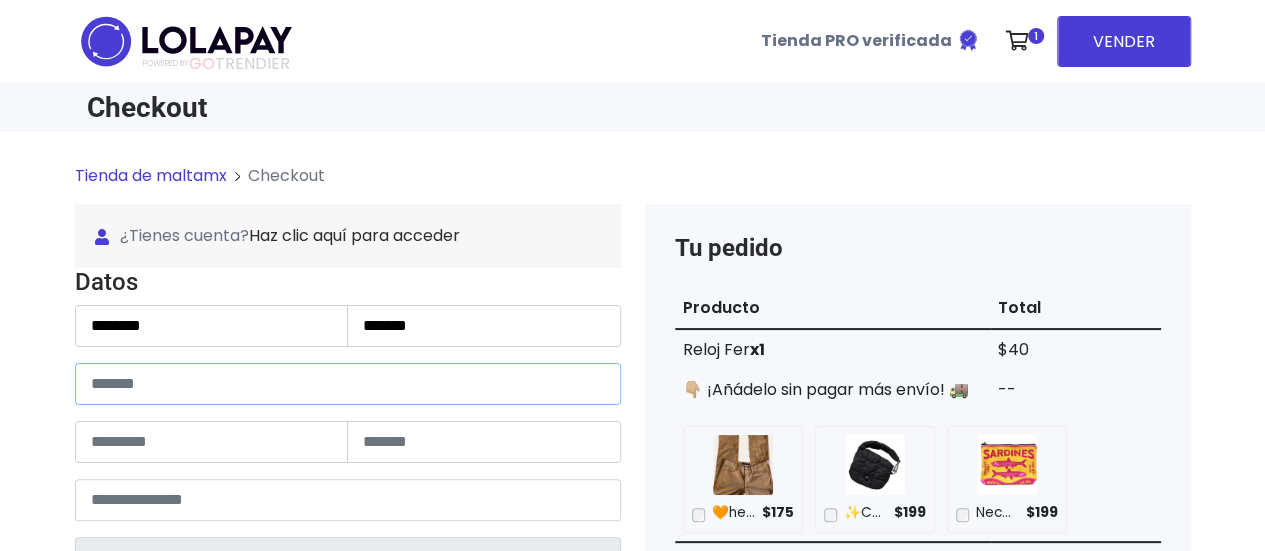 paste on "**********" 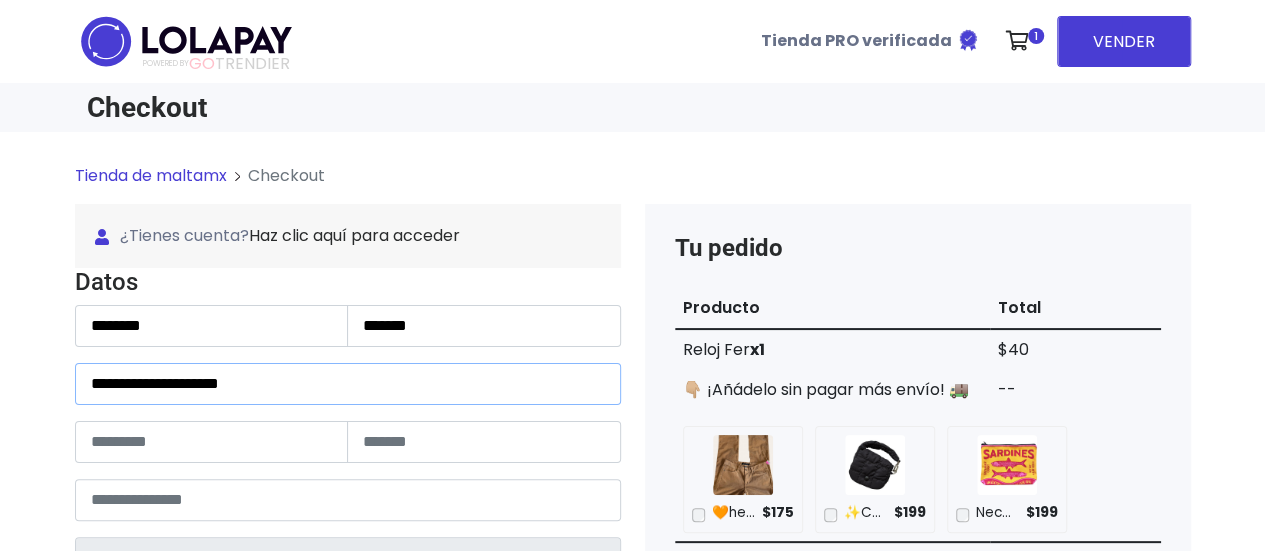 type on "**********" 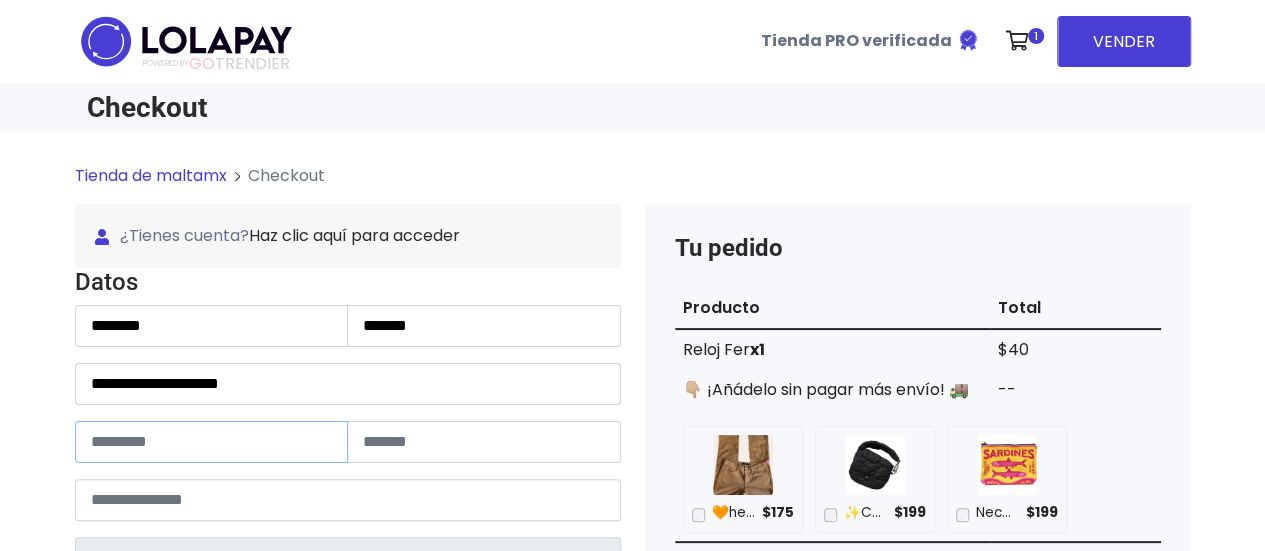 click at bounding box center [212, 442] 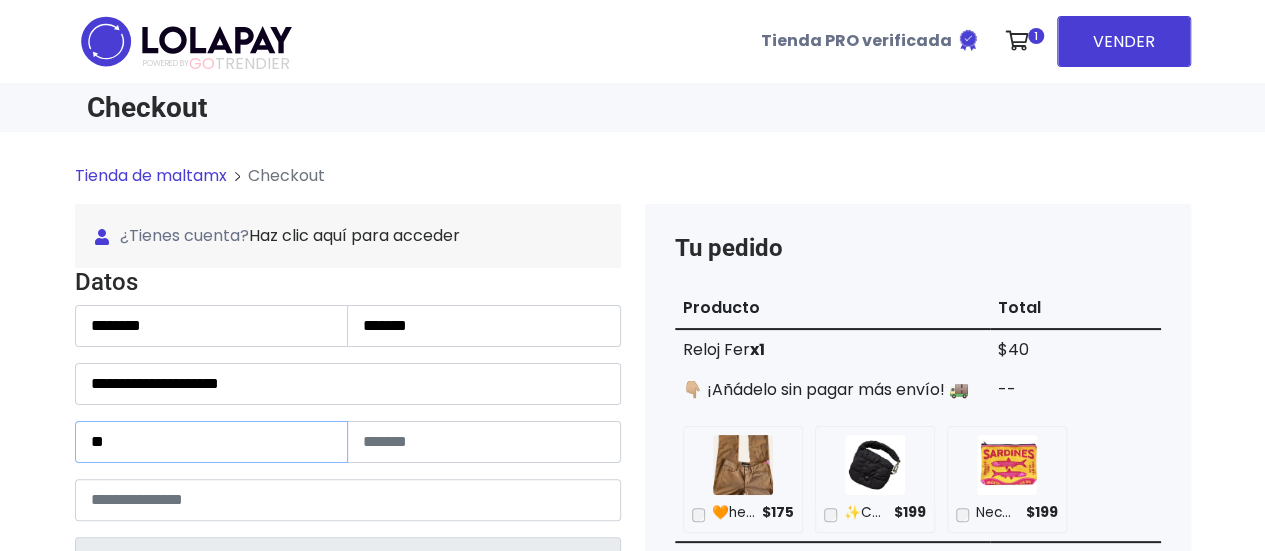 type on "*" 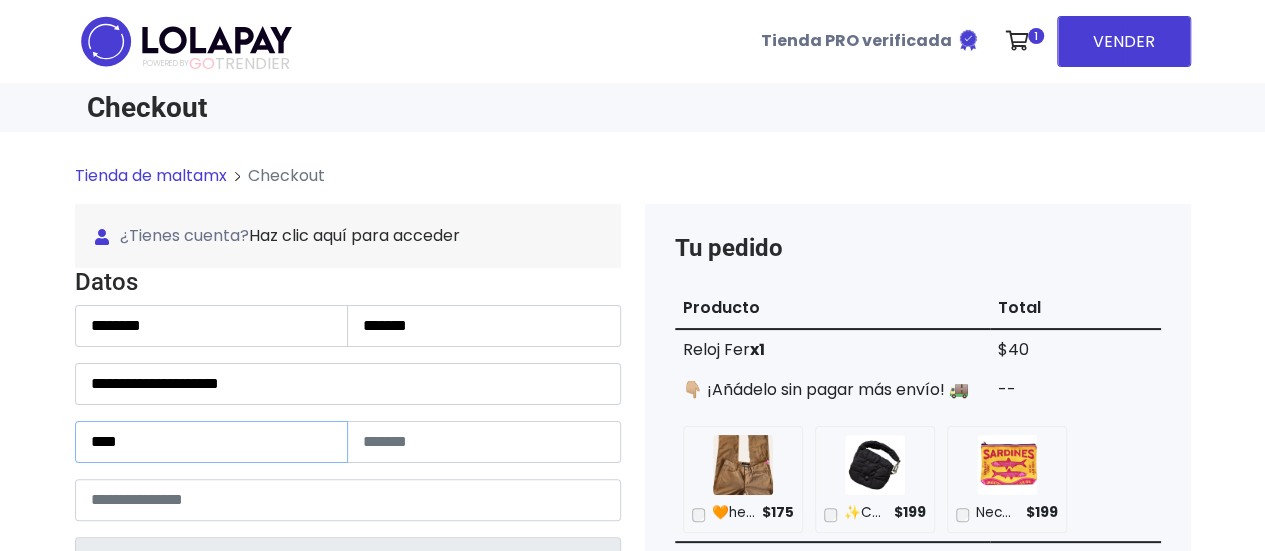 type on "****" 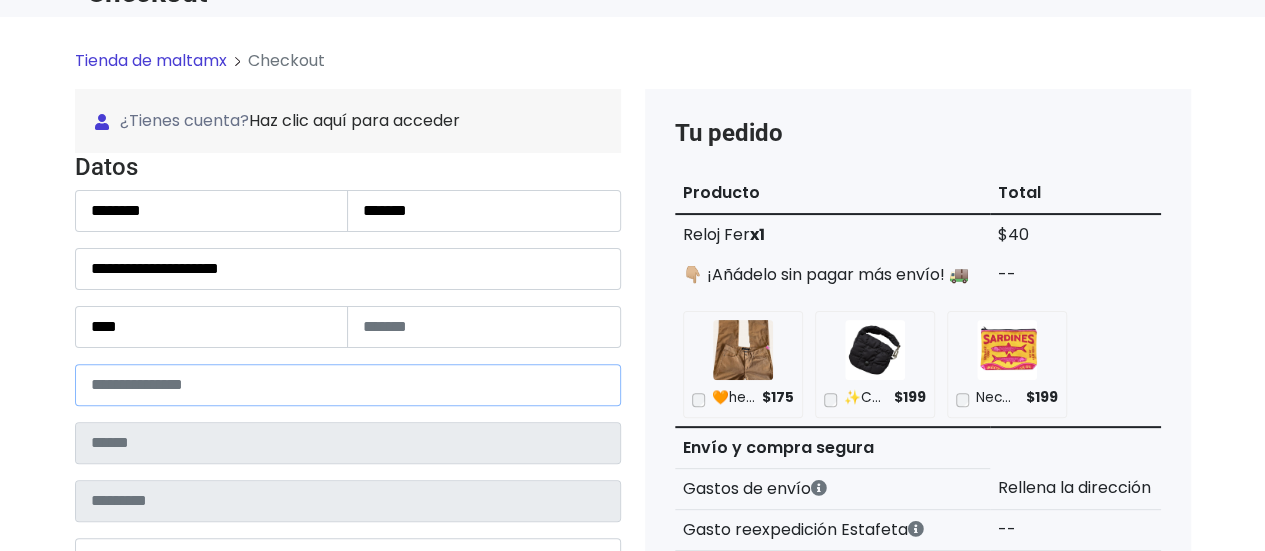 scroll, scrollTop: 200, scrollLeft: 0, axis: vertical 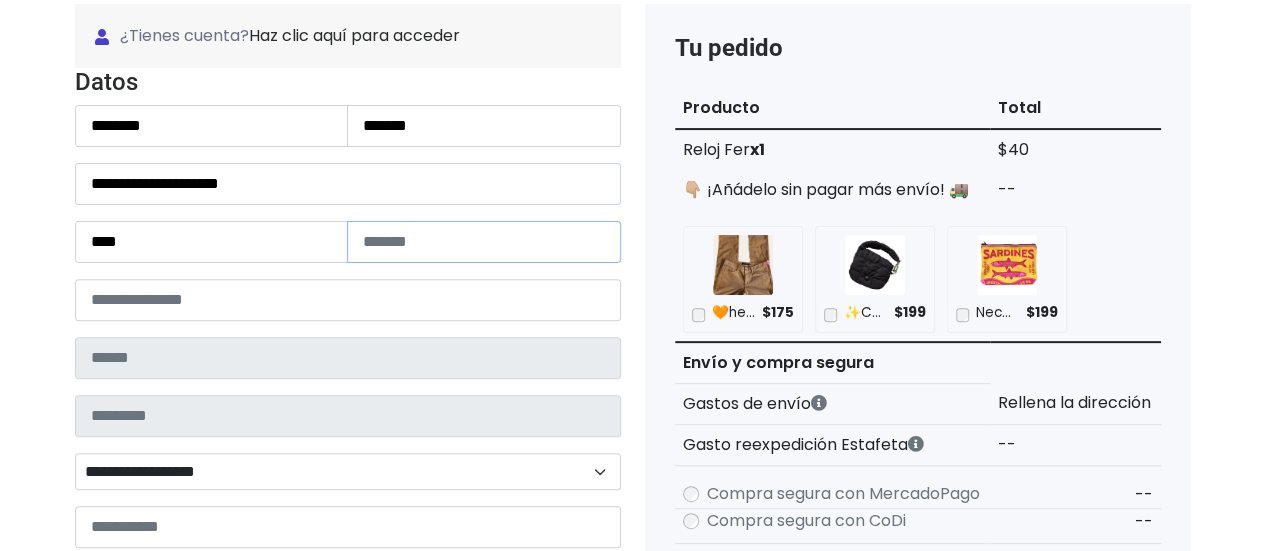 click at bounding box center [484, 242] 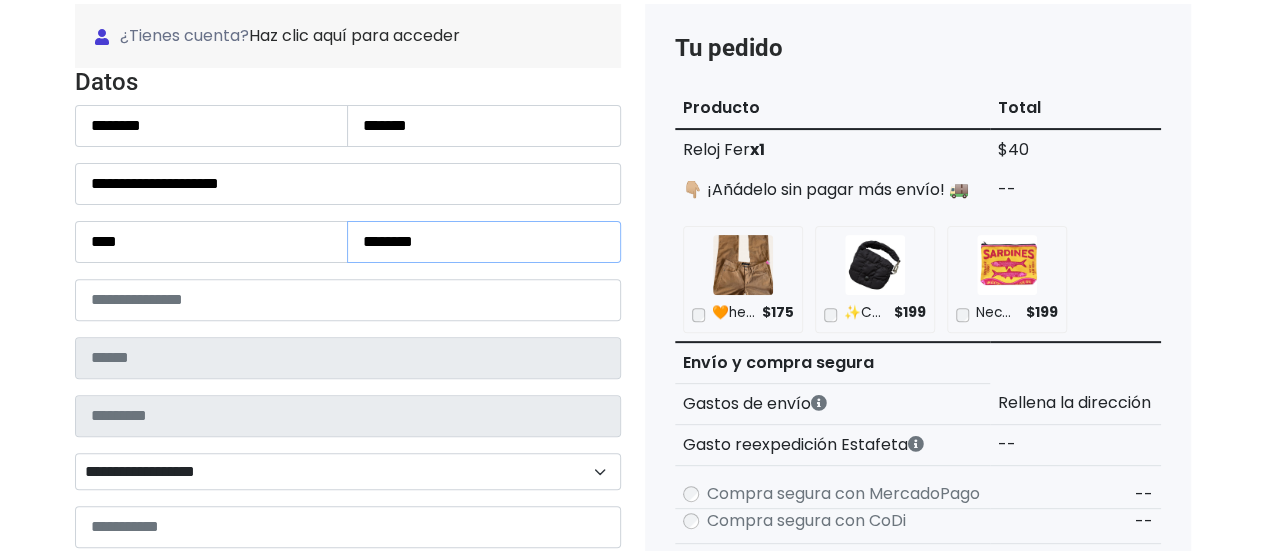 click on "********" at bounding box center [484, 242] 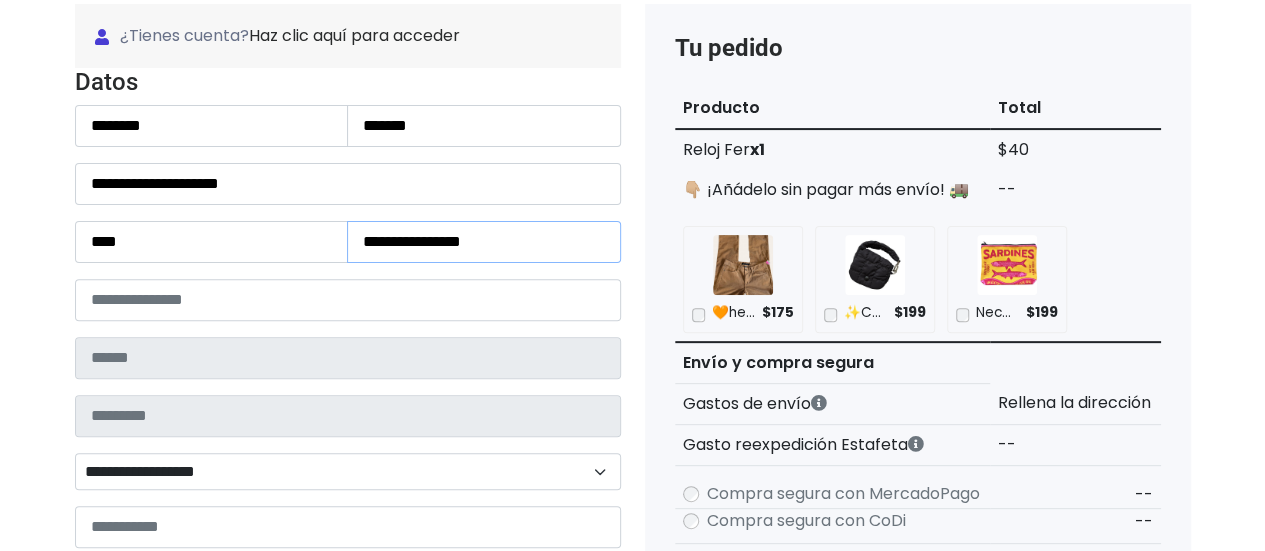 type on "**********" 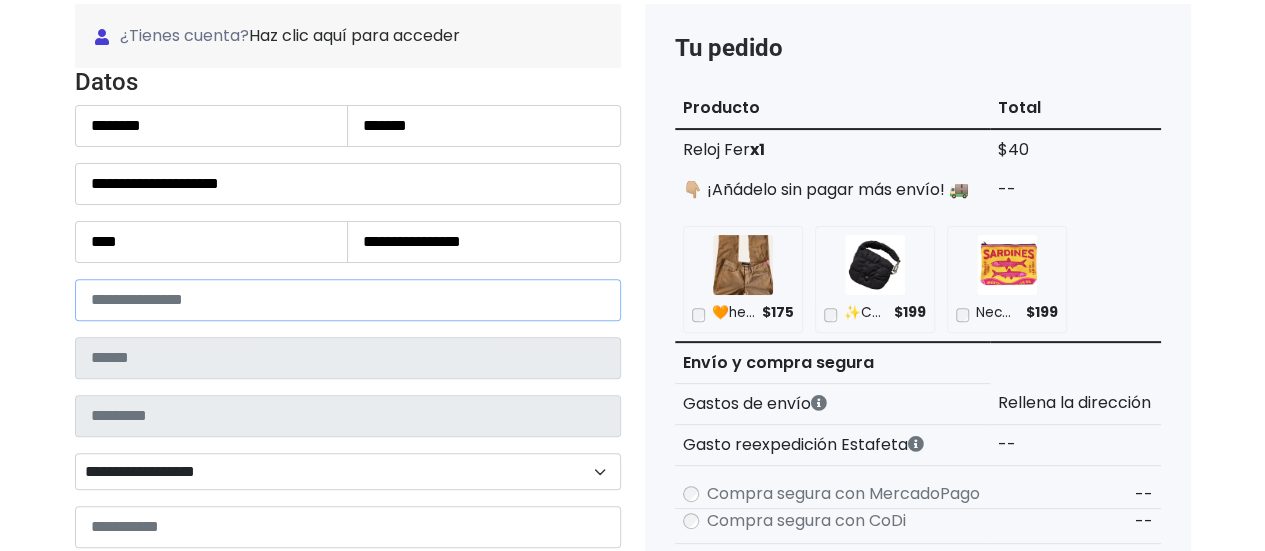 click at bounding box center [348, 300] 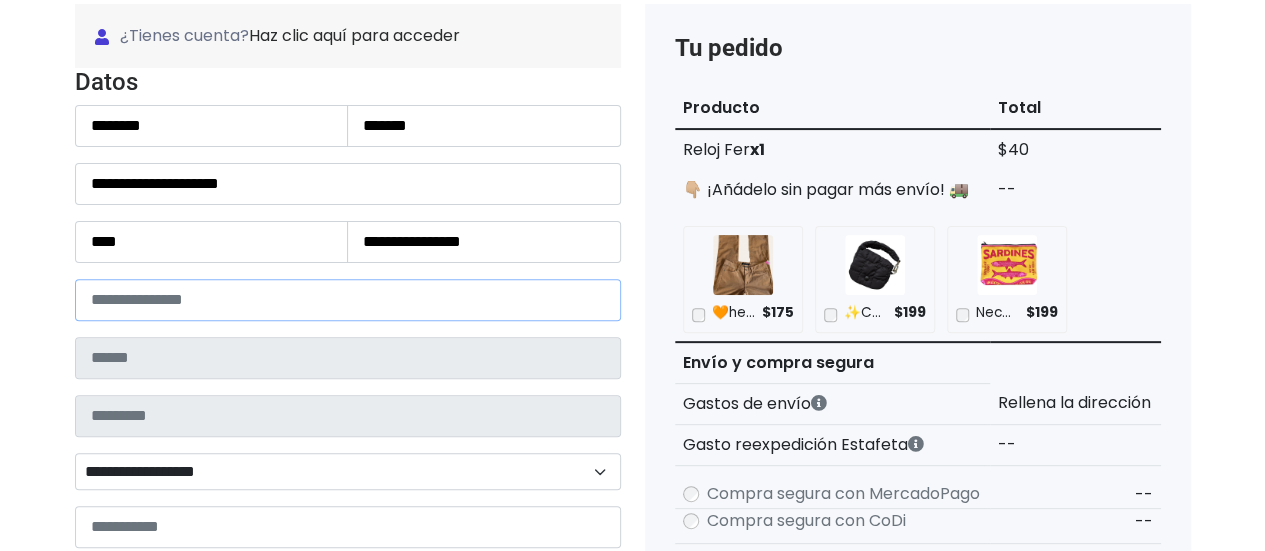 type on "*****" 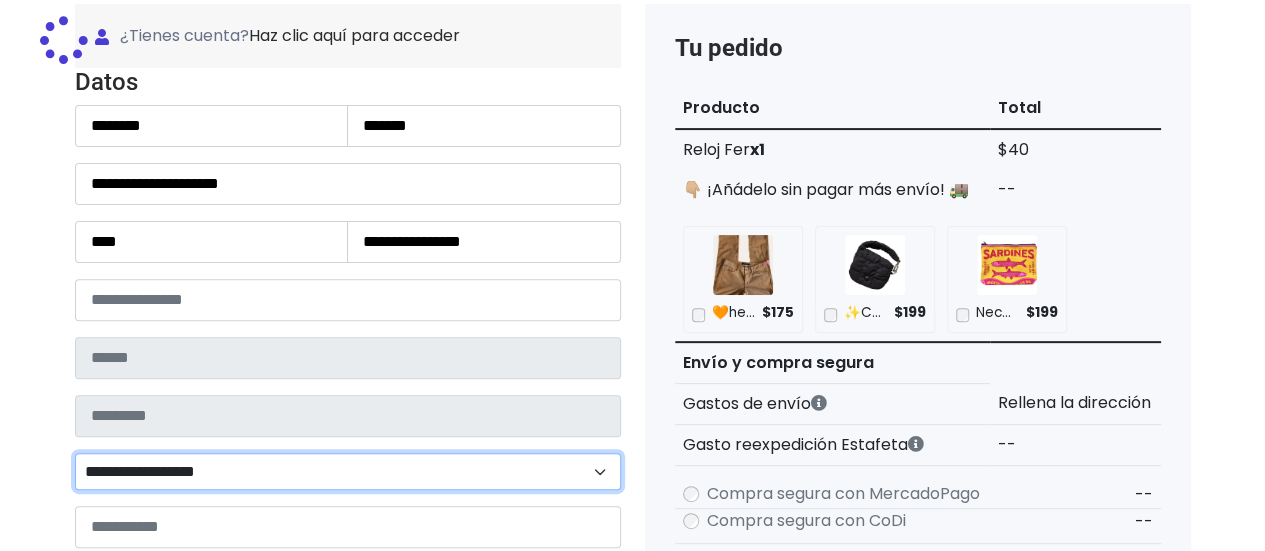 type on "*********" 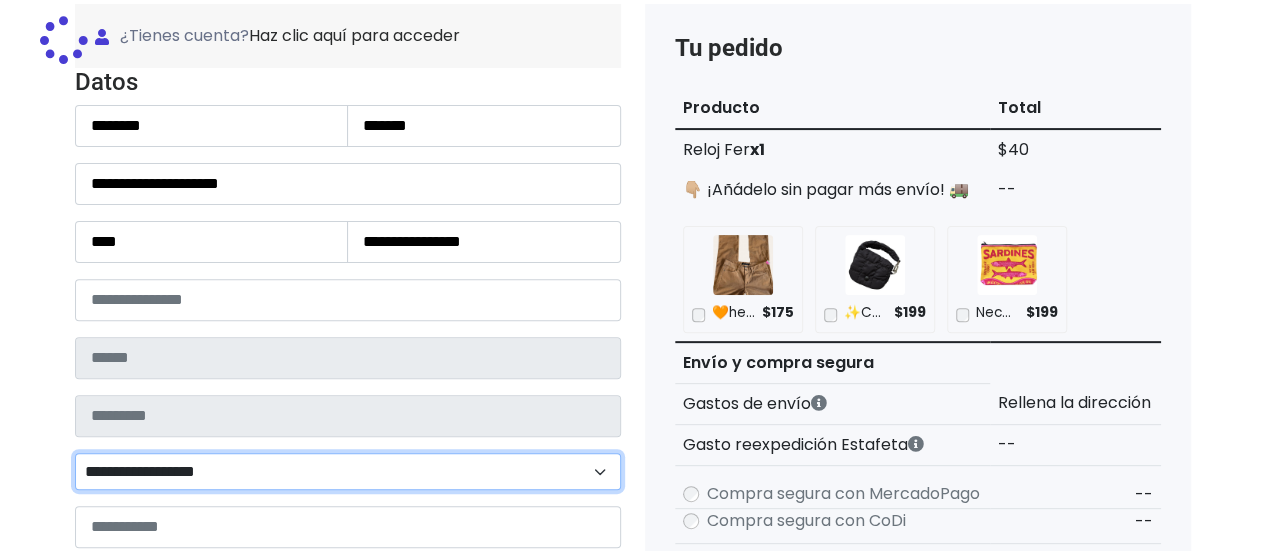 type on "*********" 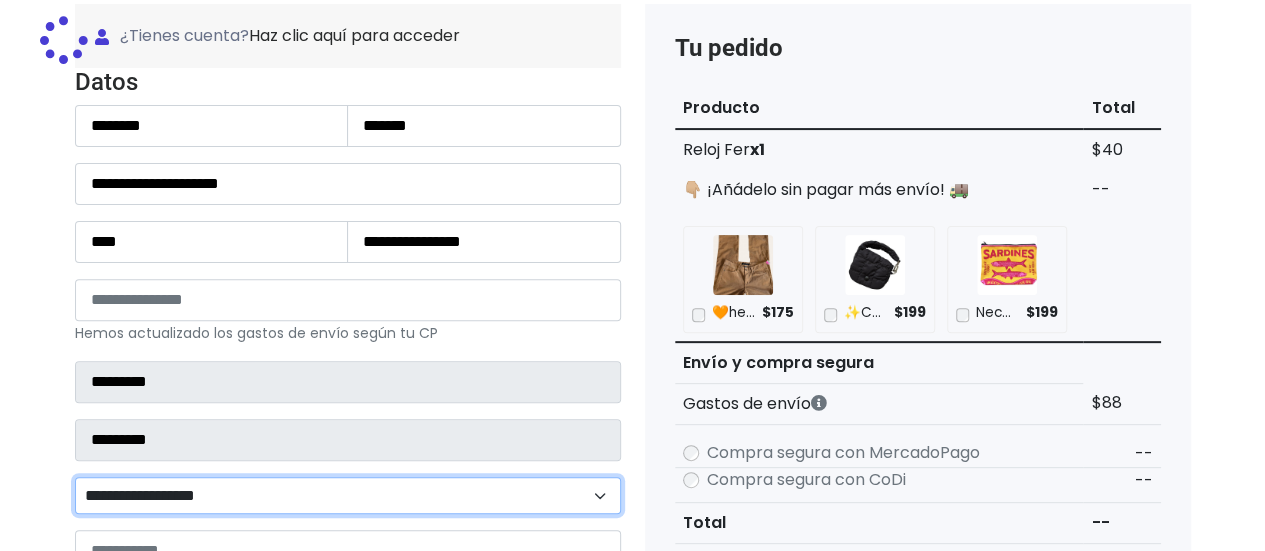select on "**********" 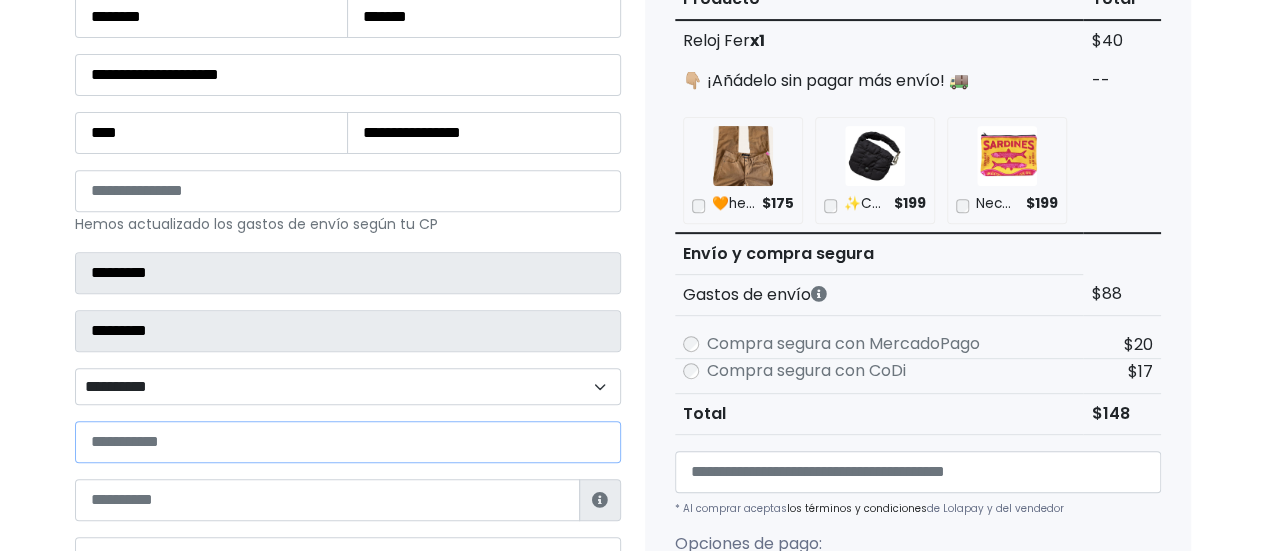 scroll, scrollTop: 408, scrollLeft: 0, axis: vertical 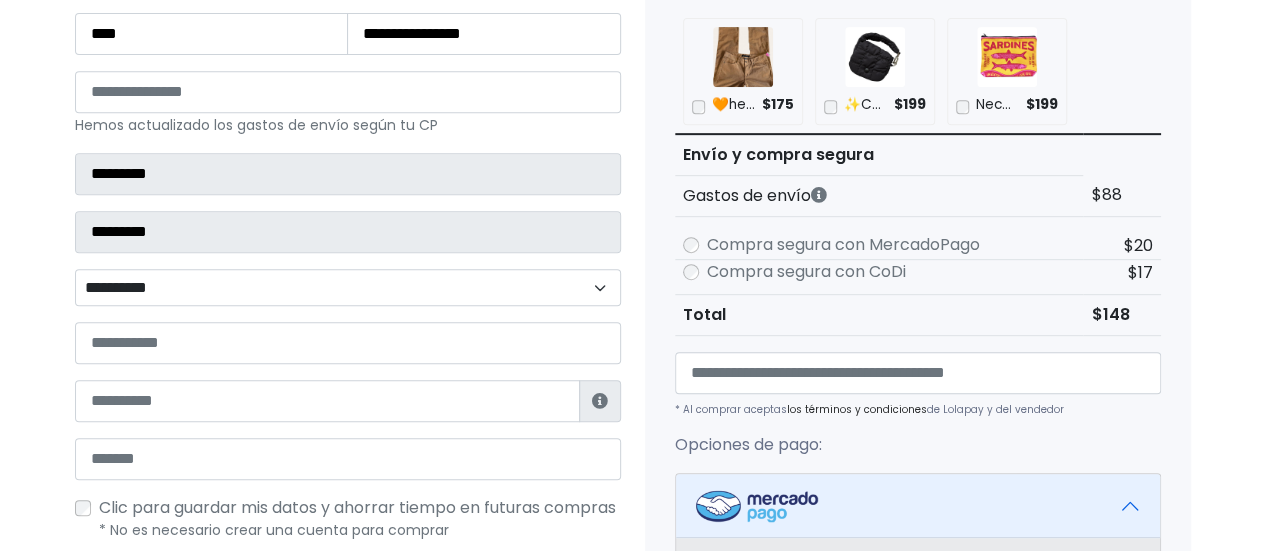 click on "**********" at bounding box center (348, 287) 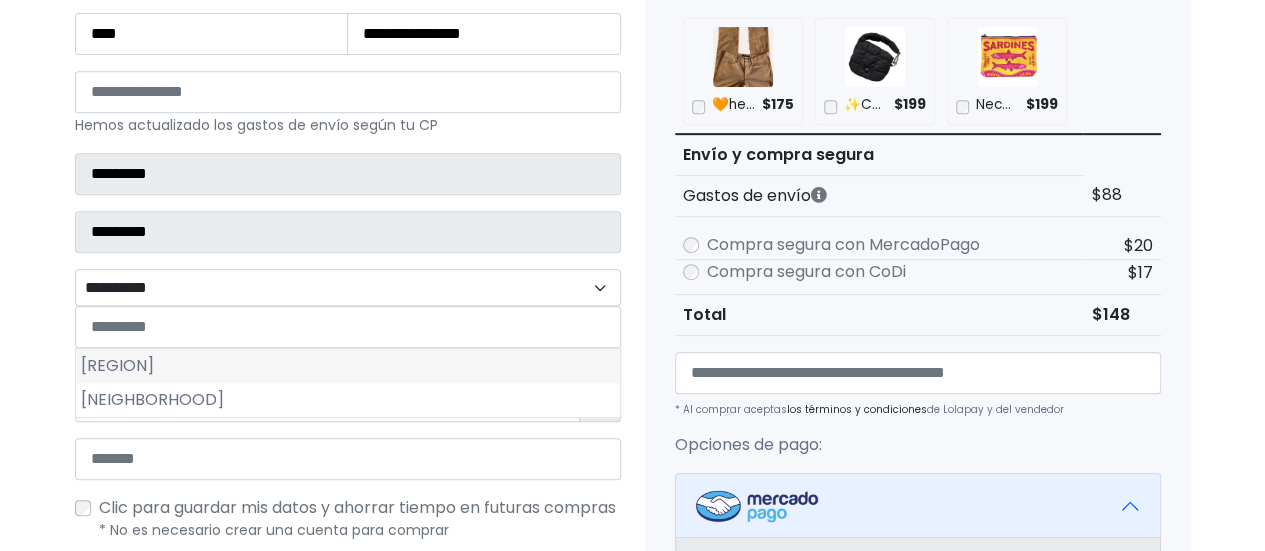 click on "Centro Sur" at bounding box center [348, 366] 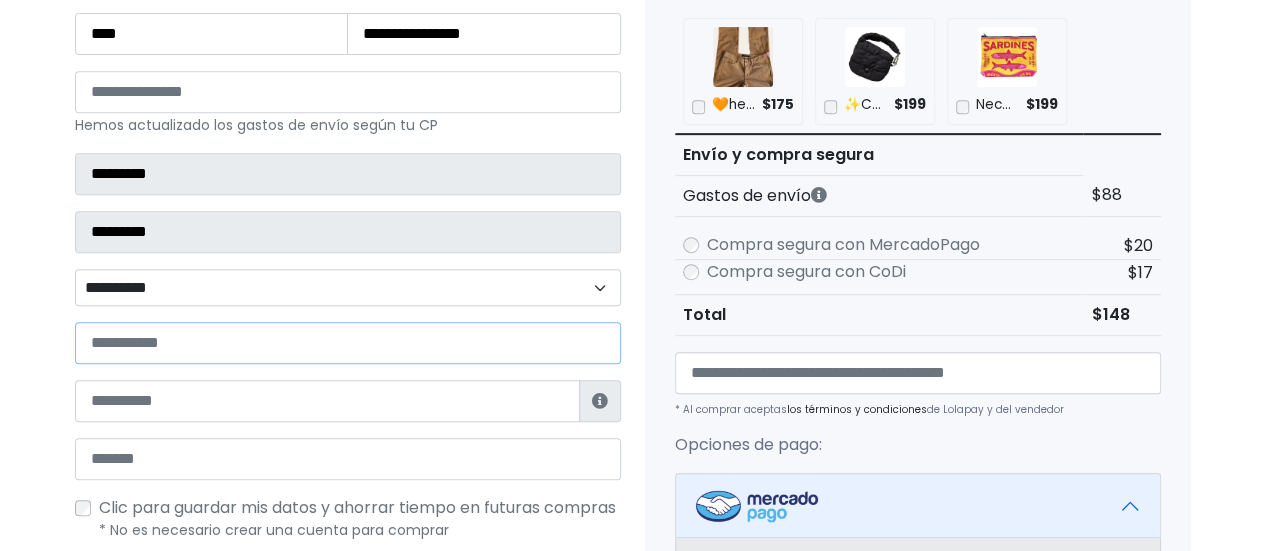 click at bounding box center [348, 343] 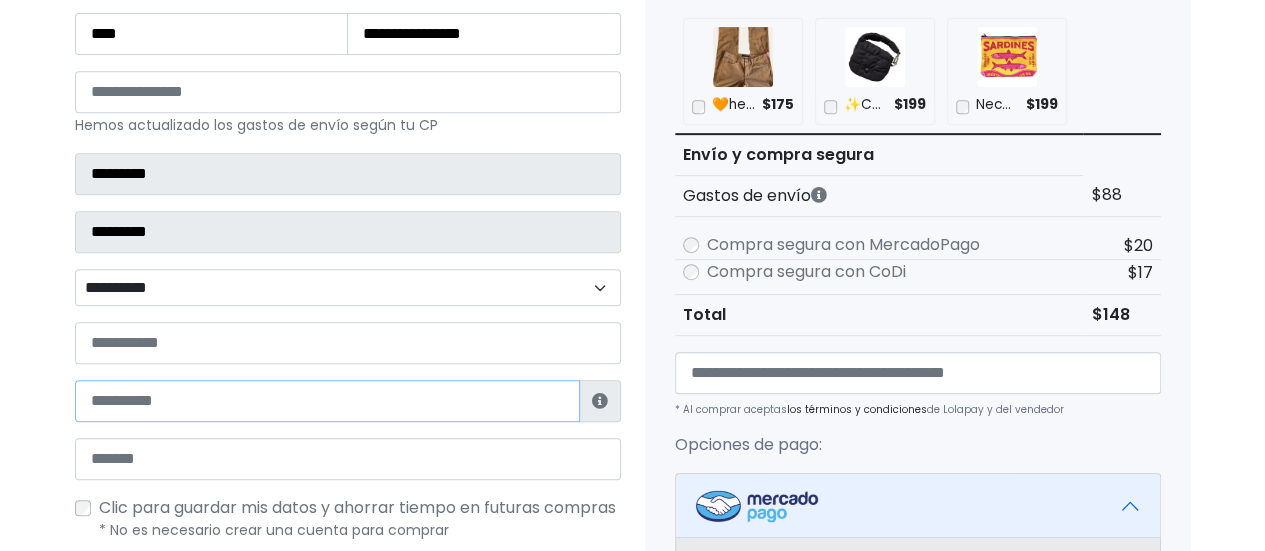 click at bounding box center [327, 401] 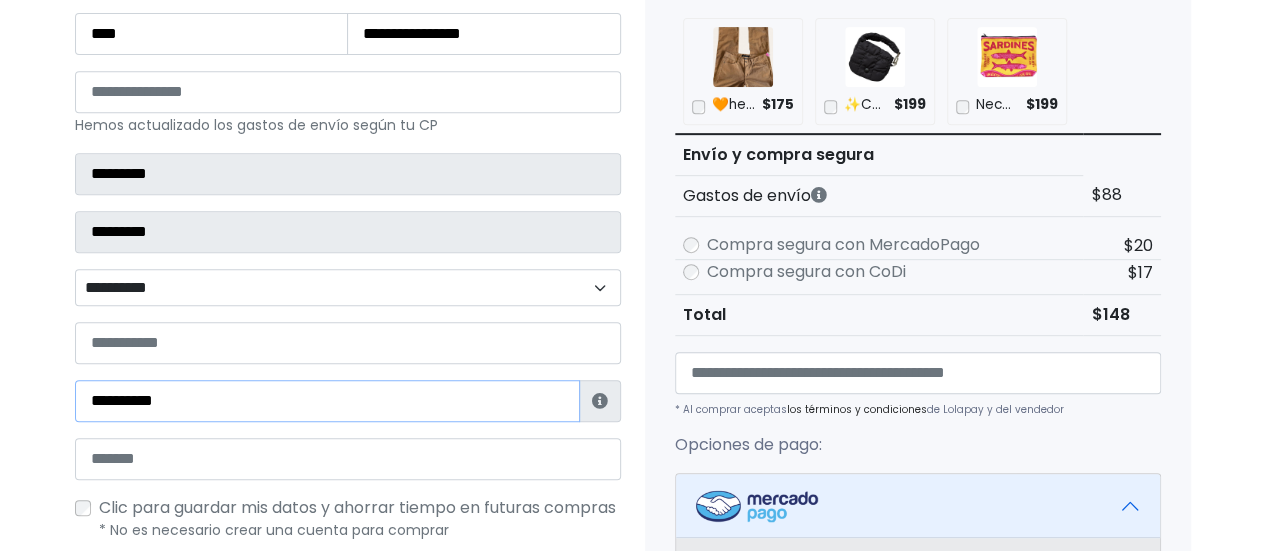 type on "**********" 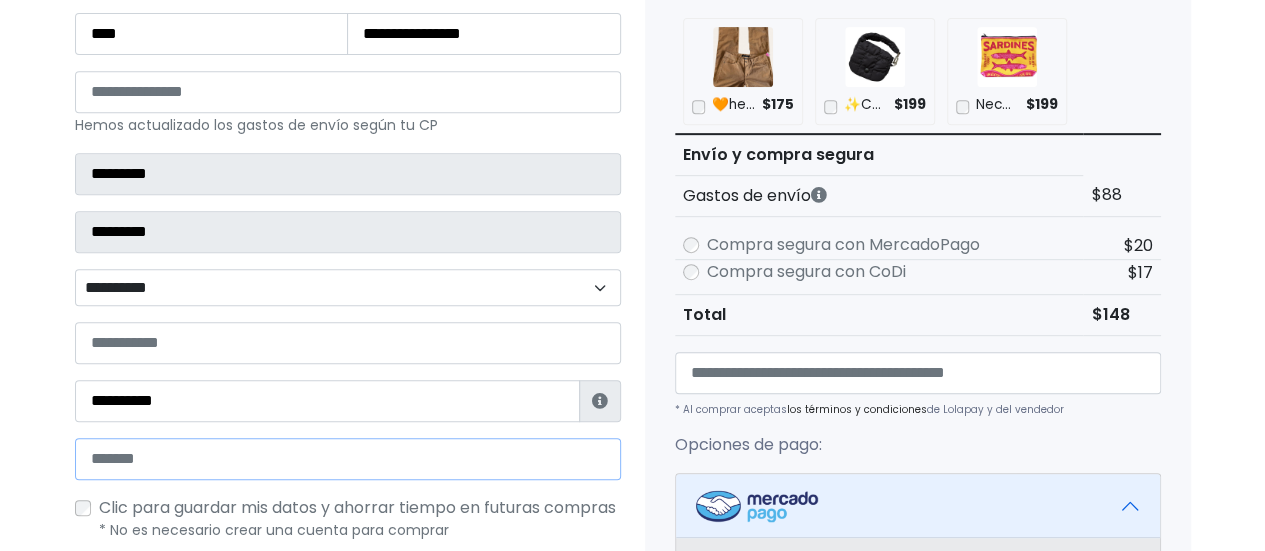 drag, startPoint x: 271, startPoint y: 452, endPoint x: 286, endPoint y: 439, distance: 19.849434 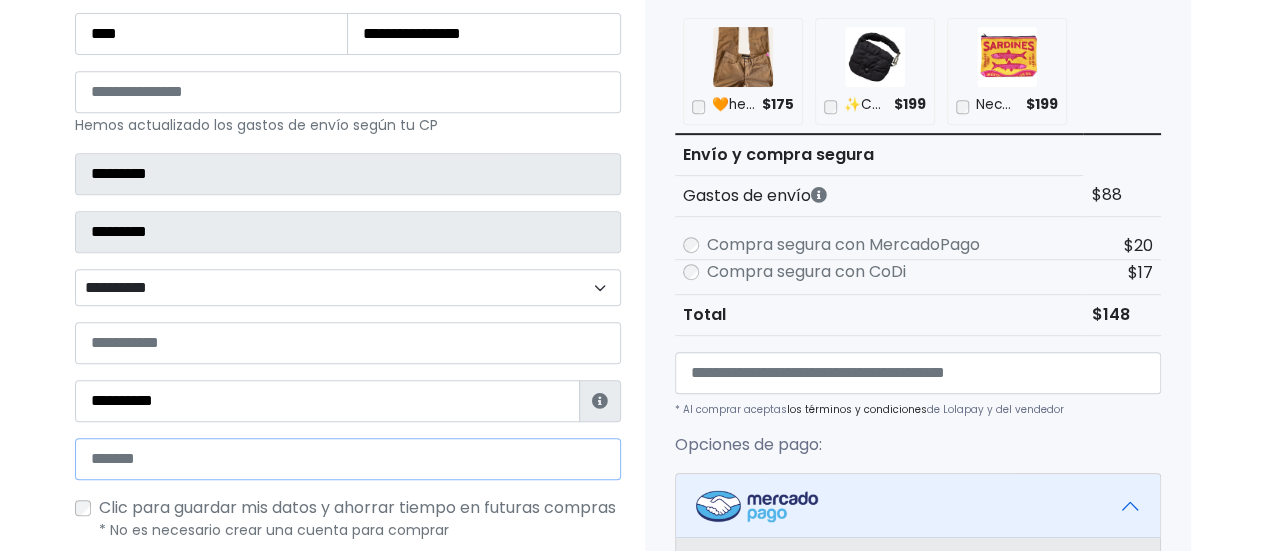 click at bounding box center (348, 459) 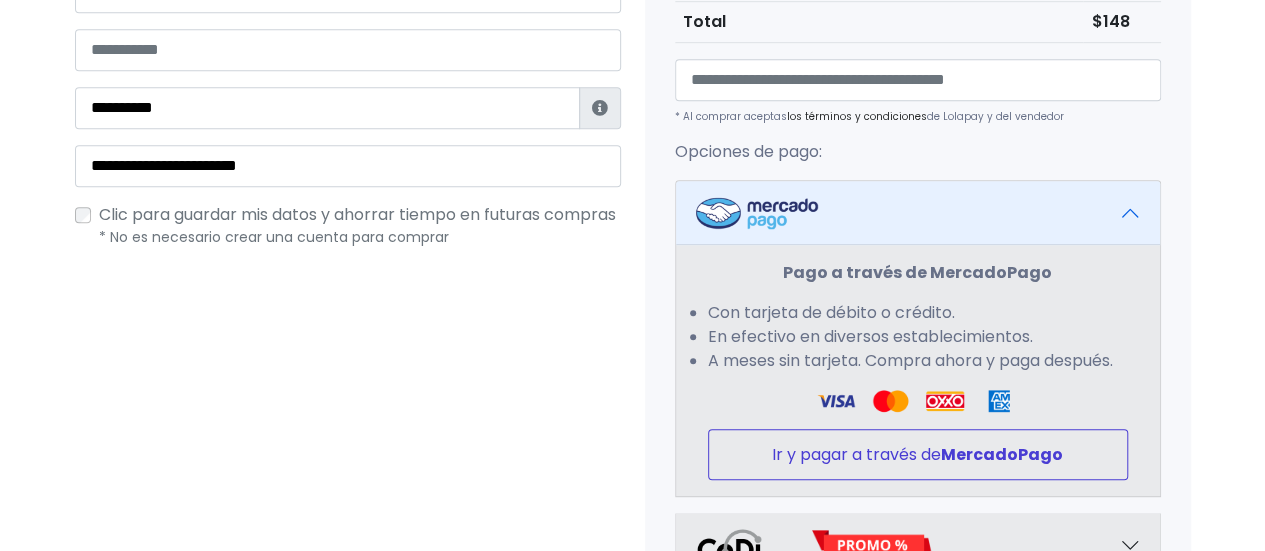 scroll, scrollTop: 708, scrollLeft: 0, axis: vertical 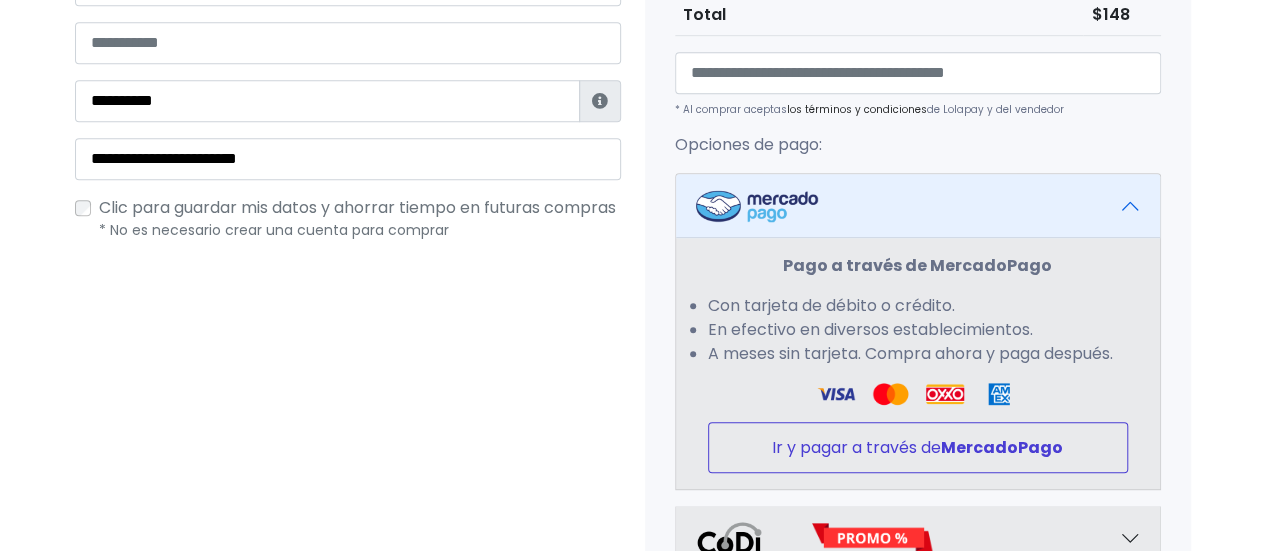 click on "Ir y pagar a través de  MercadoPago" at bounding box center (918, 447) 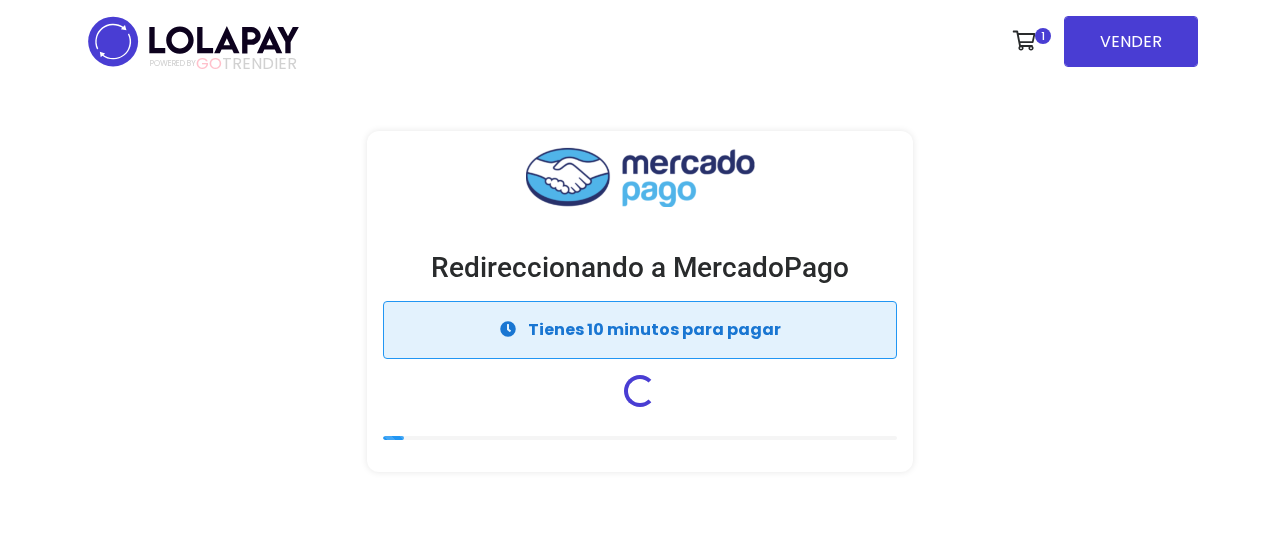 scroll, scrollTop: 0, scrollLeft: 0, axis: both 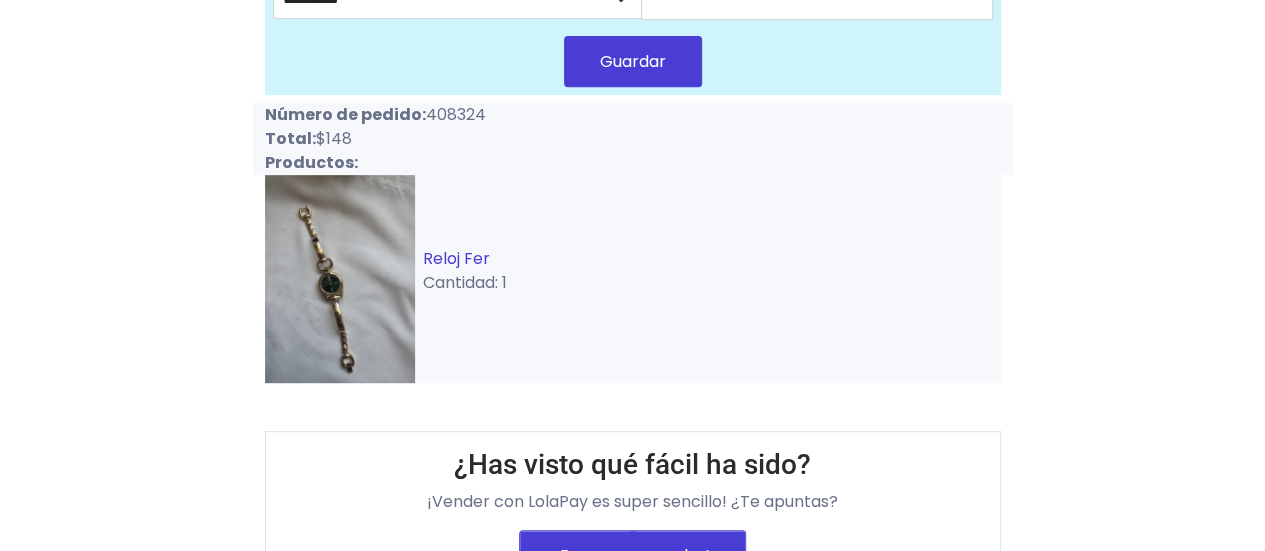 click on "Reloj Fer" at bounding box center (456, 258) 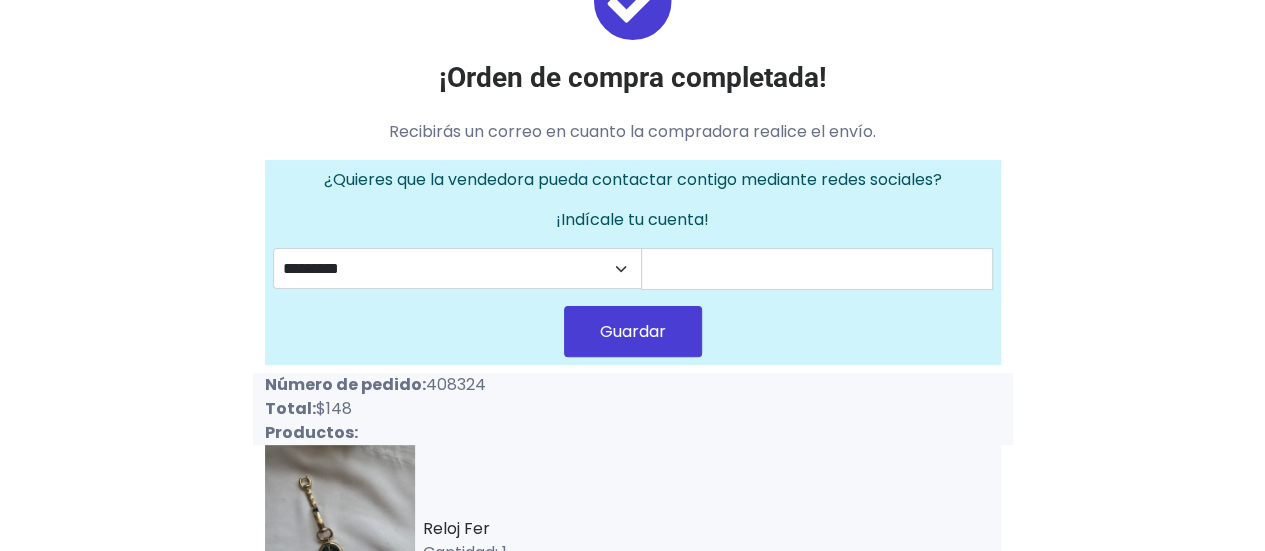 scroll, scrollTop: 0, scrollLeft: 0, axis: both 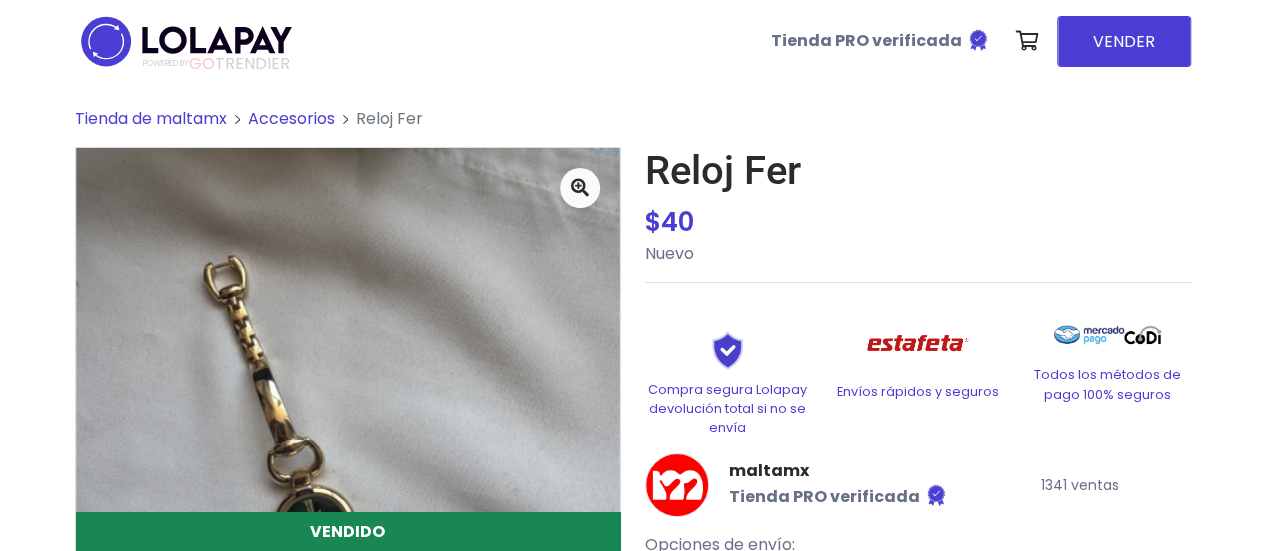 click on "Accesorios" at bounding box center [291, 118] 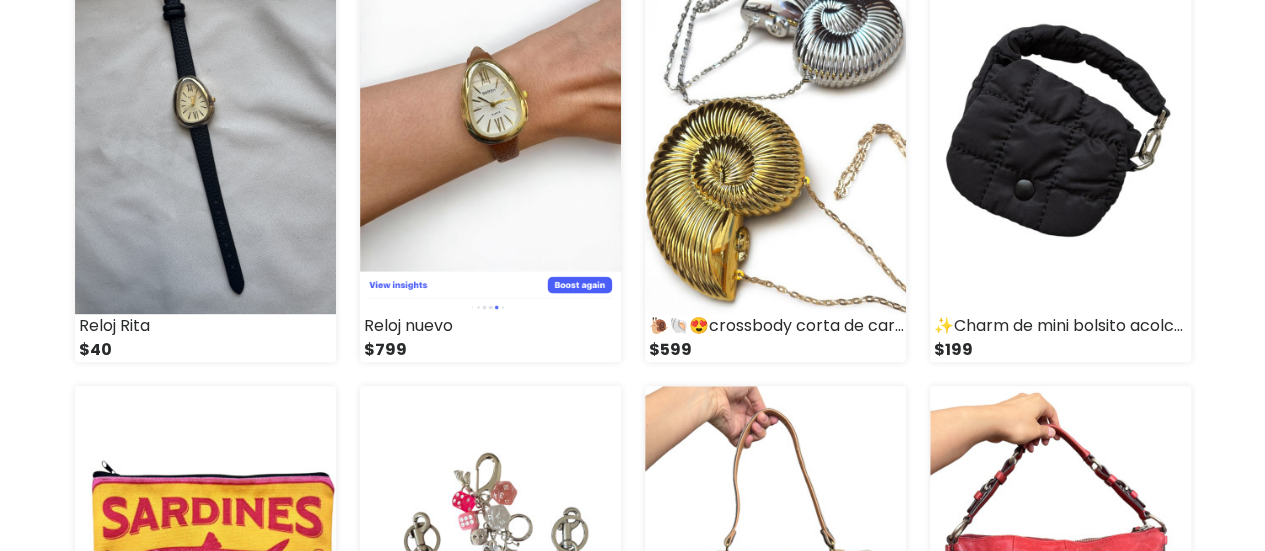 scroll, scrollTop: 200, scrollLeft: 0, axis: vertical 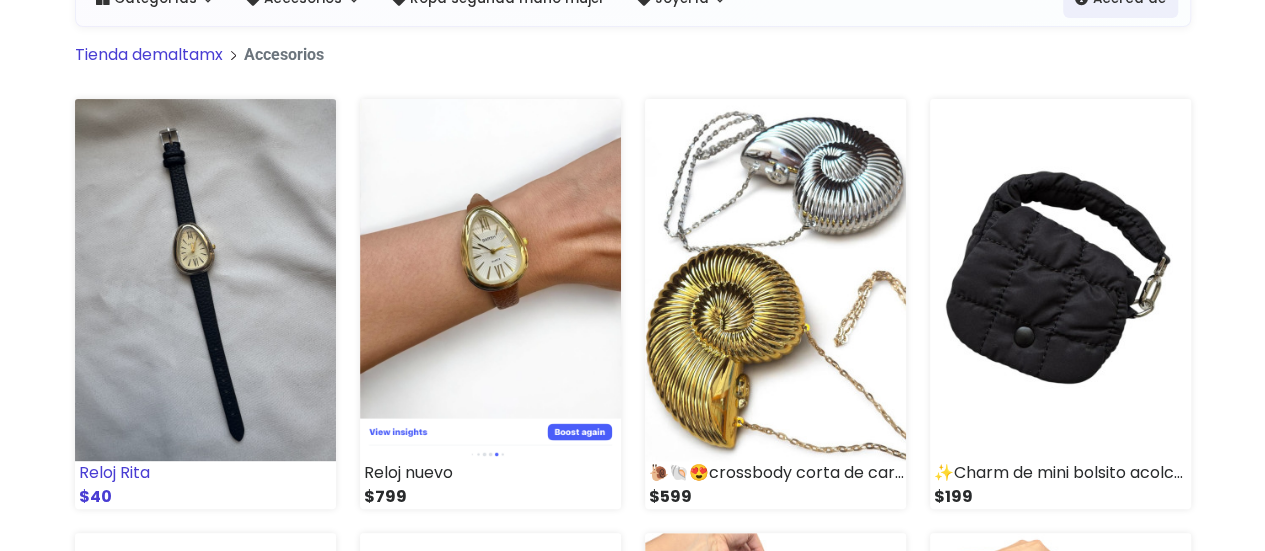 click at bounding box center [205, 280] 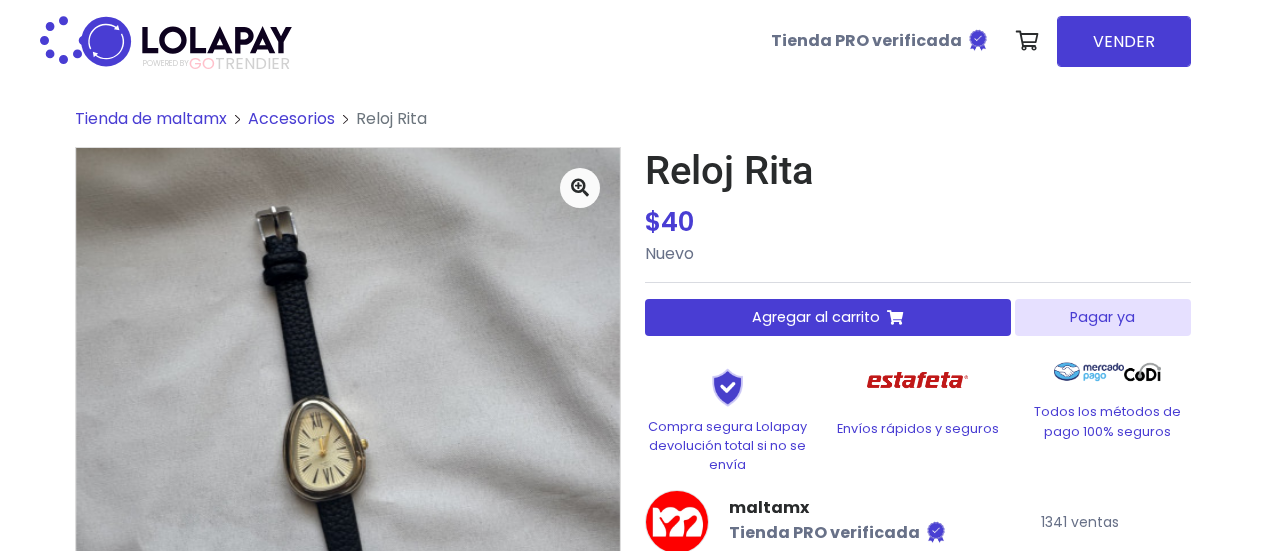scroll, scrollTop: 0, scrollLeft: 0, axis: both 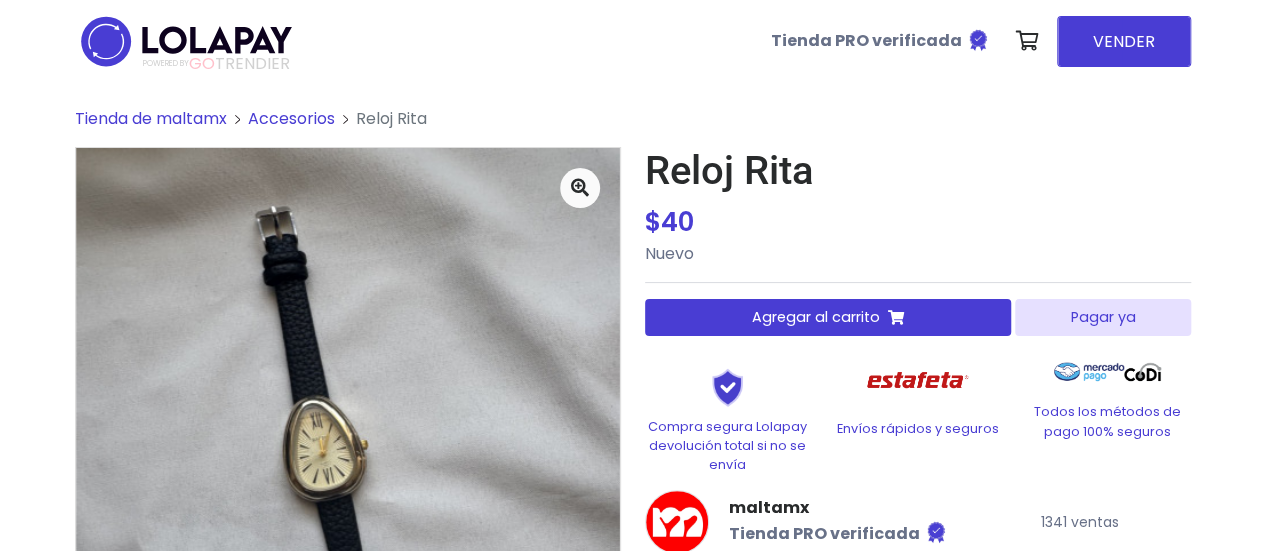 click on "Agregar al carrito" at bounding box center [816, 317] 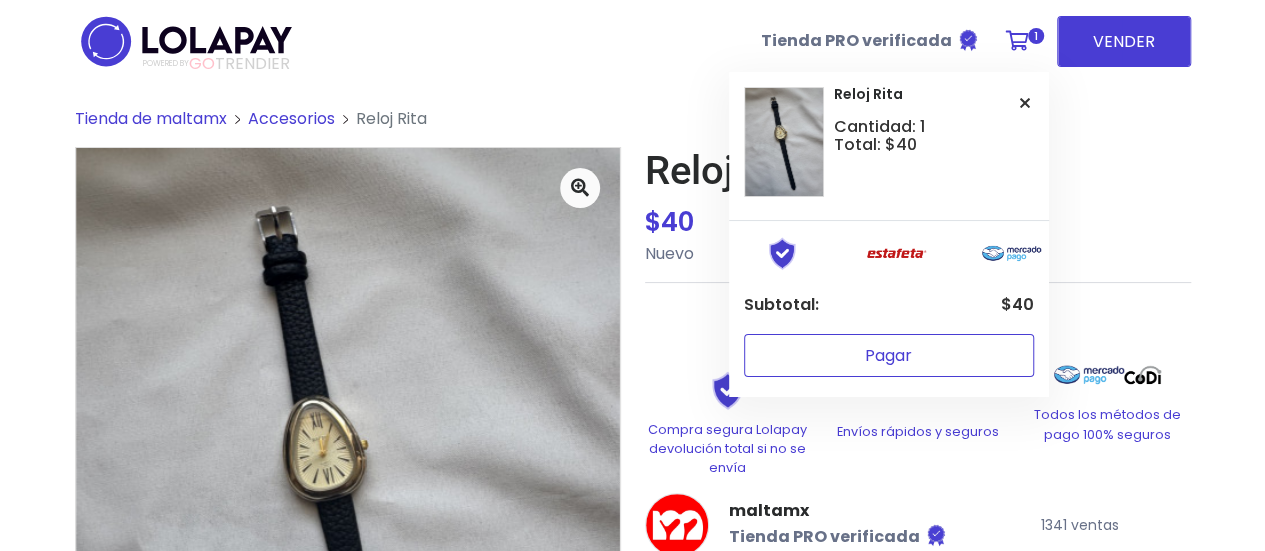 click on "POWERED BY  GO TRENDIER
Tienda PRO verificada
1
Reloj Rita" at bounding box center (632, 595) 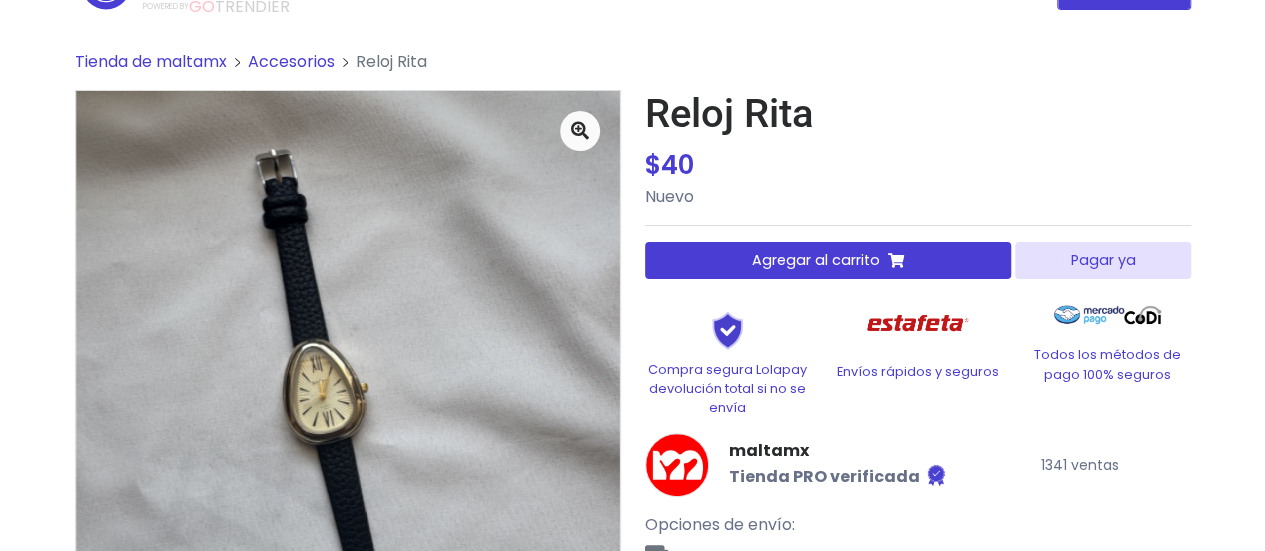 scroll, scrollTop: 0, scrollLeft: 0, axis: both 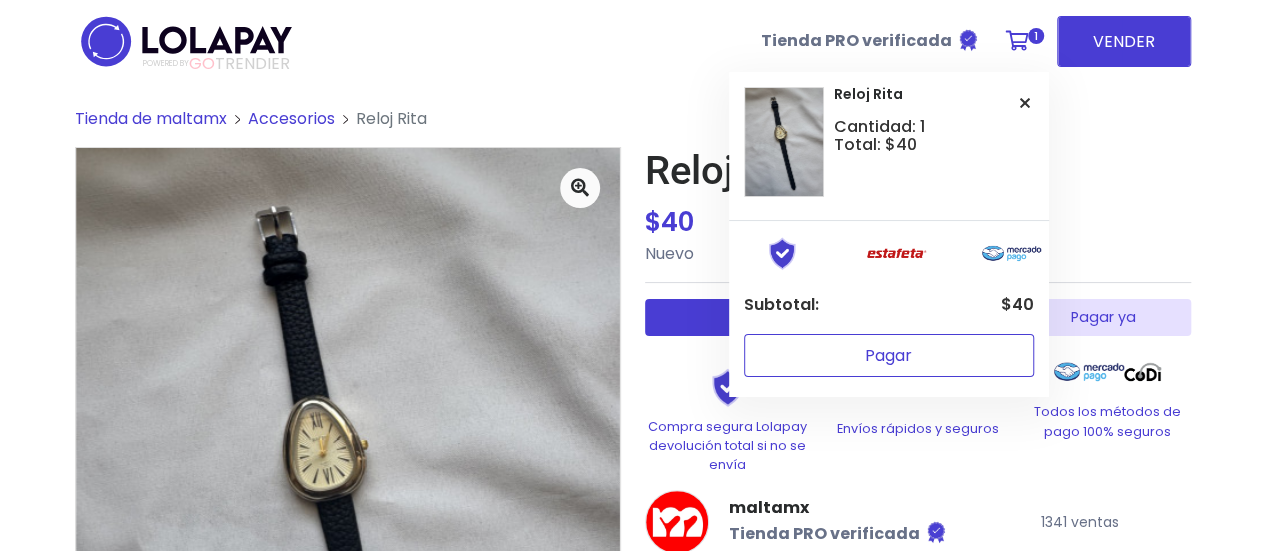 click on "Pagar" at bounding box center [889, 355] 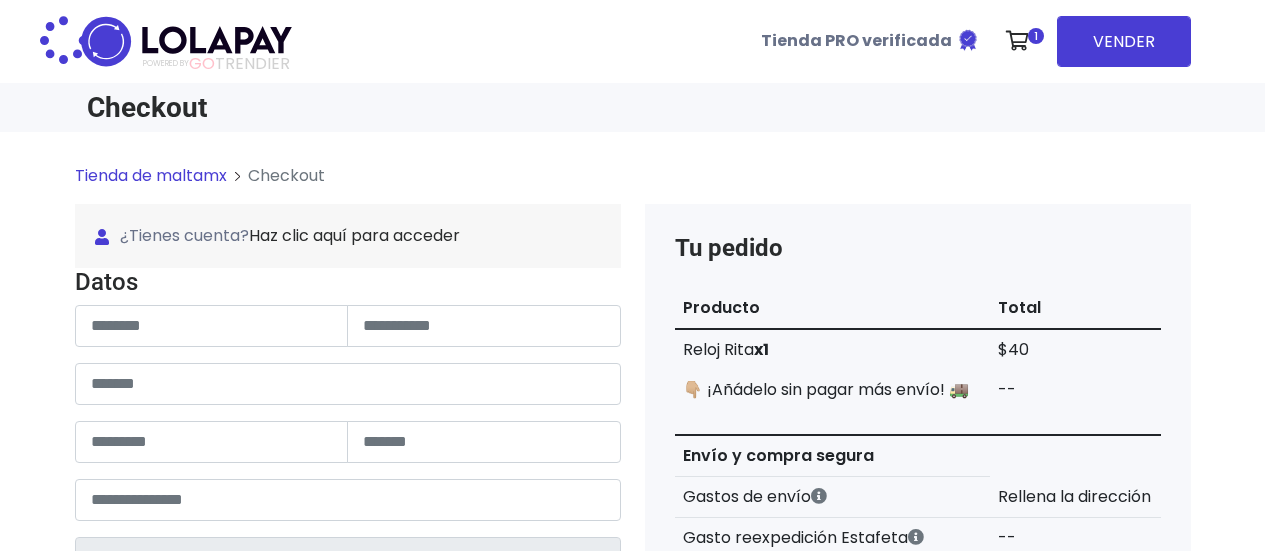 scroll, scrollTop: 0, scrollLeft: 0, axis: both 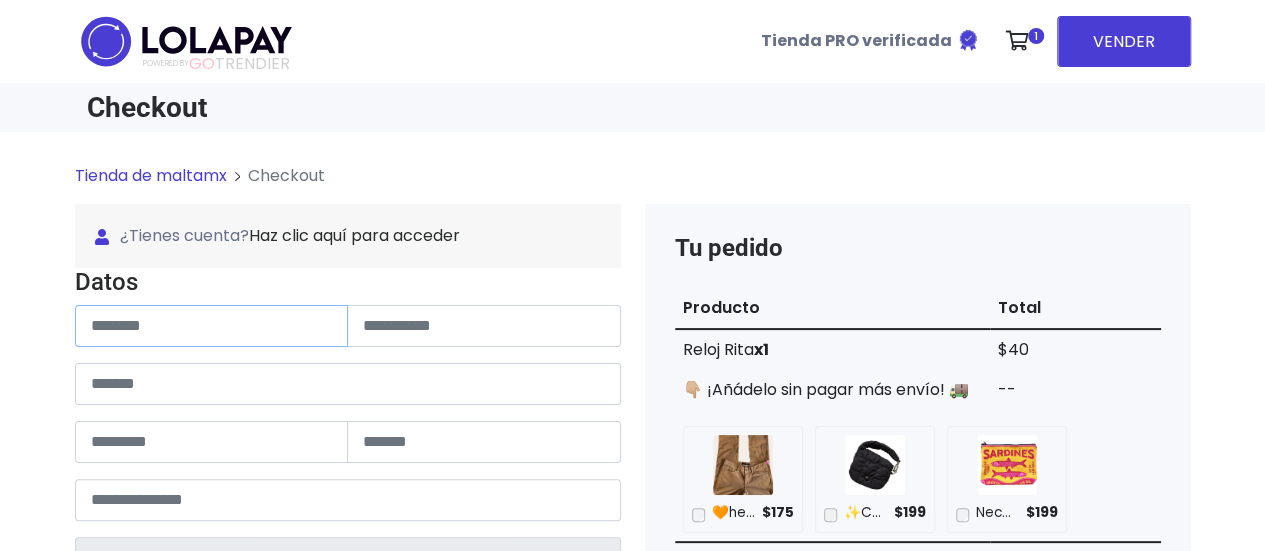 click at bounding box center (212, 326) 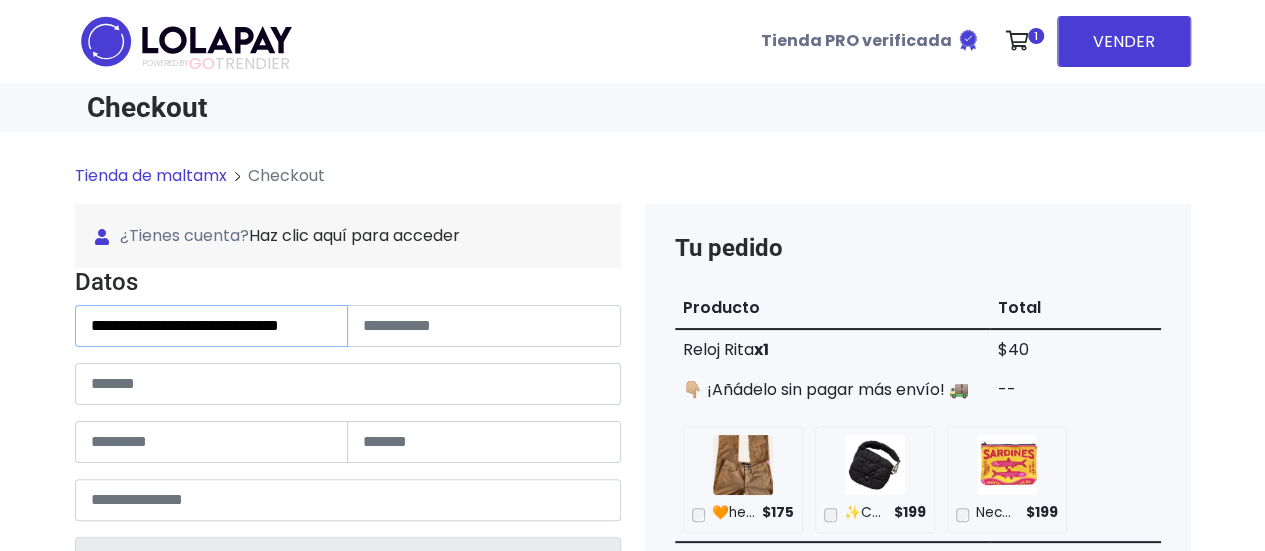 scroll, scrollTop: 0, scrollLeft: 20, axis: horizontal 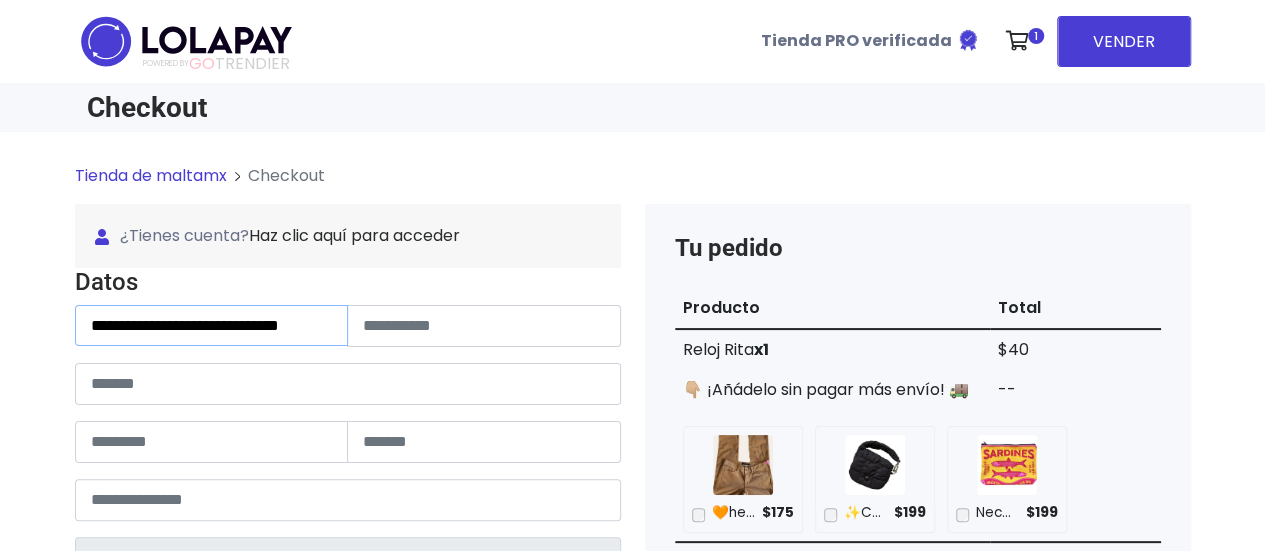 drag, startPoint x: 158, startPoint y: 325, endPoint x: 368, endPoint y: 301, distance: 211.36697 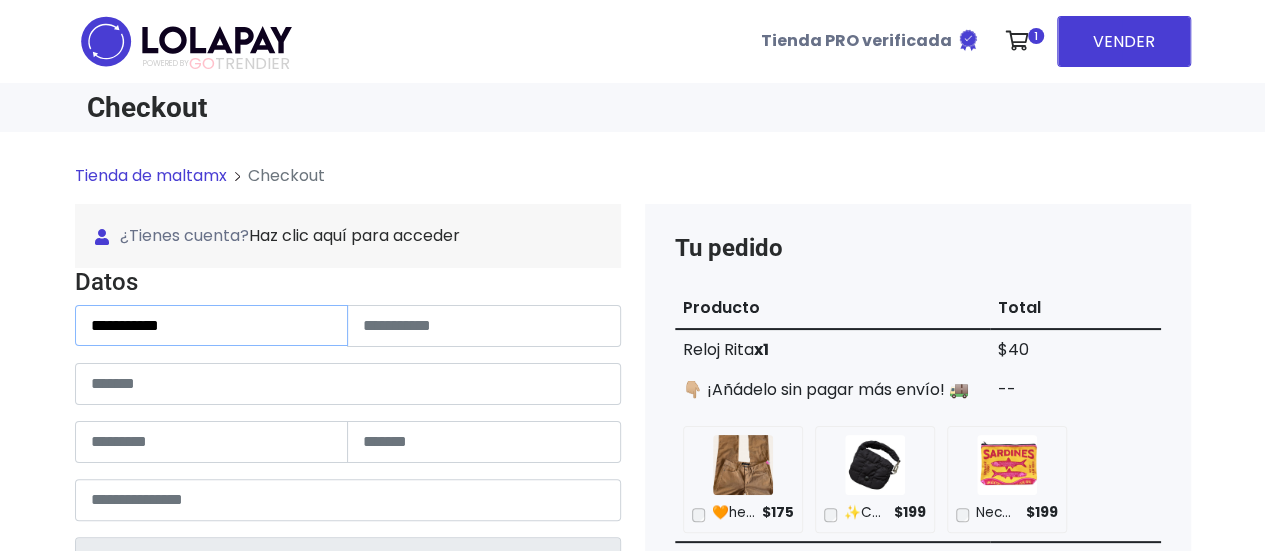 scroll, scrollTop: 0, scrollLeft: 0, axis: both 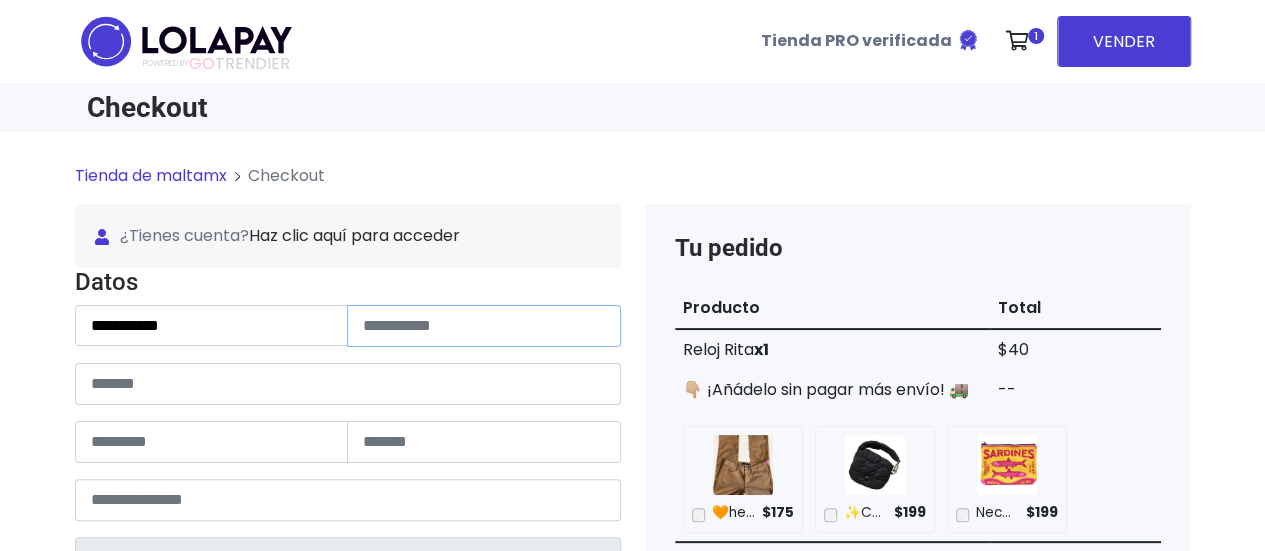 click at bounding box center [484, 326] 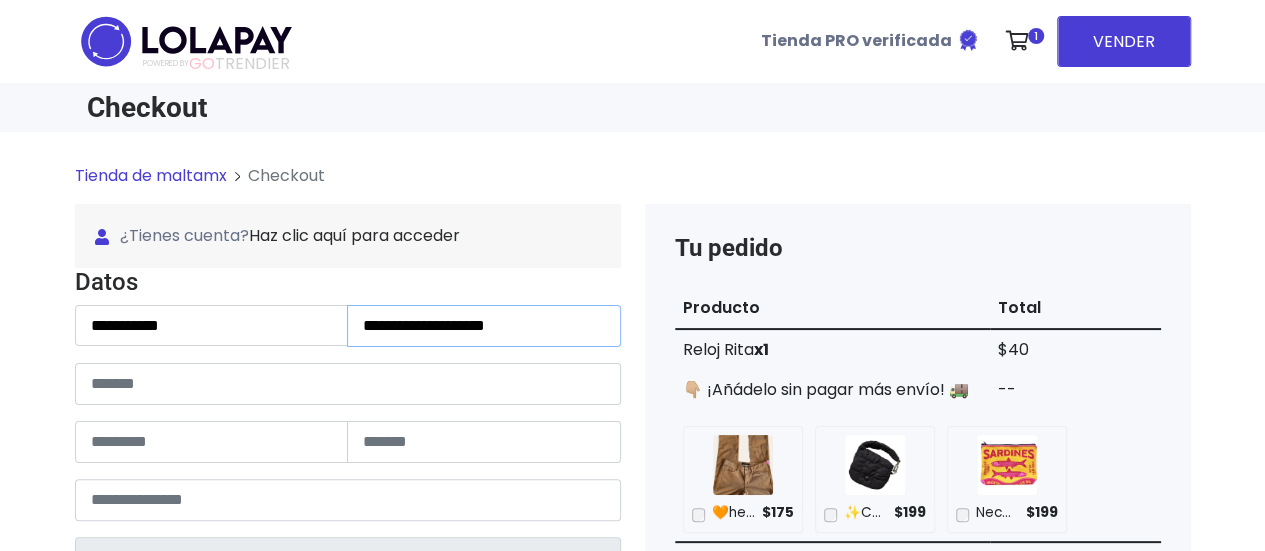 type on "**********" 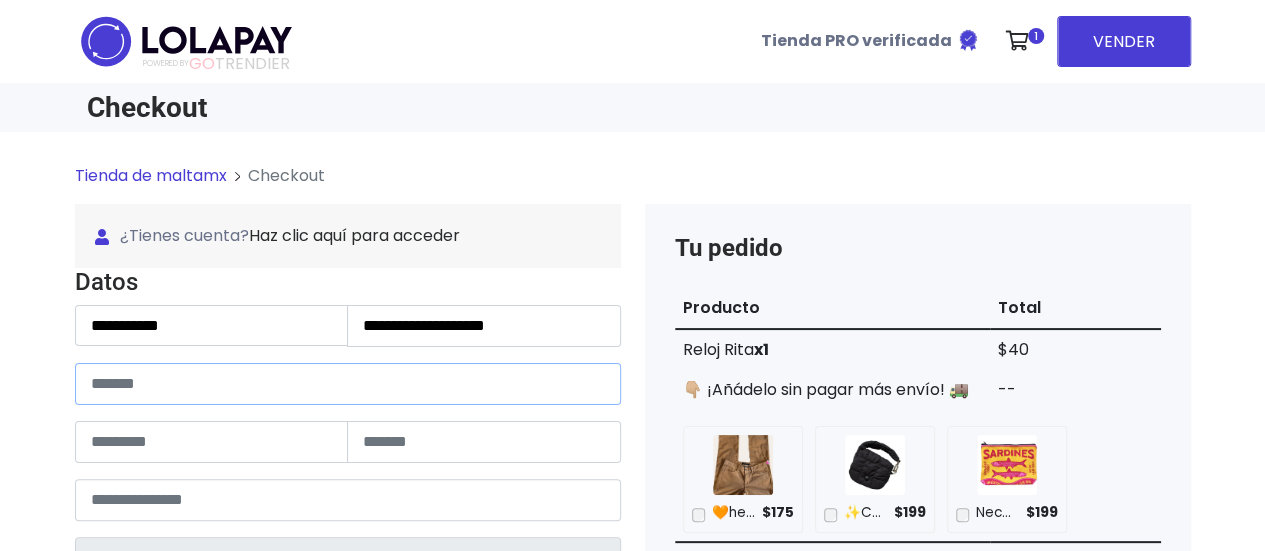 click at bounding box center [348, 384] 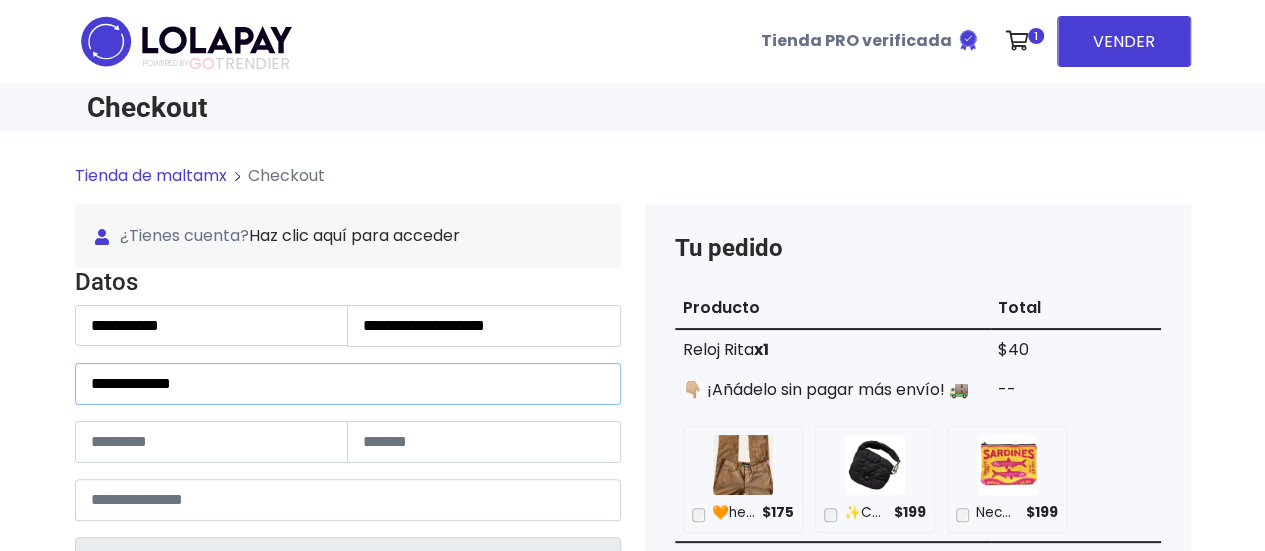 type on "**********" 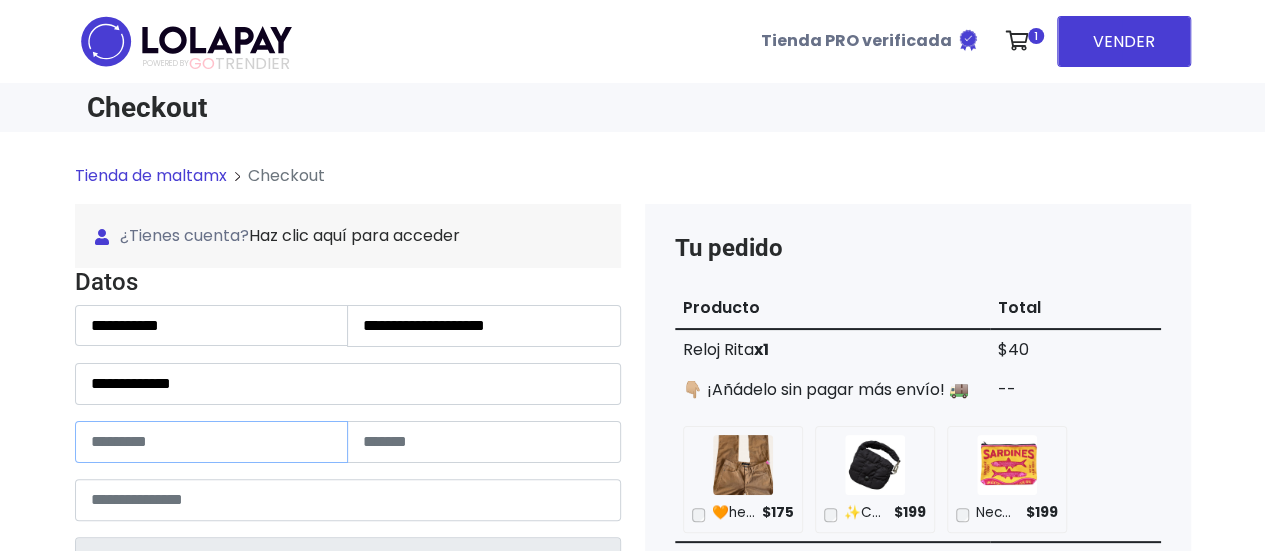 click at bounding box center [212, 442] 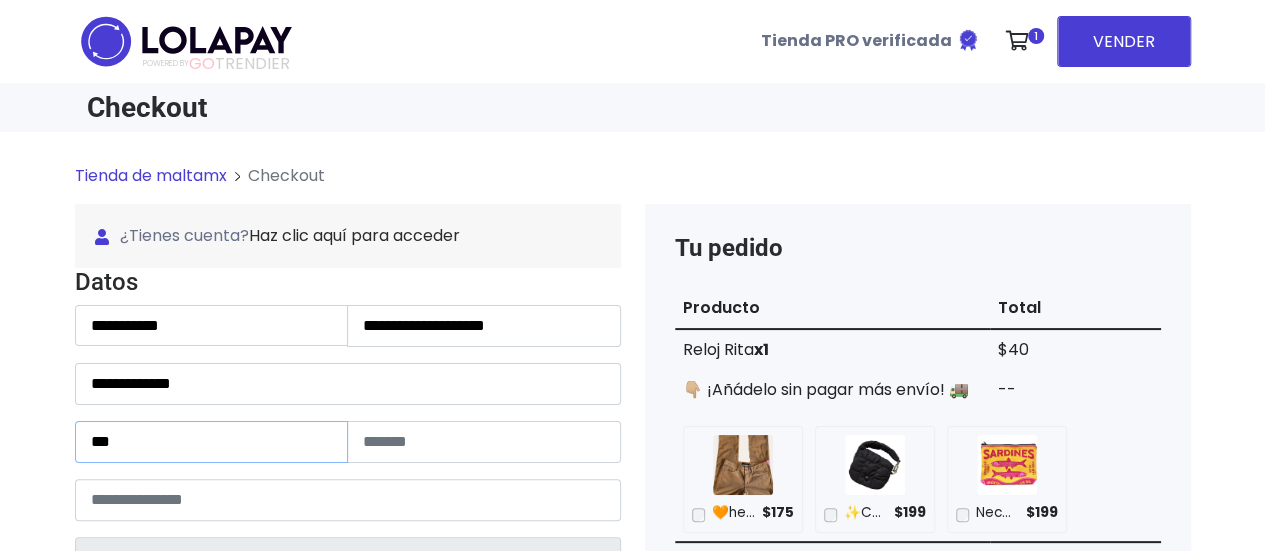 type on "***" 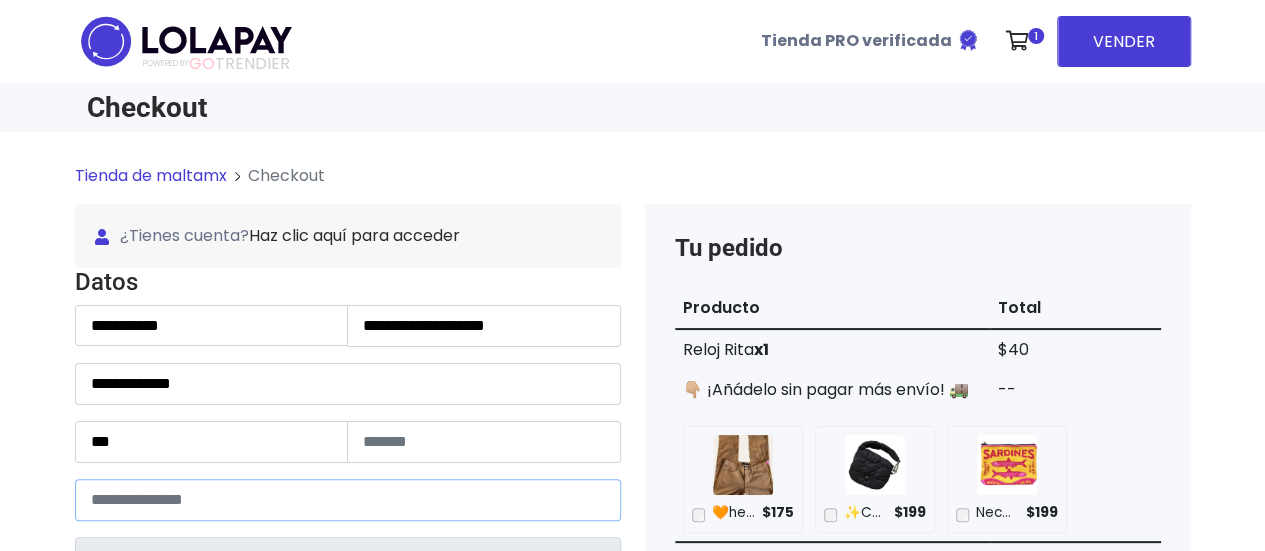type on "*****" 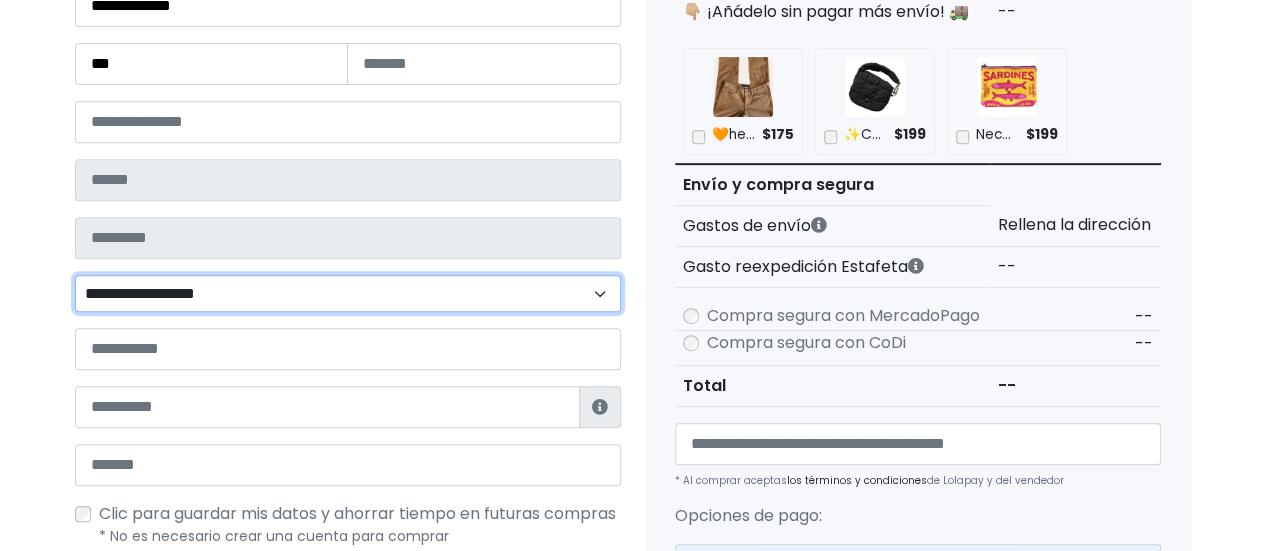 scroll, scrollTop: 393, scrollLeft: 0, axis: vertical 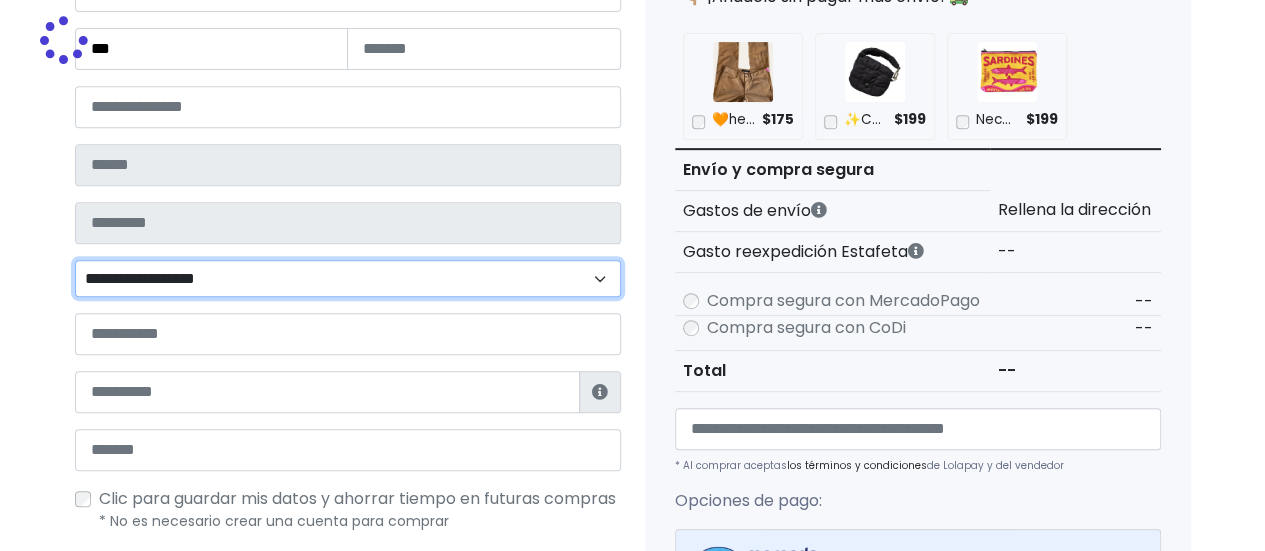 type on "*******" 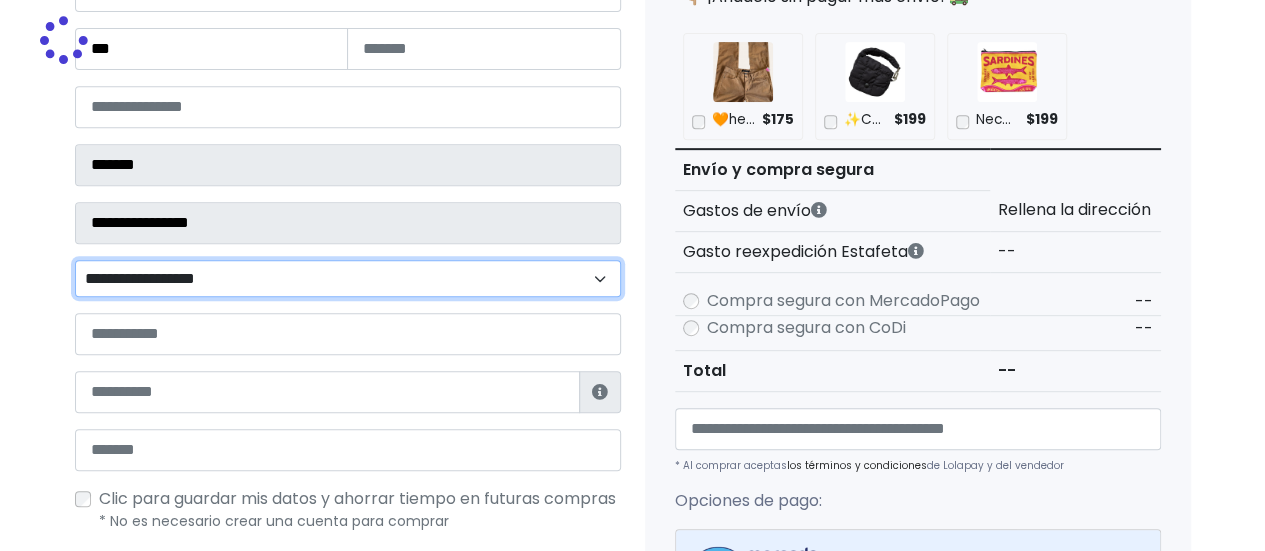 select 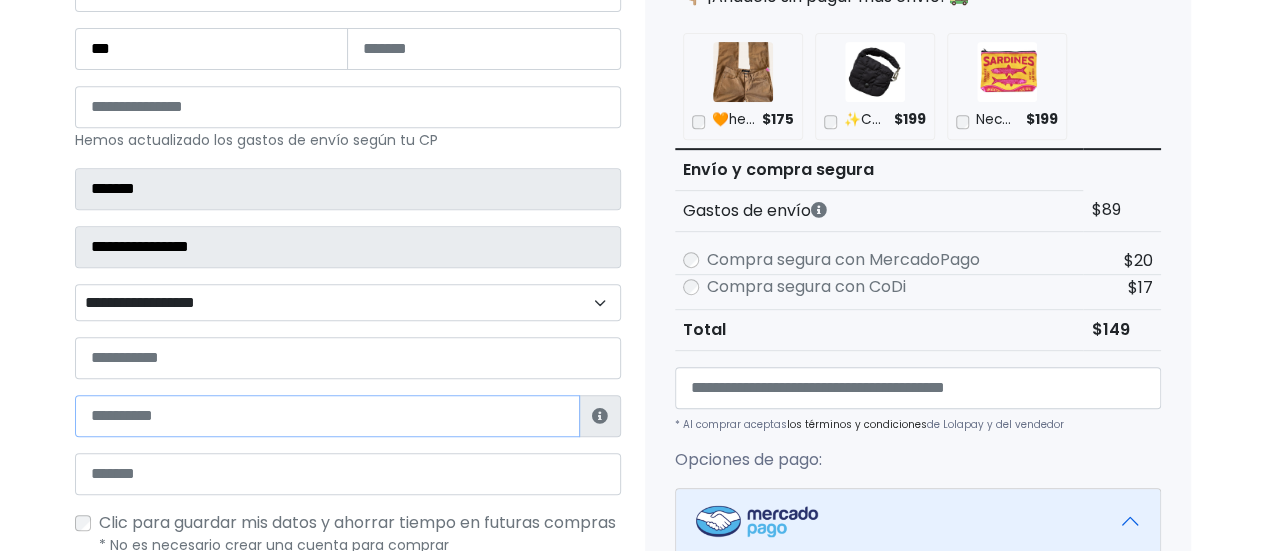 click at bounding box center (327, 416) 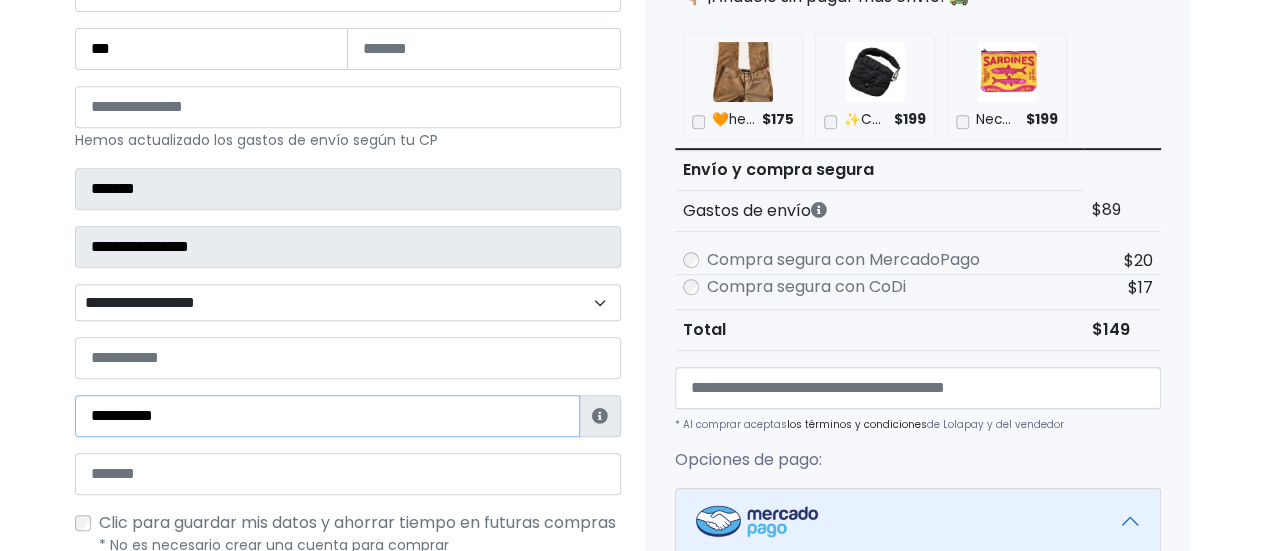 type on "**********" 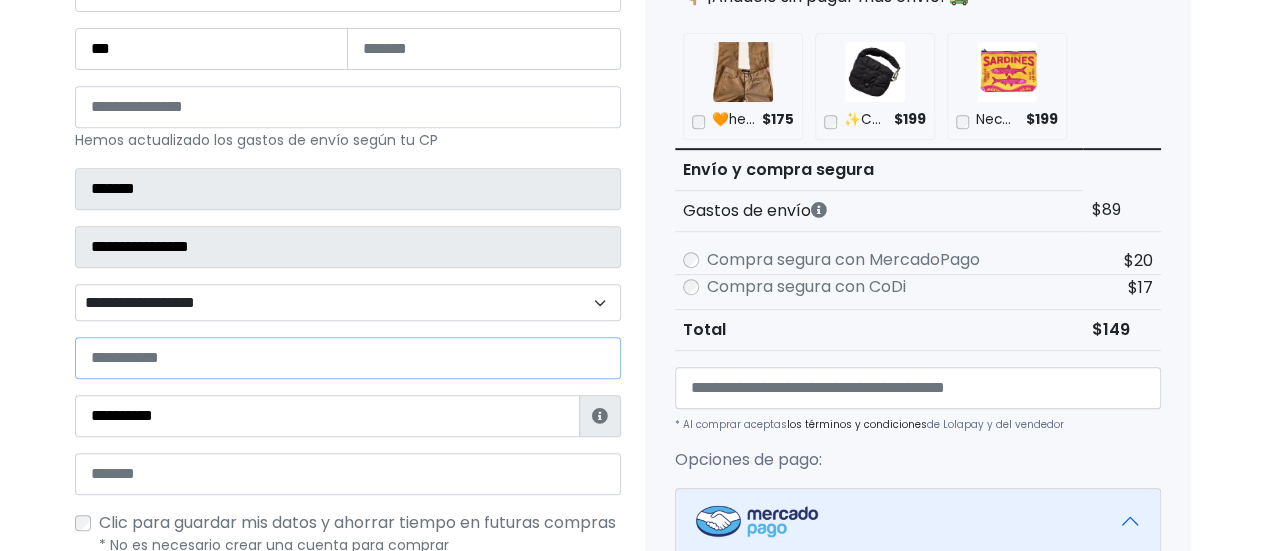 click at bounding box center (348, 358) 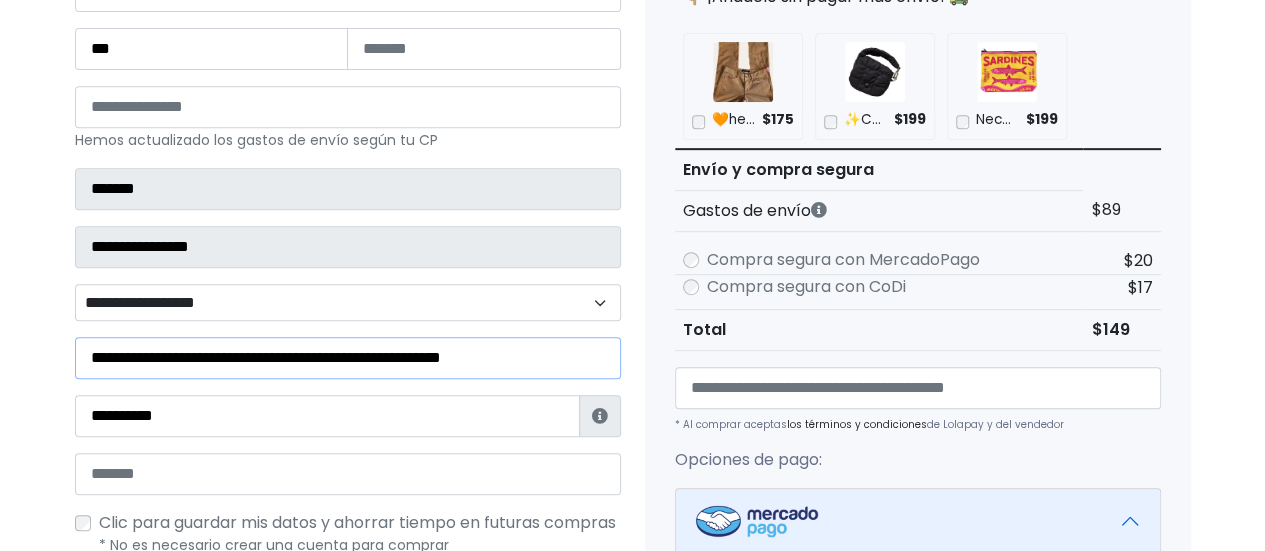 type on "**********" 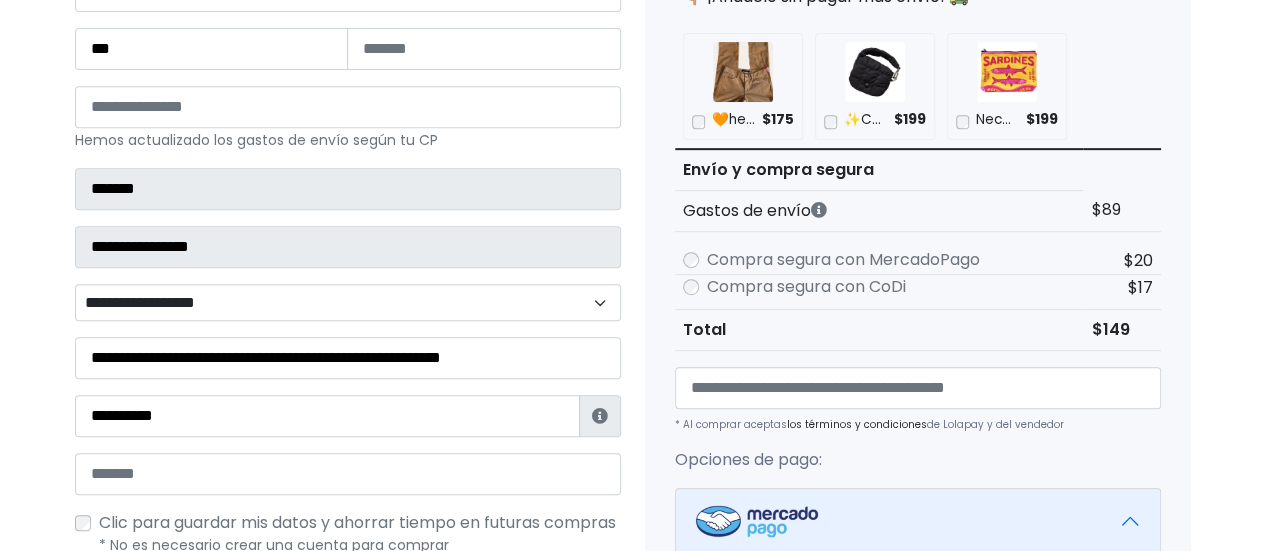 click on "**********" at bounding box center (348, 302) 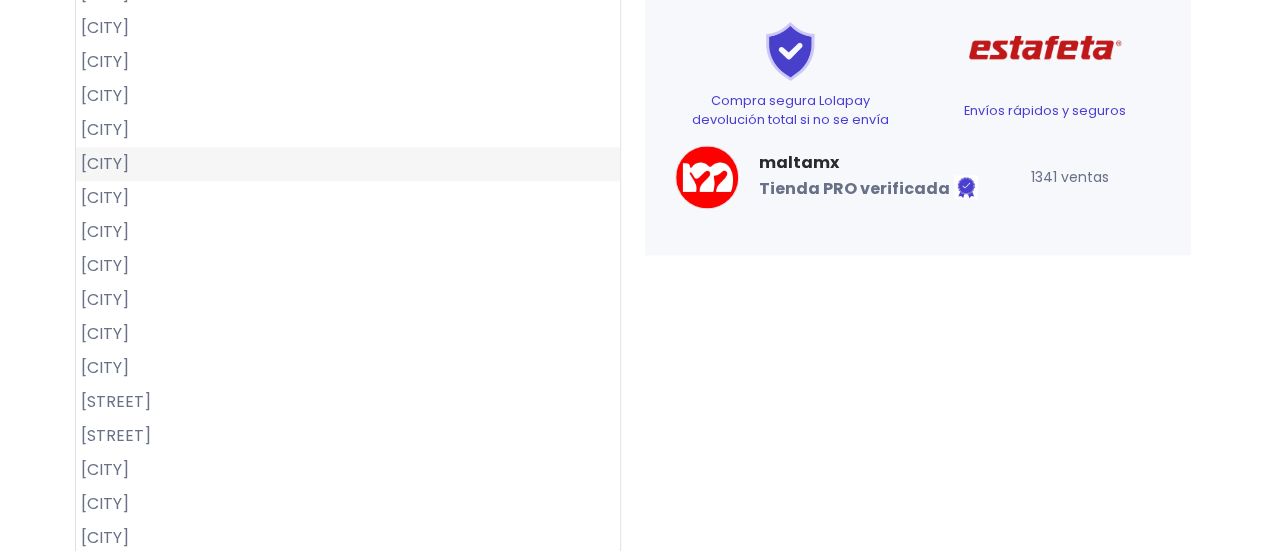 scroll, scrollTop: 1293, scrollLeft: 0, axis: vertical 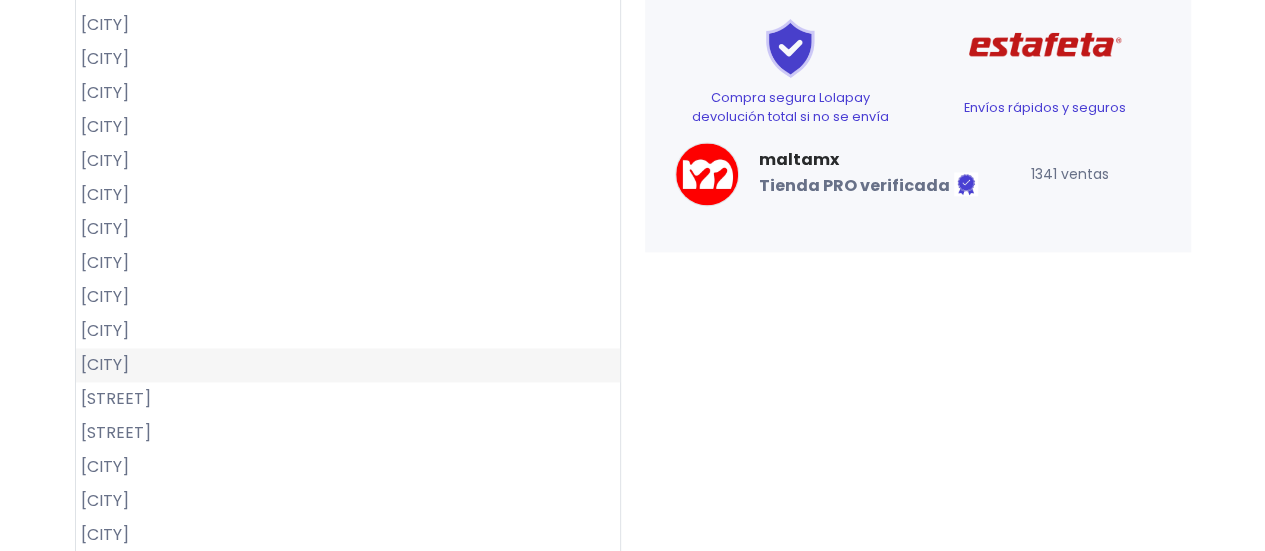 click on "Plan de Ayala Ampliación Norte" at bounding box center [348, 365] 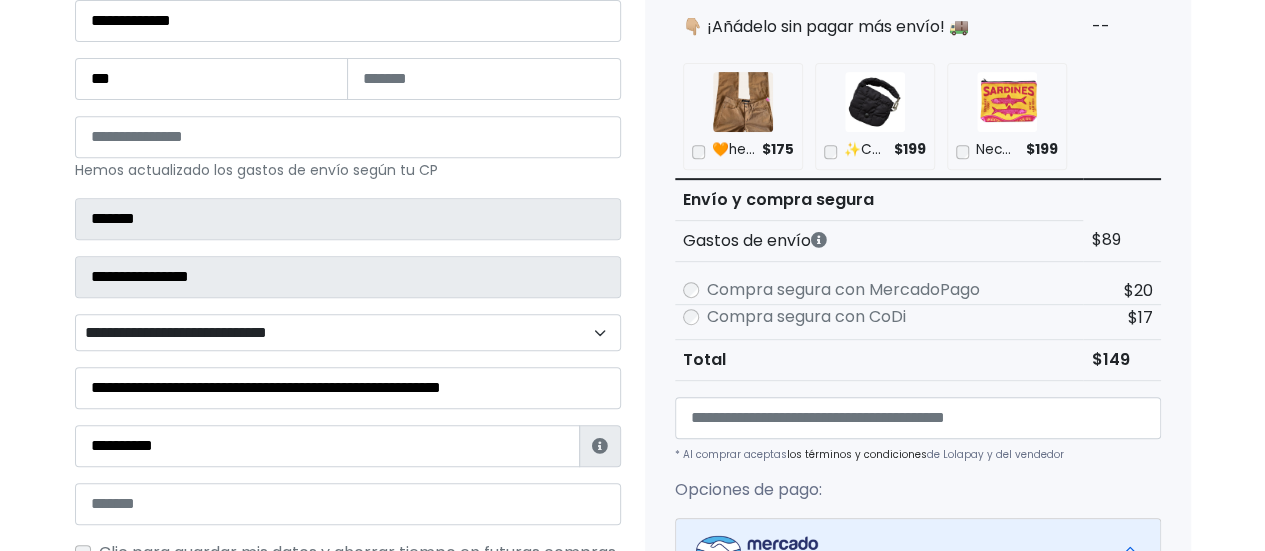 scroll, scrollTop: 500, scrollLeft: 0, axis: vertical 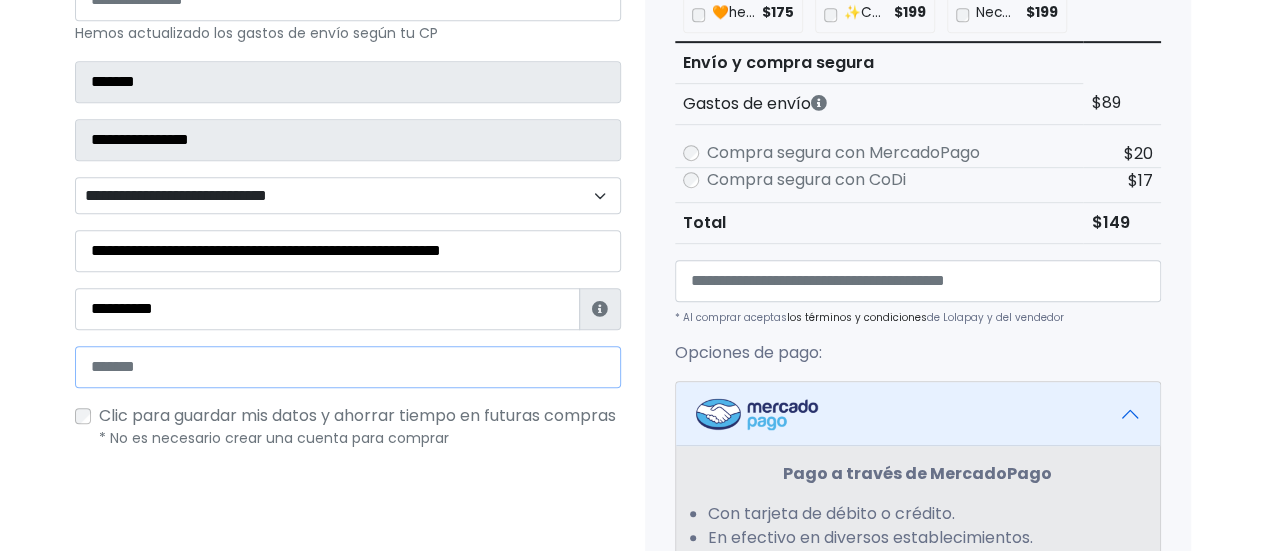 click at bounding box center (348, 367) 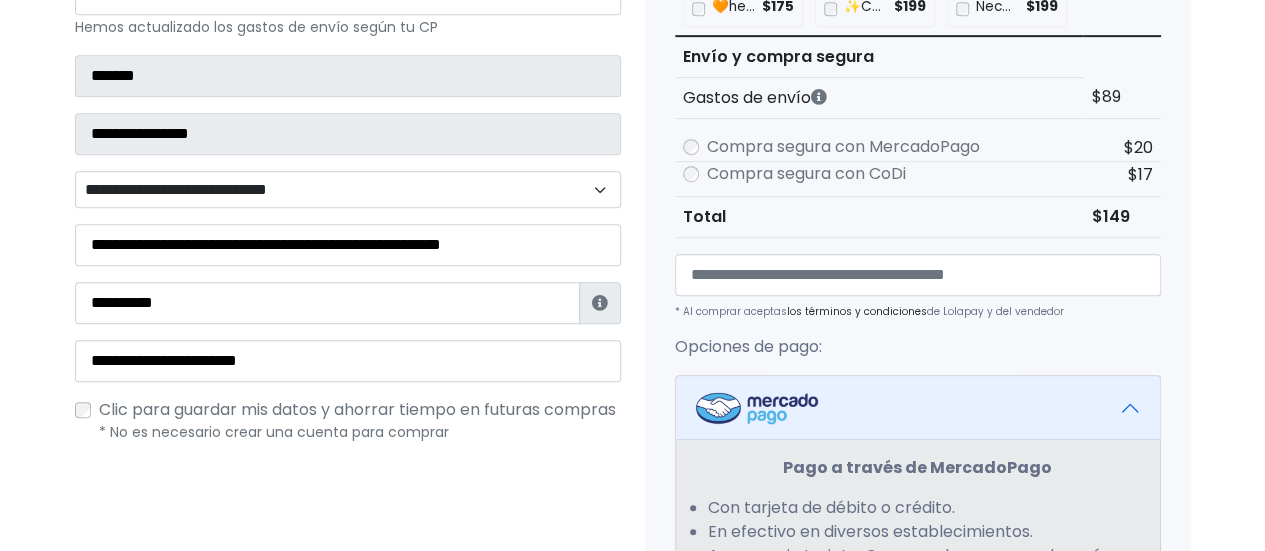 scroll, scrollTop: 700, scrollLeft: 0, axis: vertical 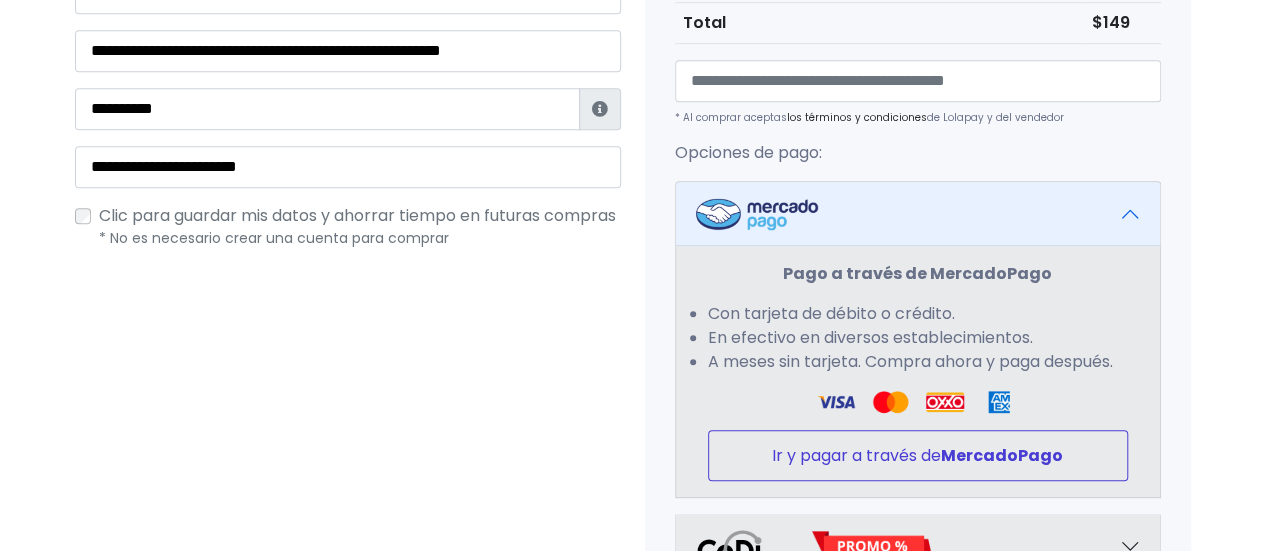 click on "Ir y pagar a través de  MercadoPago" at bounding box center (918, 455) 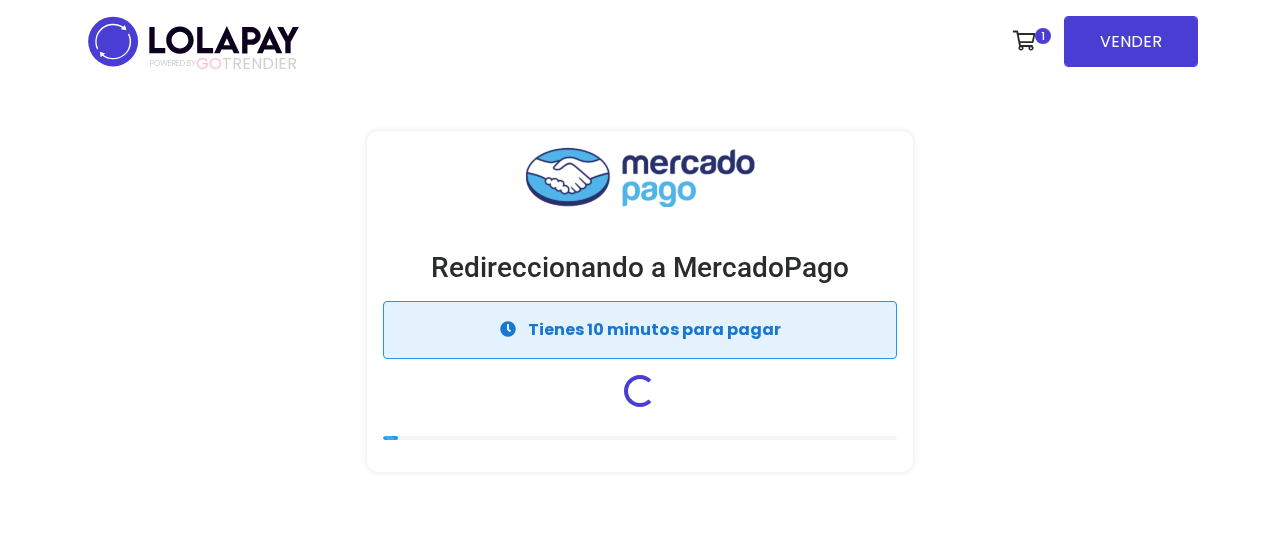 scroll, scrollTop: 0, scrollLeft: 0, axis: both 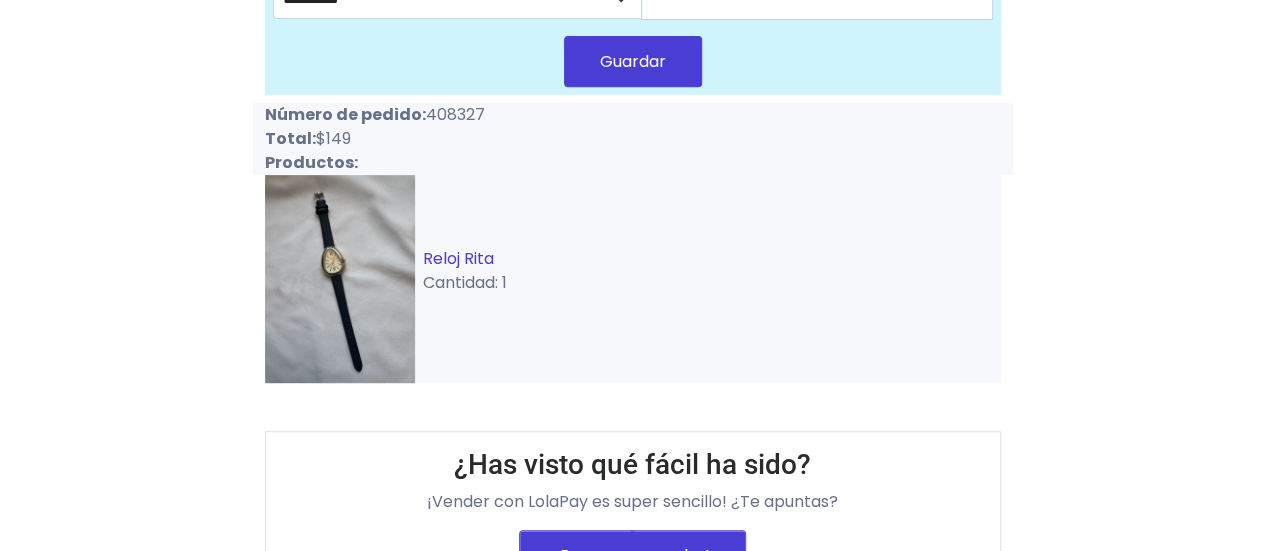 click on "Reloj Rita" at bounding box center (458, 258) 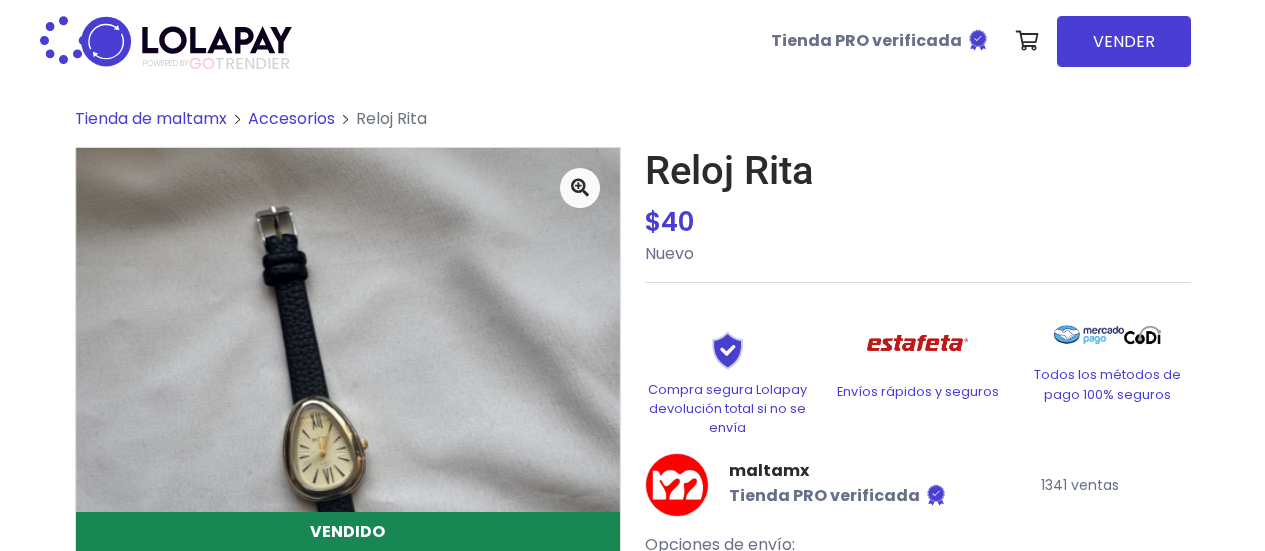 scroll, scrollTop: 0, scrollLeft: 0, axis: both 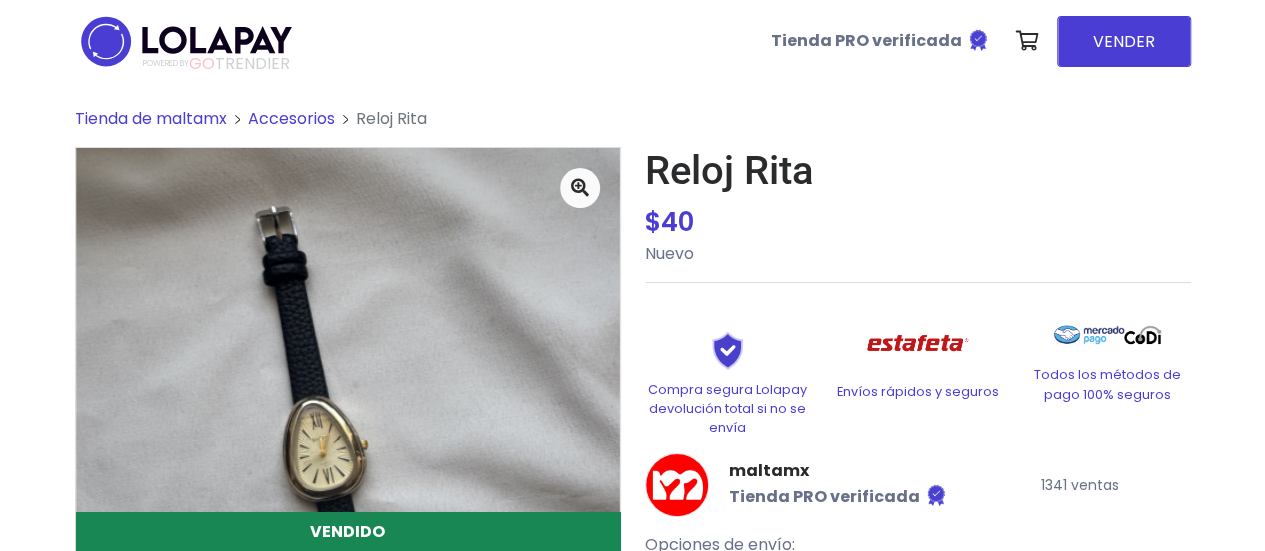 click on "Accesorios" at bounding box center [291, 118] 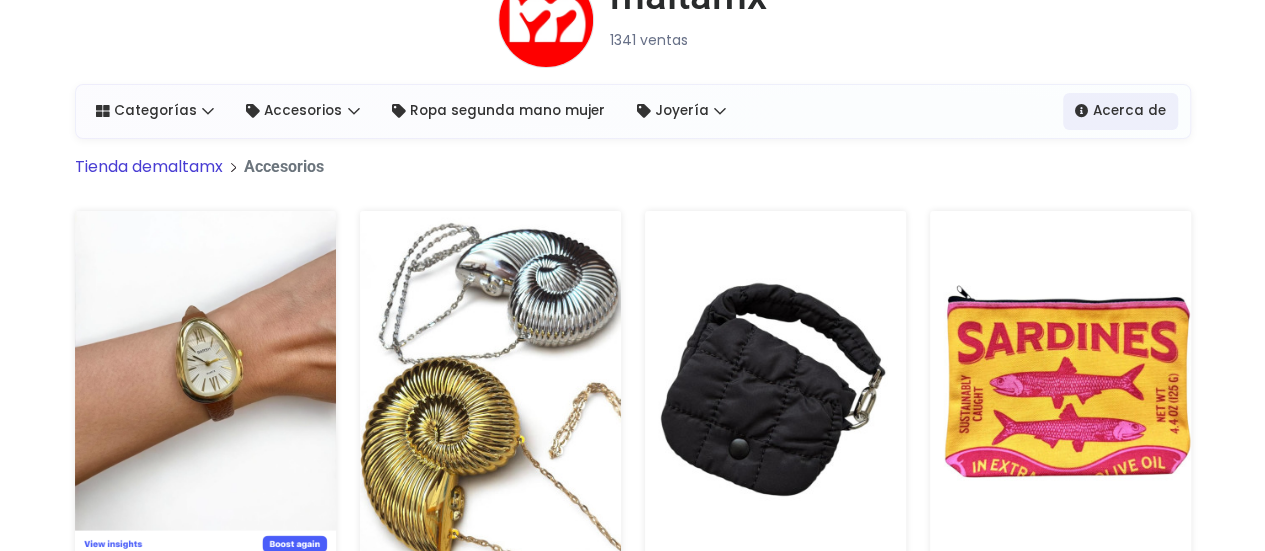 scroll, scrollTop: 200, scrollLeft: 0, axis: vertical 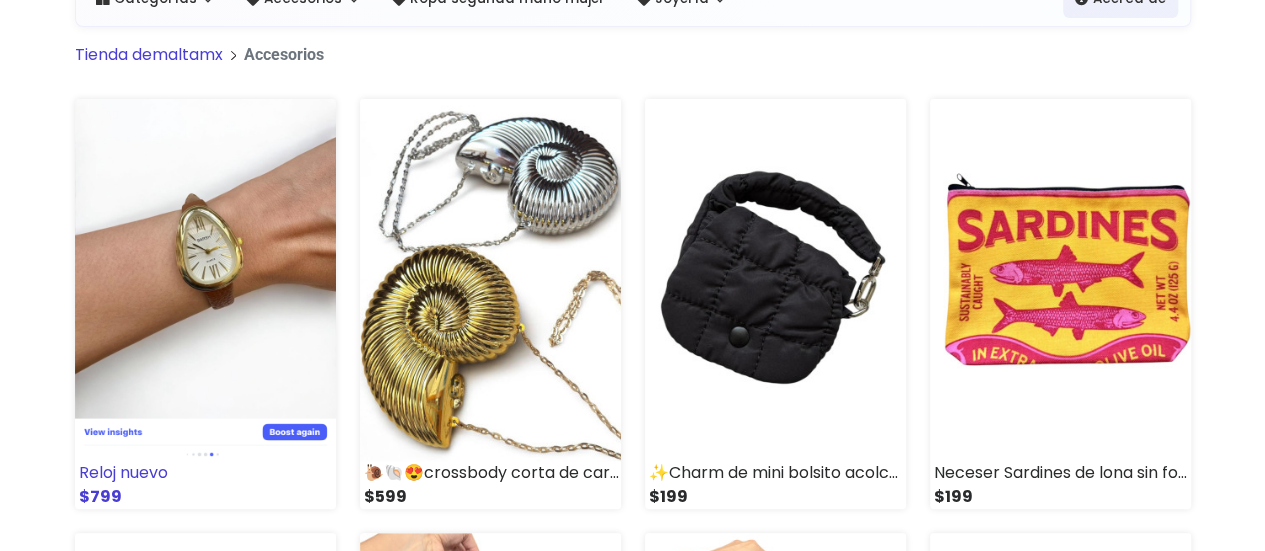 click at bounding box center (205, 280) 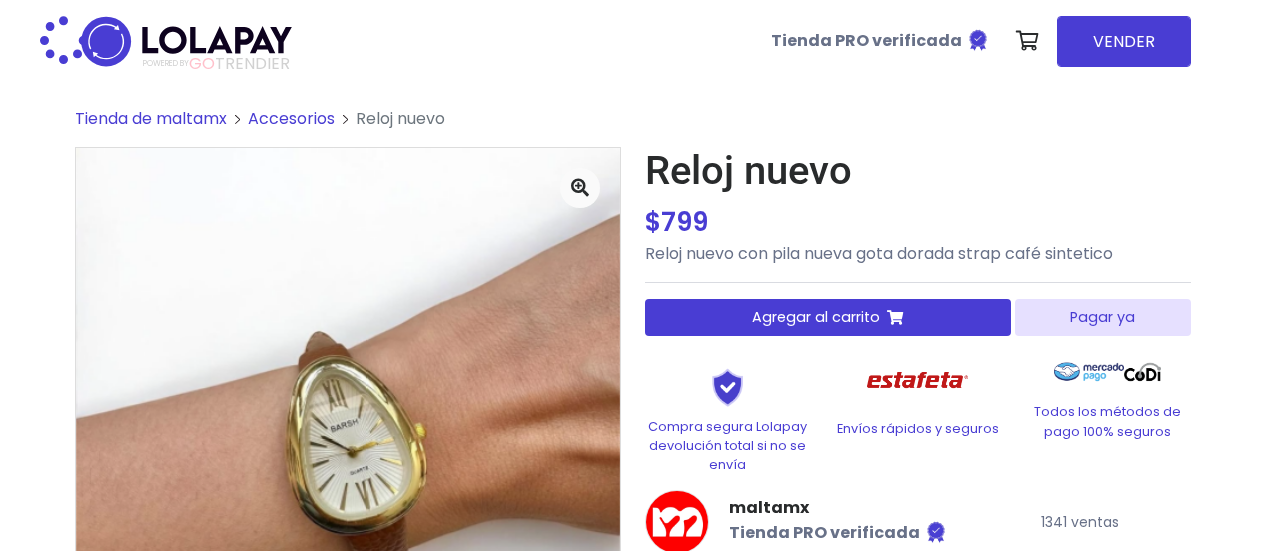 scroll, scrollTop: 0, scrollLeft: 0, axis: both 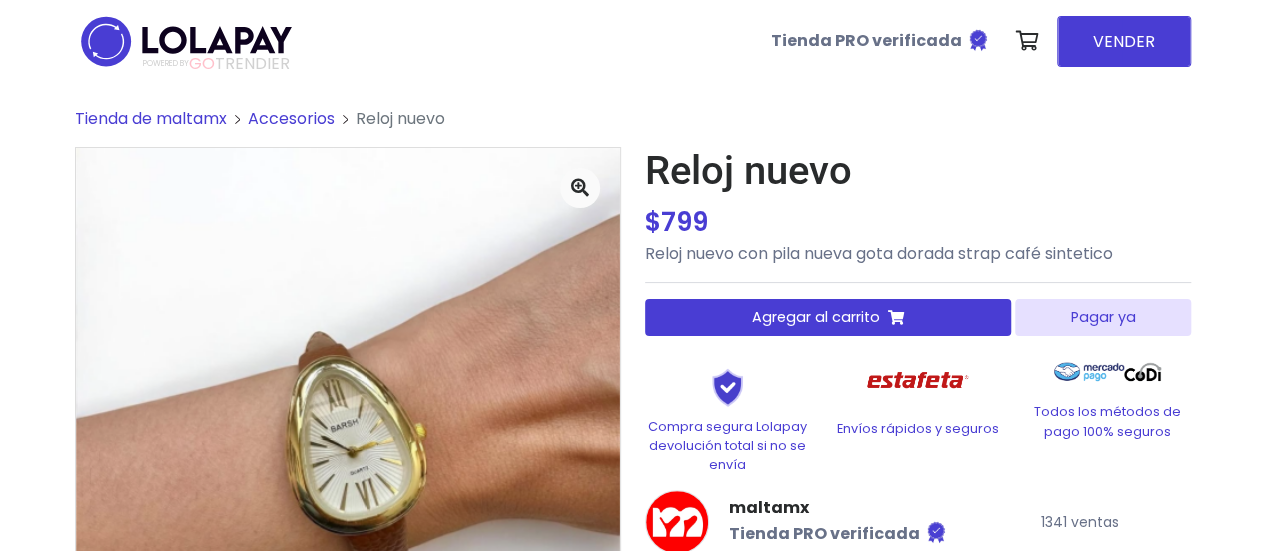 click on "Reloj nuevo
$ 799
$ 799
Reloj nuevo con pila nueva gota dorada strap café sintetico
Cantidad:
-
*
+
1" at bounding box center [918, 426] 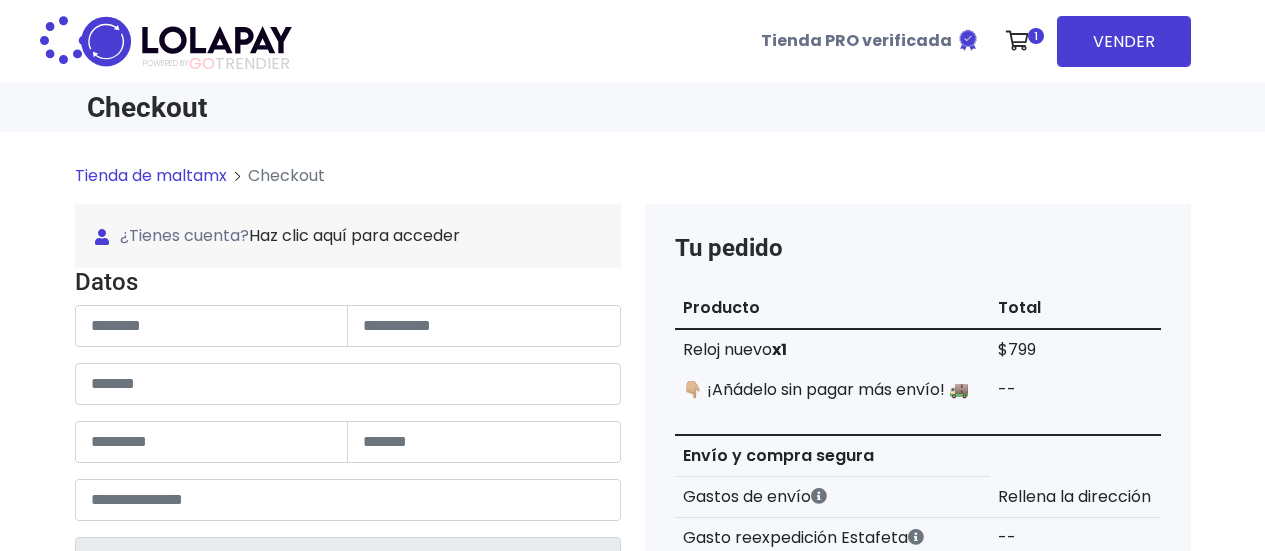 scroll, scrollTop: 0, scrollLeft: 0, axis: both 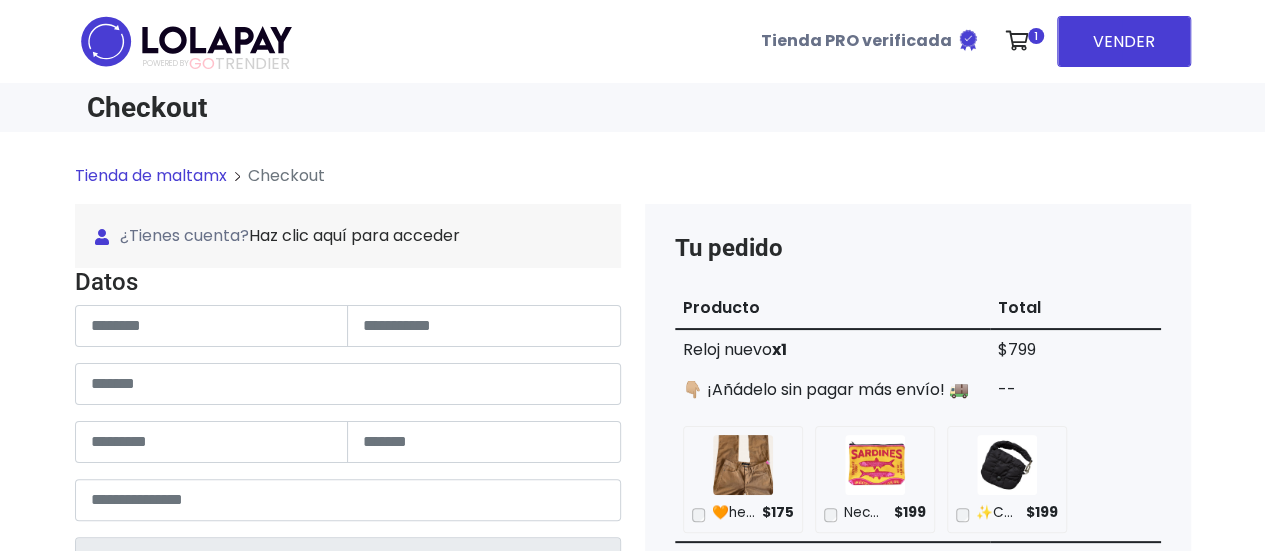 click on "Datos
Información de Estafeta
Este CP es Ocurre Forzoso para Estafeta , por lo tanto es  responsabilidad del comprador hacer seguimiento del pedido y recogerlo en sucursal . No se hace devolución del costo de envío si el pedido regresa a remitente.
📦 ¿Dónde lo tengo que recoger?
Con tu número de seguimiento podrás ingresar al sitio de Estafeta para rastrearlo, una vez en sucursal se indicará la dirección exacta de recolección. Será una sucursal cercana a tu domicilio.
📦 ¿Cómo obtengo mi número de seguimiento?
Después de tu compra te llegará un correo con el número de seguimiento y link Estafeta.
📦 ¿Cómo sé cuándo llegará?" at bounding box center (348, 596) 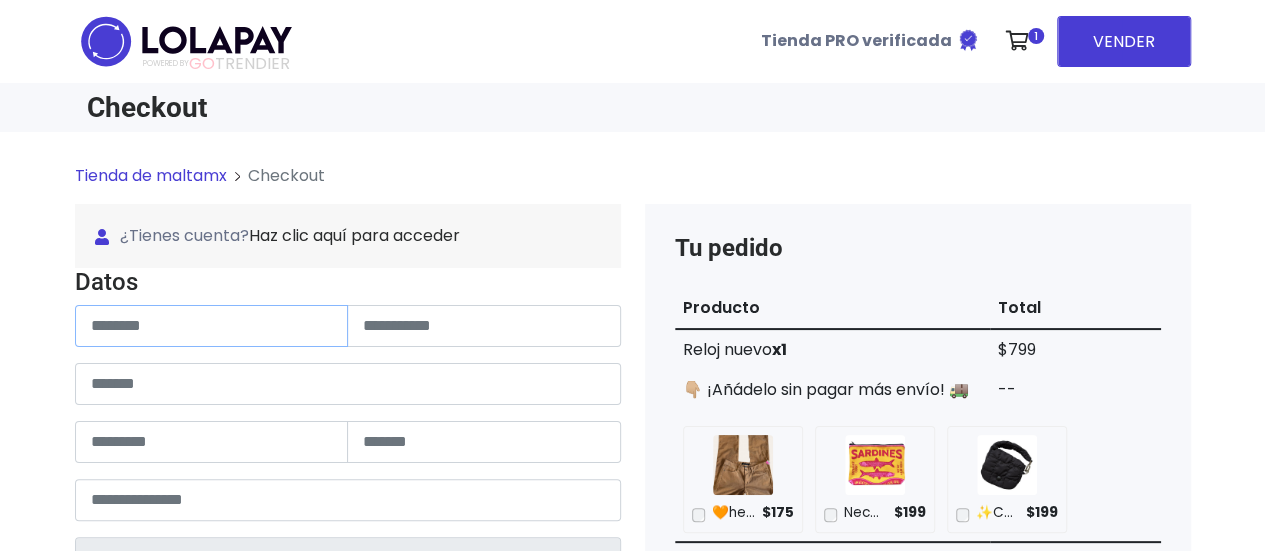 click at bounding box center (212, 326) 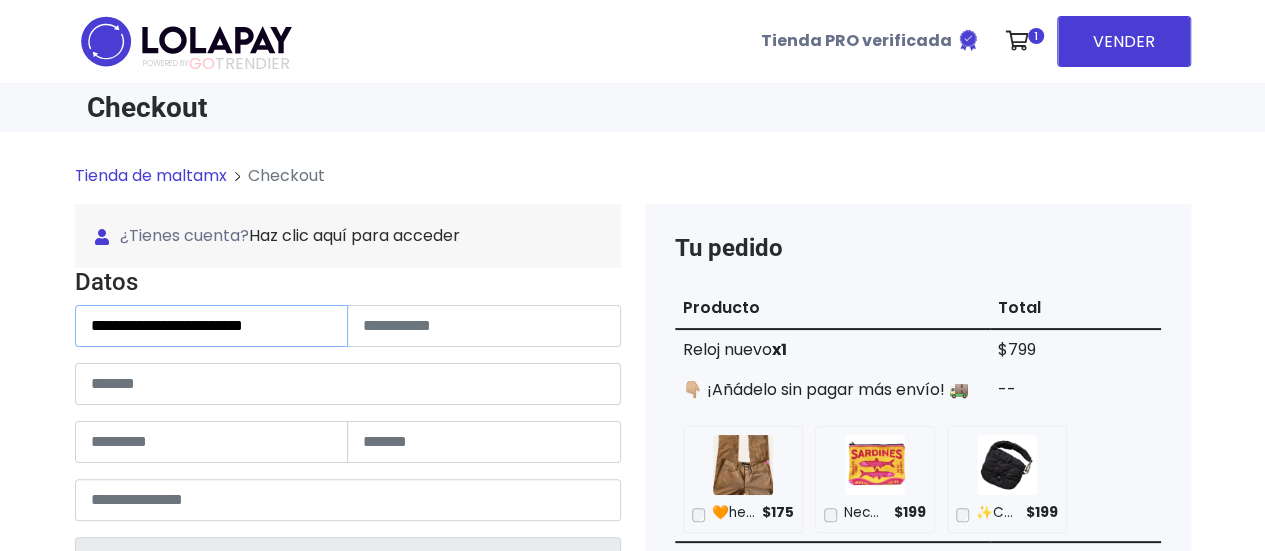 drag, startPoint x: 164, startPoint y: 325, endPoint x: 484, endPoint y: 345, distance: 320.6244 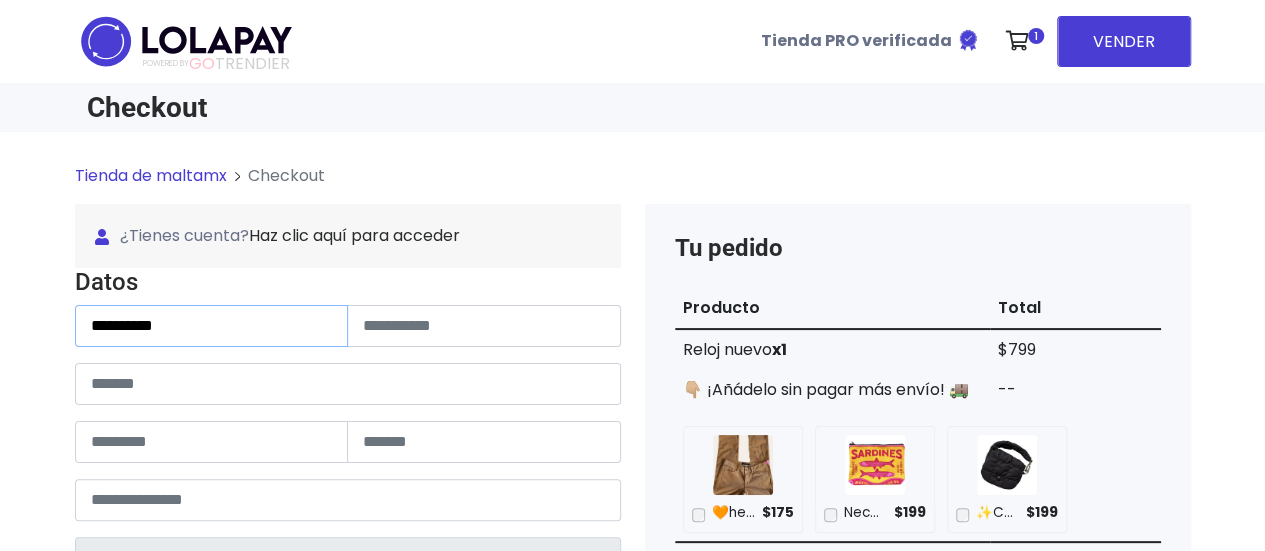 type on "**********" 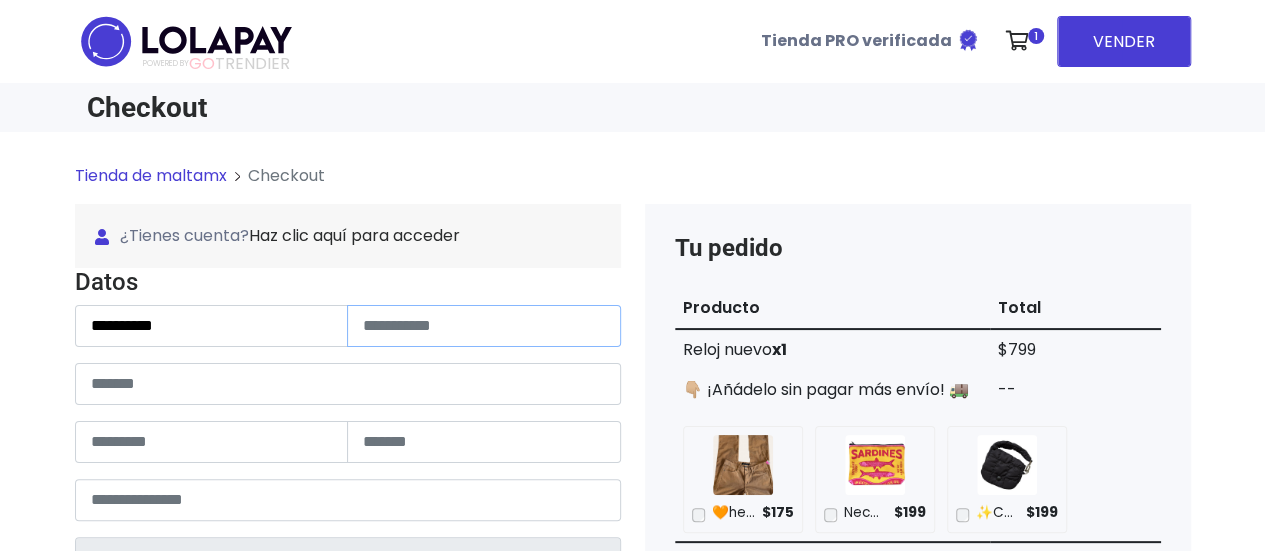 click at bounding box center [484, 326] 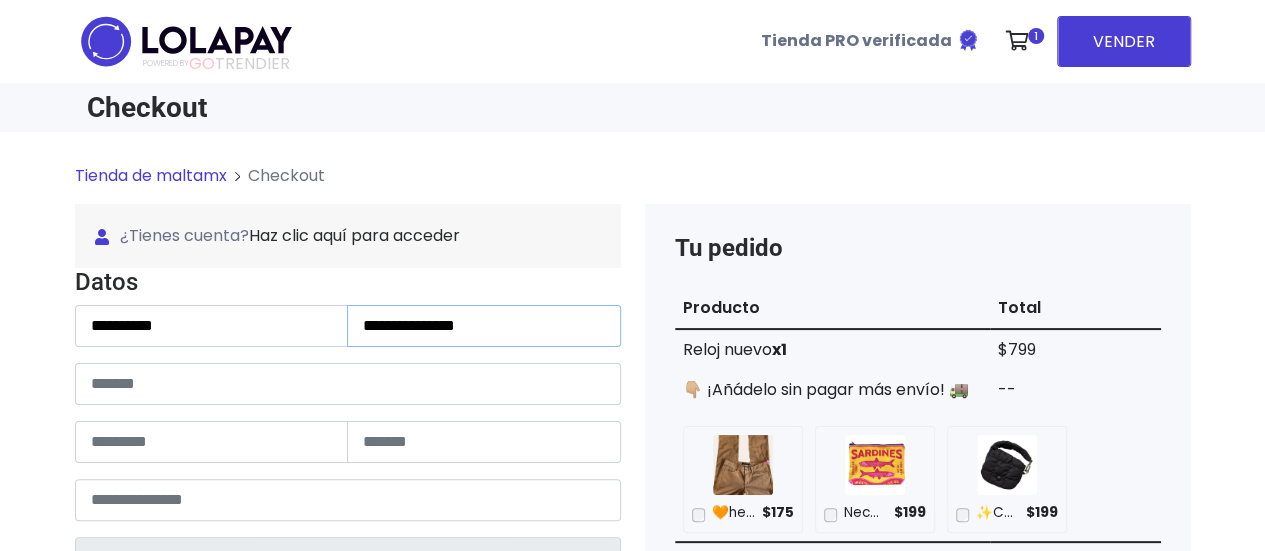 click on "**********" at bounding box center (484, 326) 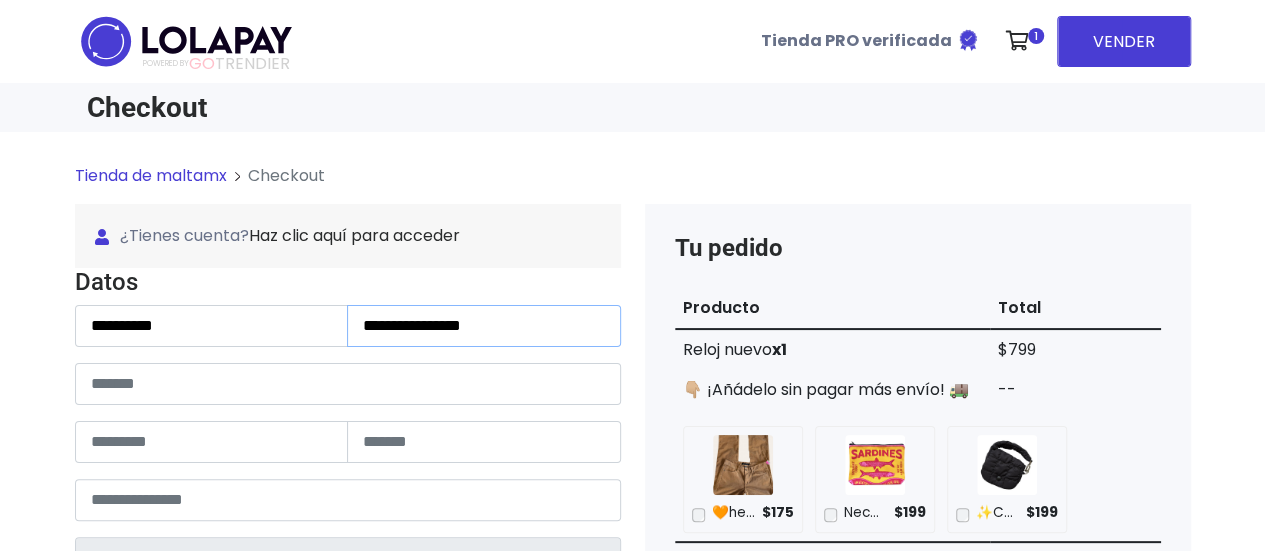 type on "**********" 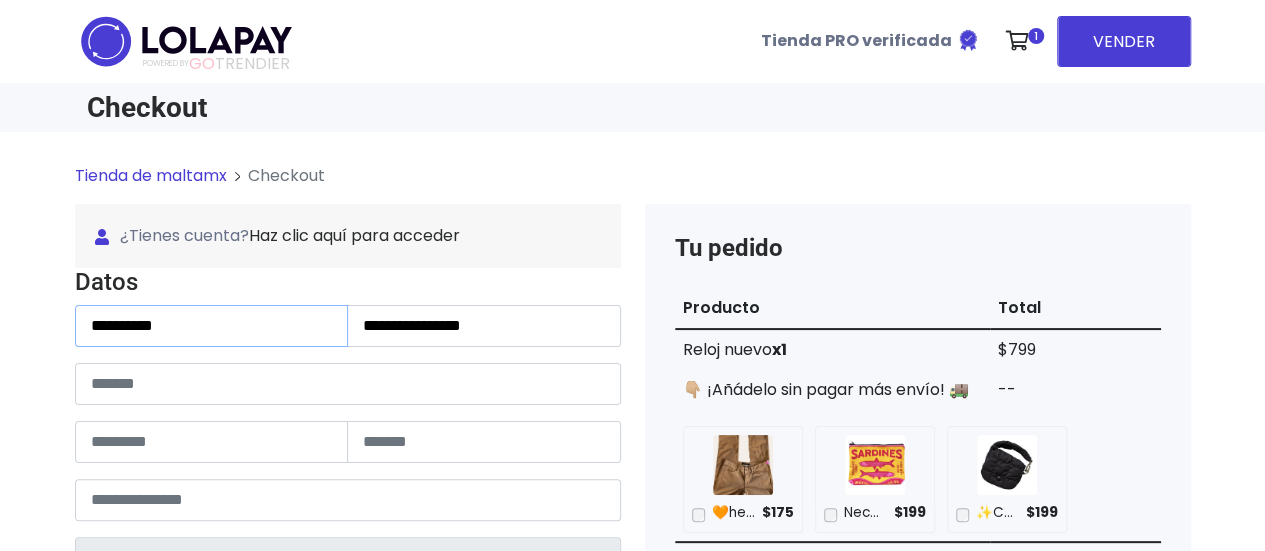 drag, startPoint x: 282, startPoint y: 319, endPoint x: 304, endPoint y: 331, distance: 25.059929 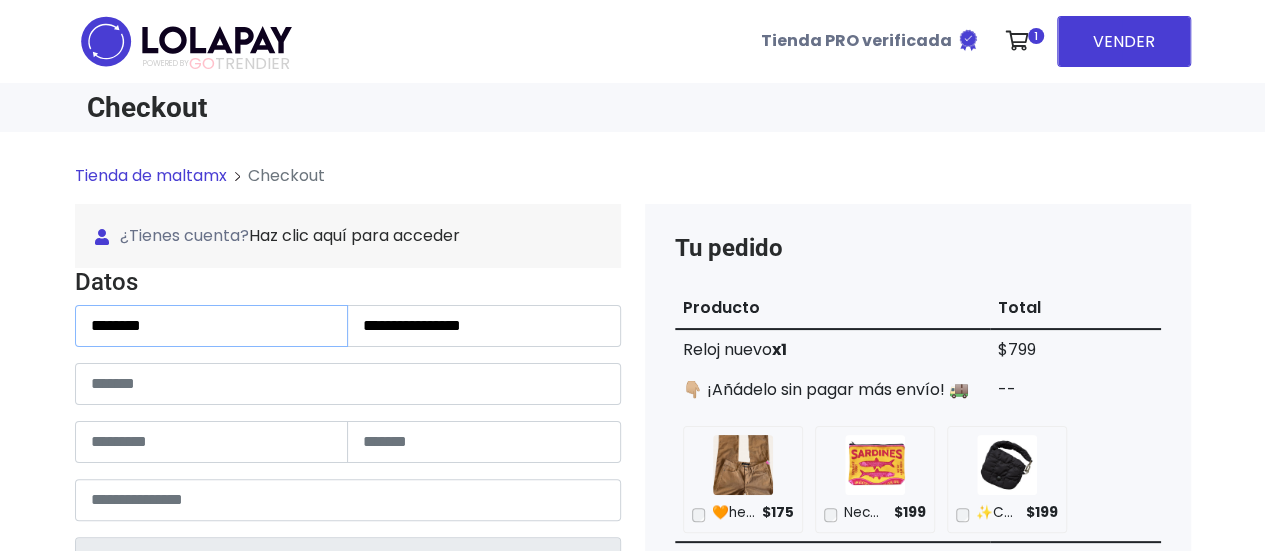 type on "********" 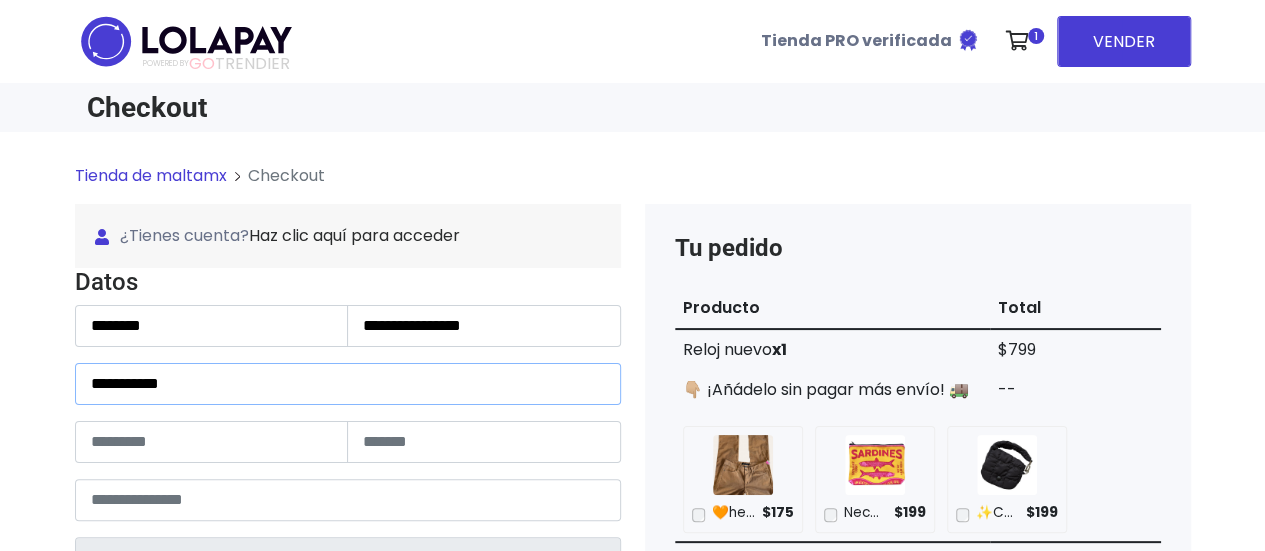 type on "**********" 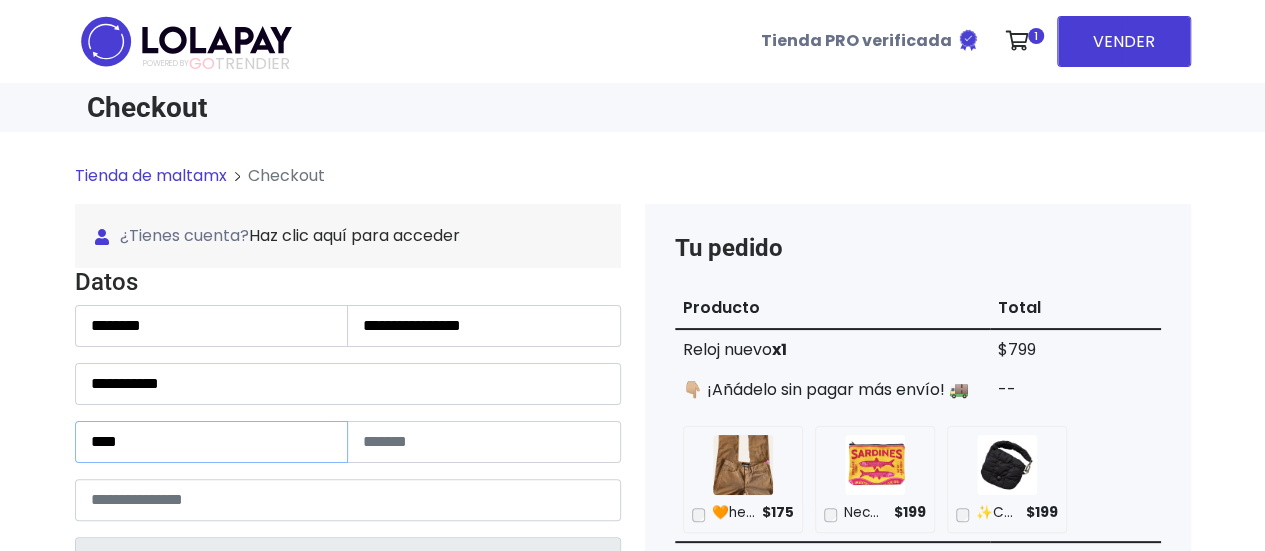 type on "****" 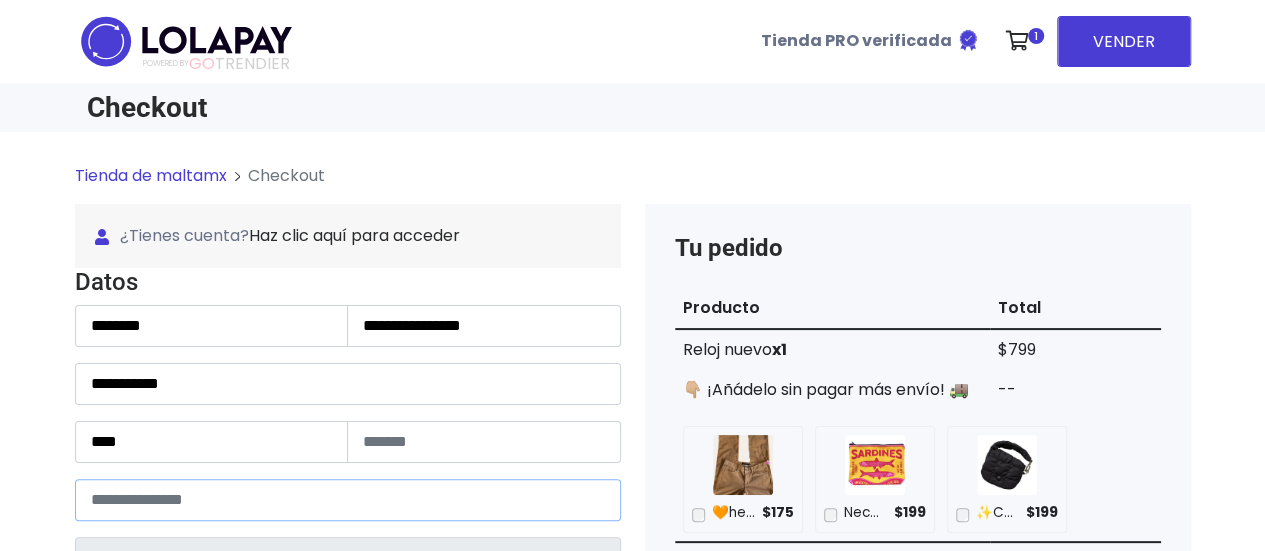 type on "*****" 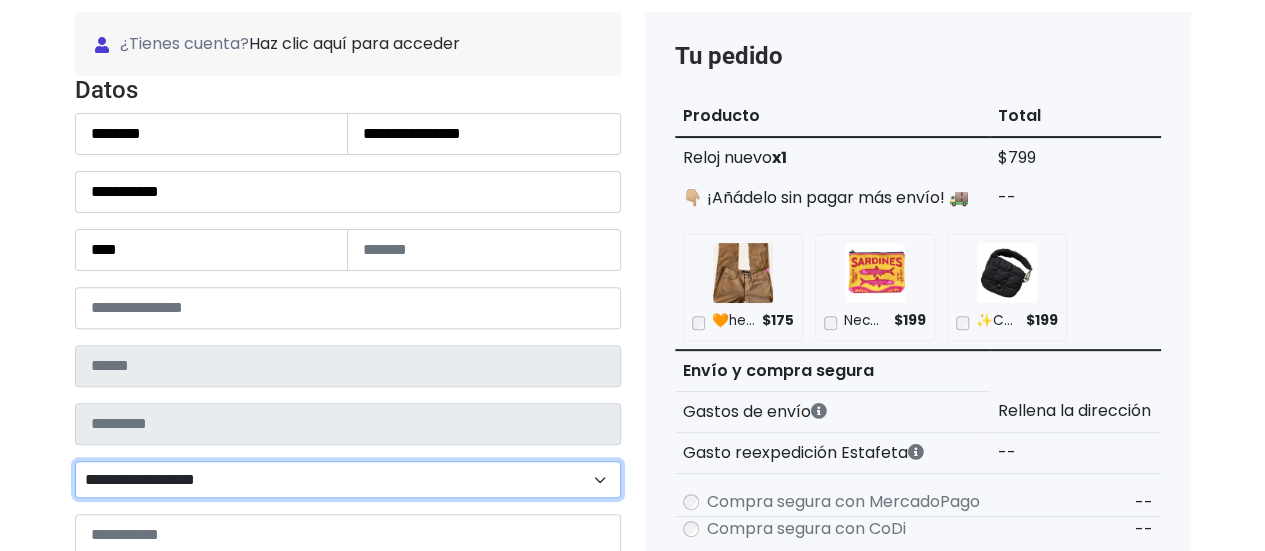 scroll, scrollTop: 393, scrollLeft: 0, axis: vertical 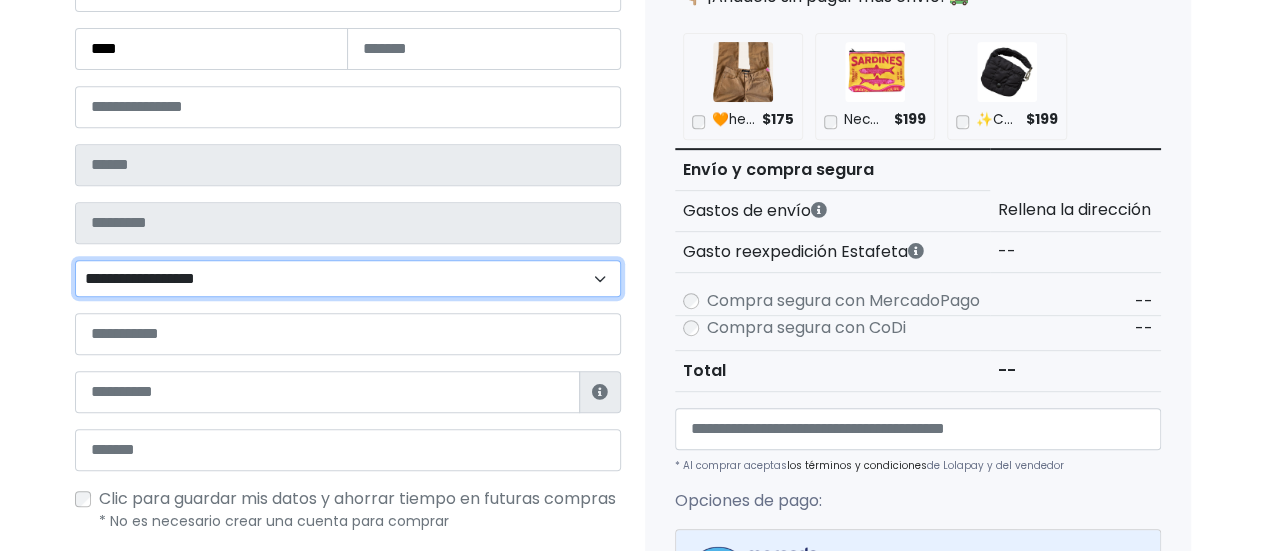 type on "**********" 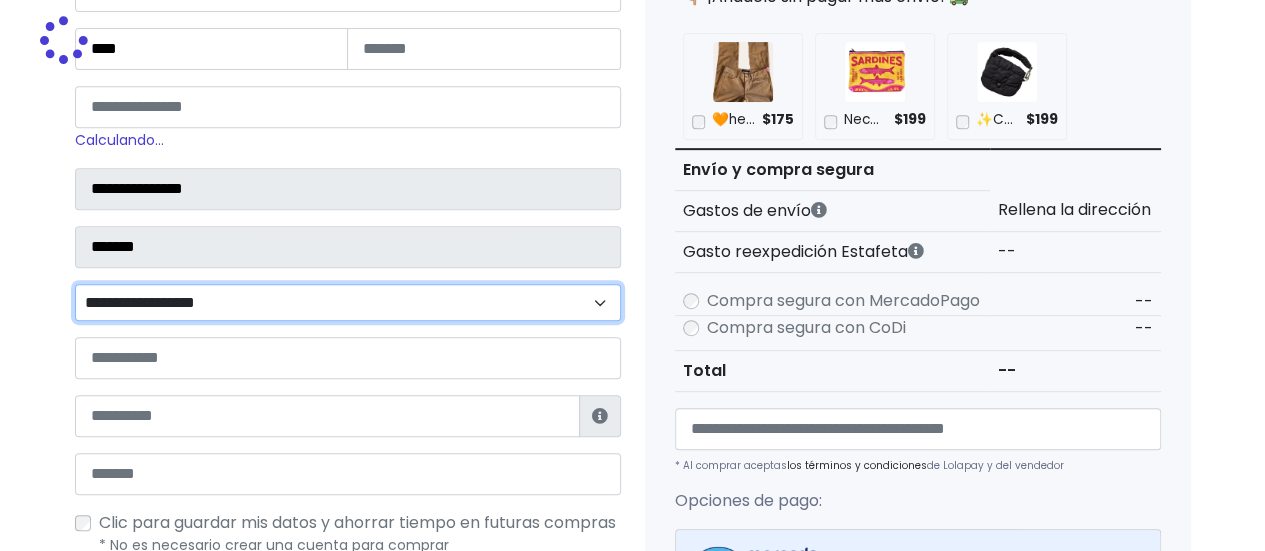select on "********" 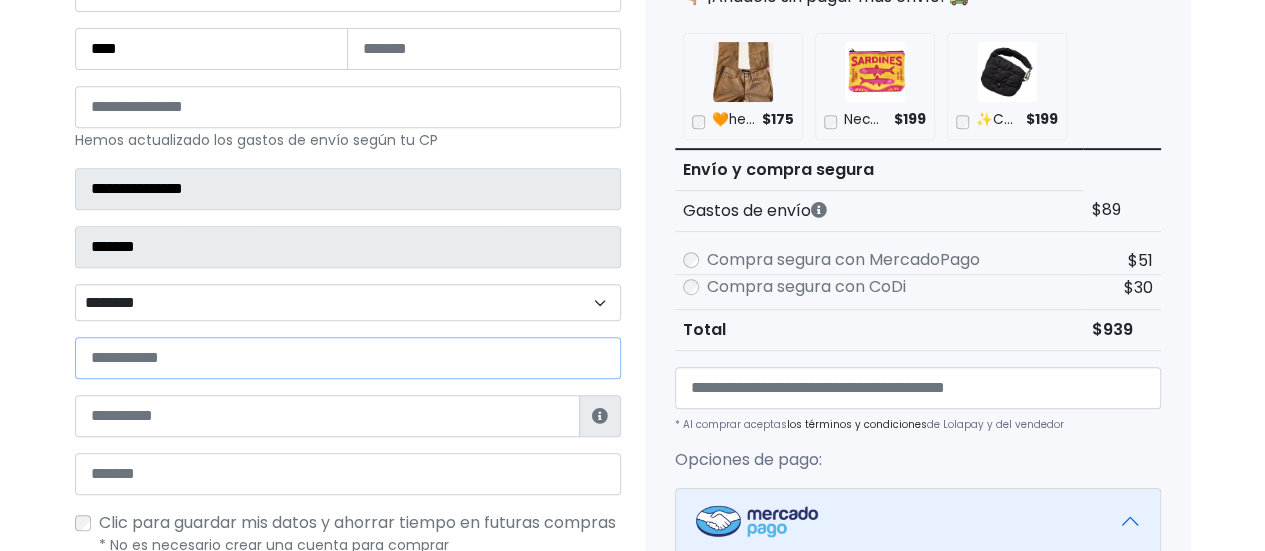 click at bounding box center [348, 358] 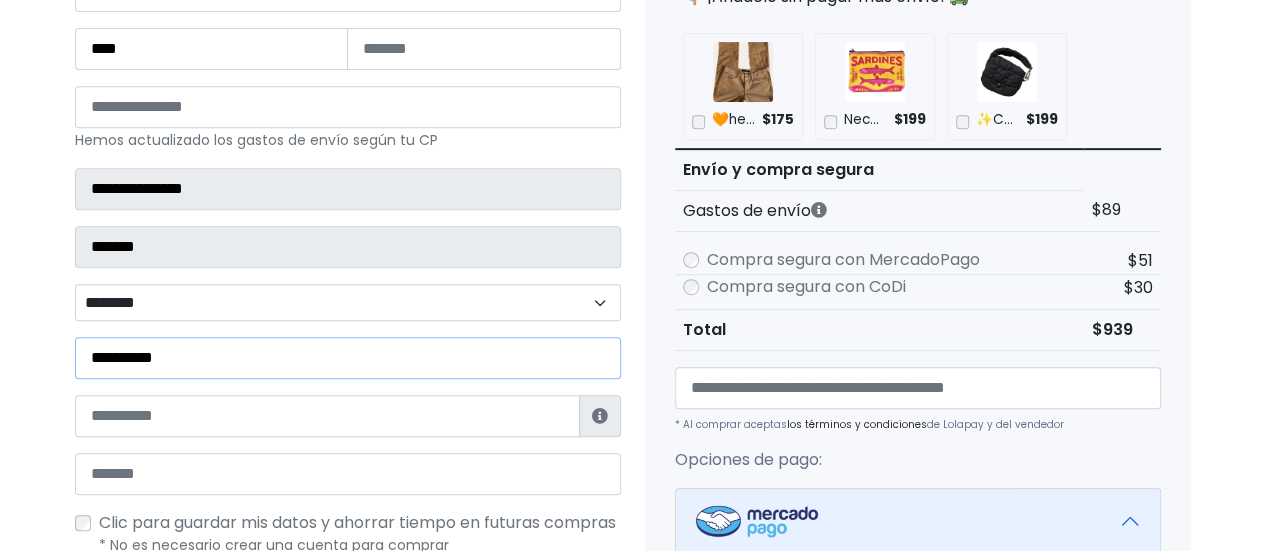 type on "**********" 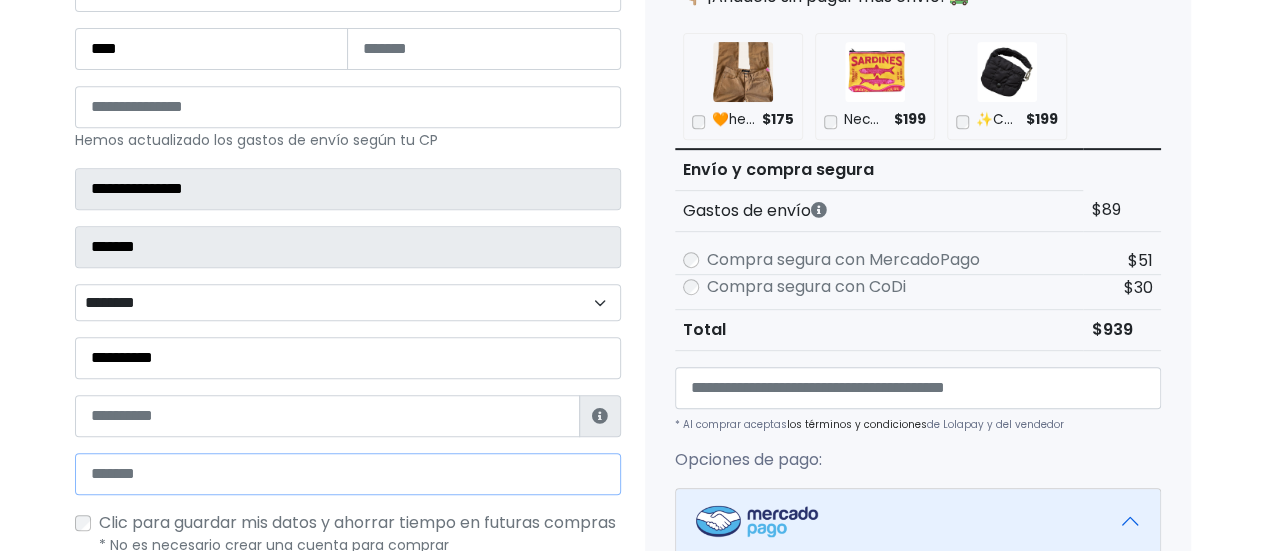 click at bounding box center (348, 474) 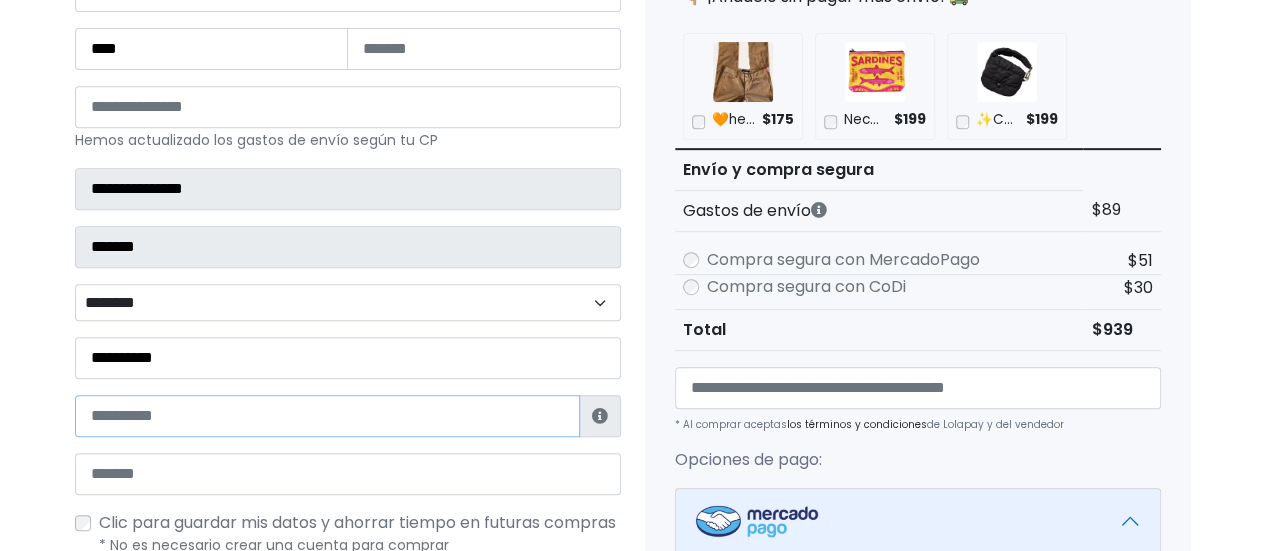 click at bounding box center (327, 416) 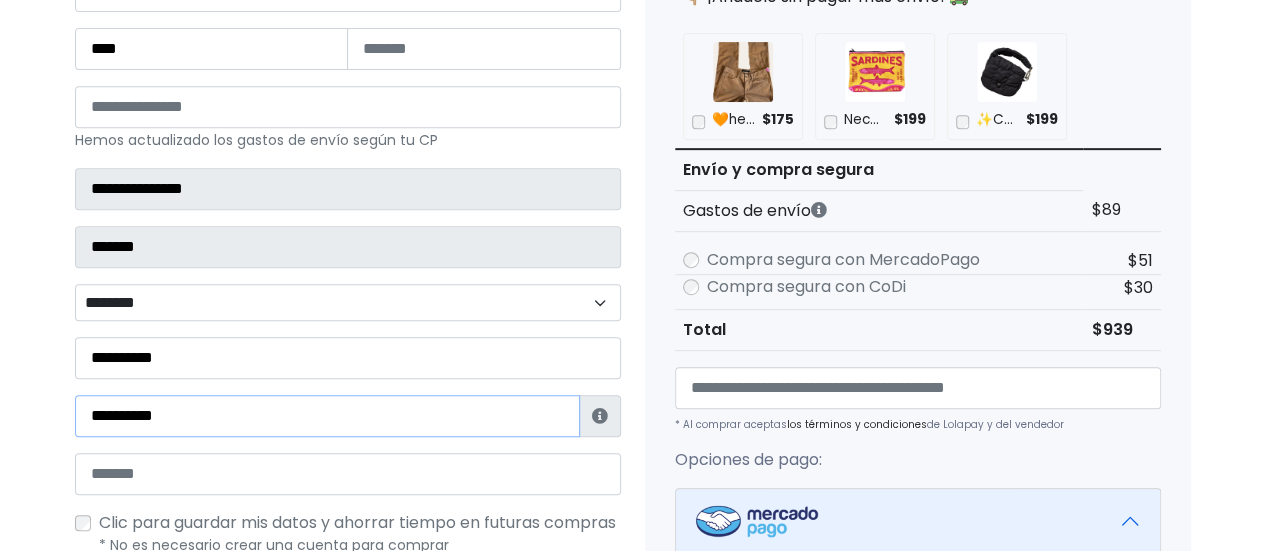 type on "**********" 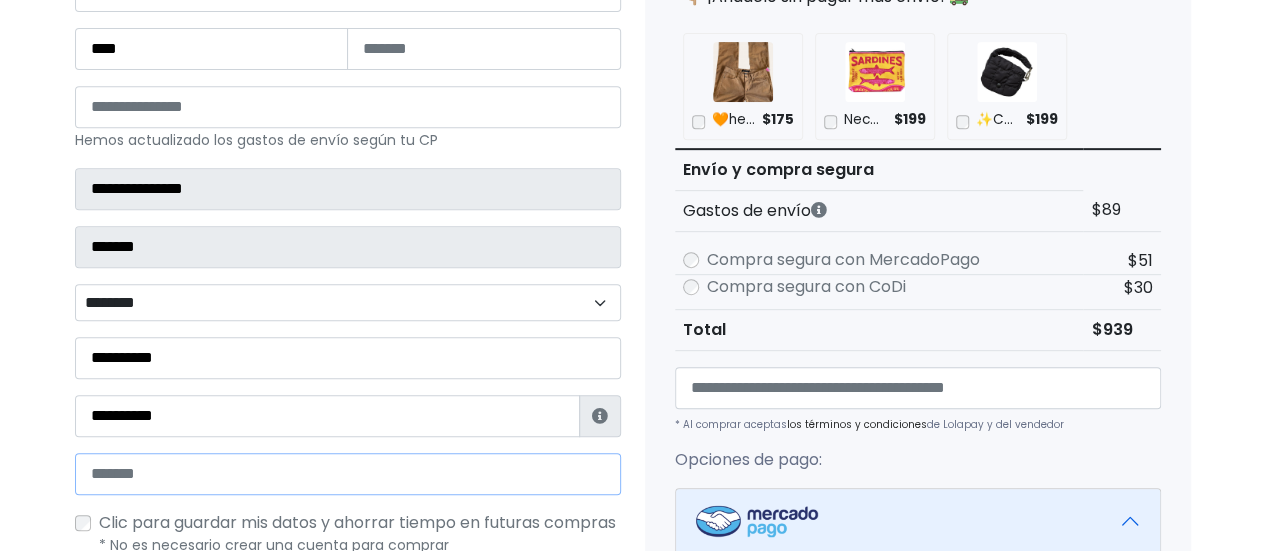 click at bounding box center (348, 474) 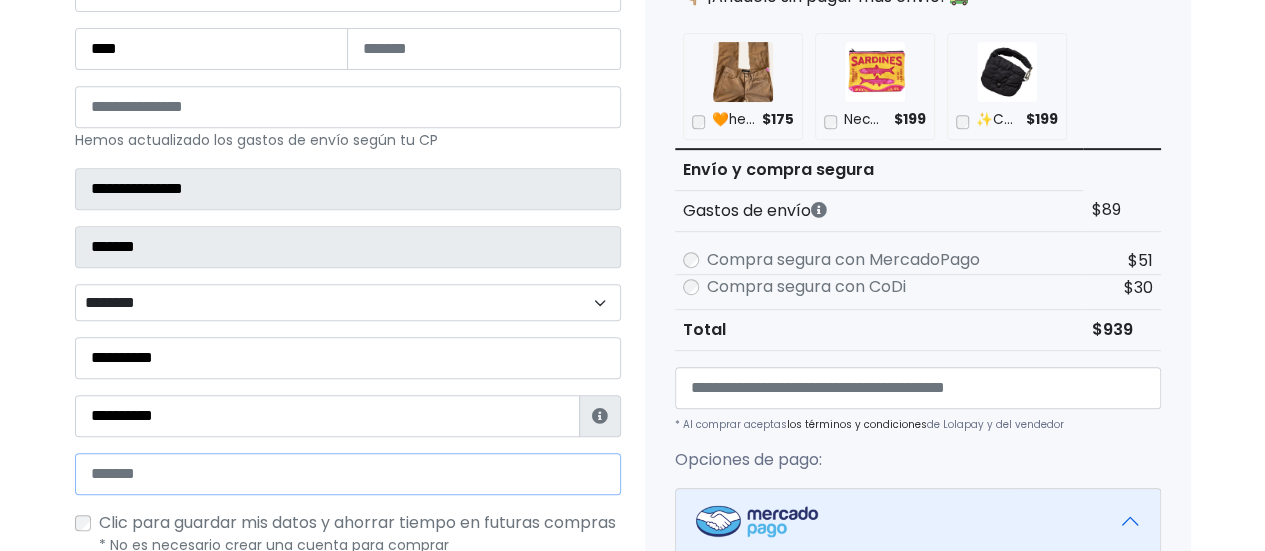 type on "**********" 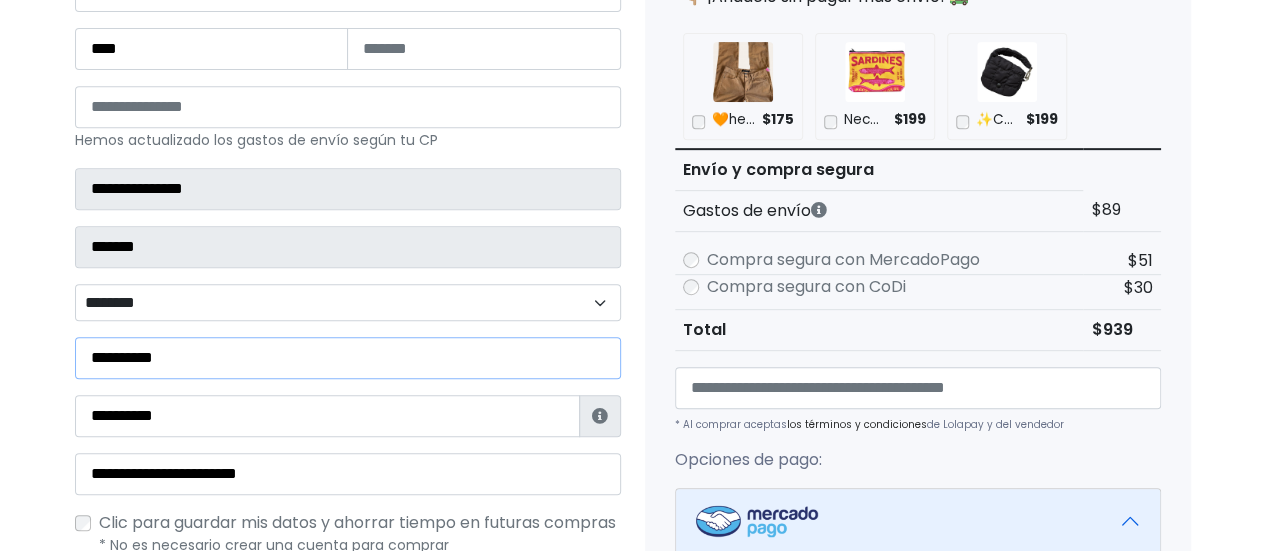 click on "**********" at bounding box center (348, 358) 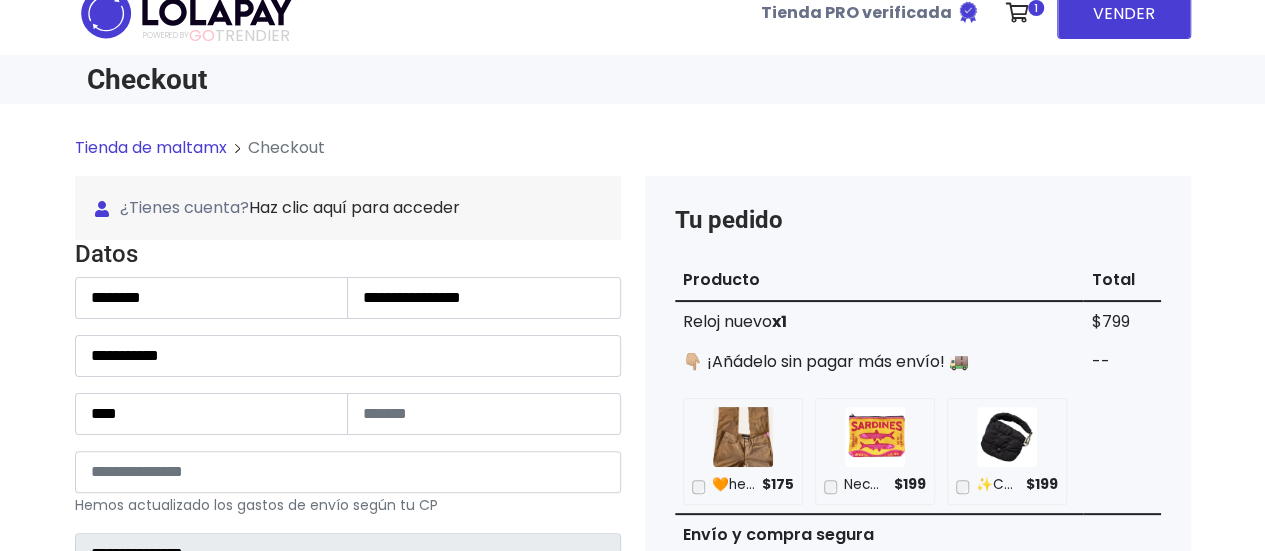 scroll, scrollTop: 0, scrollLeft: 0, axis: both 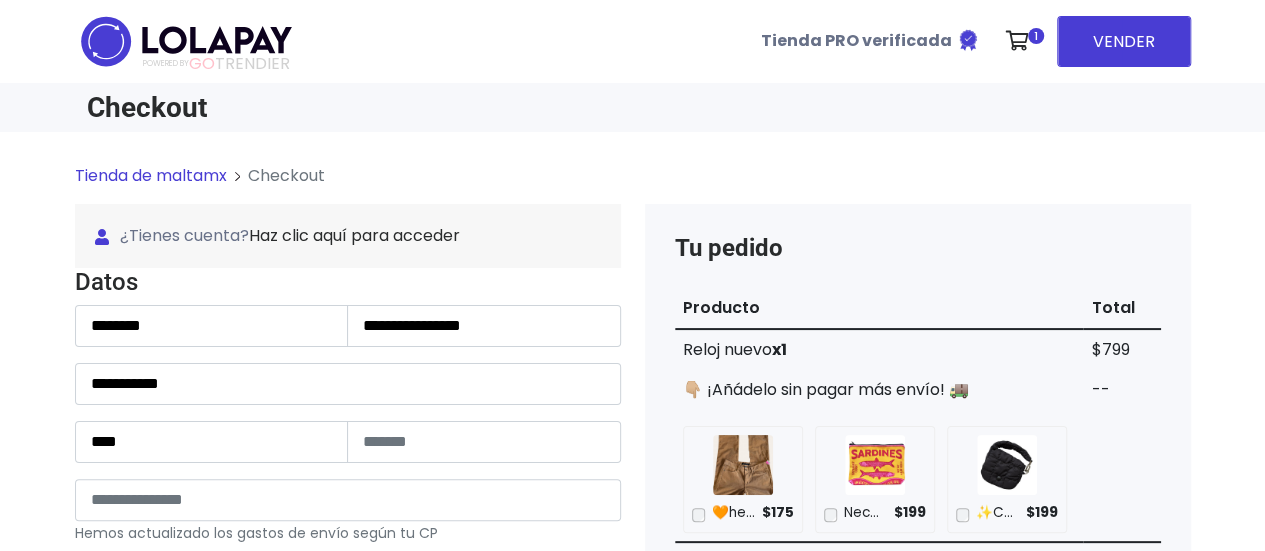 type 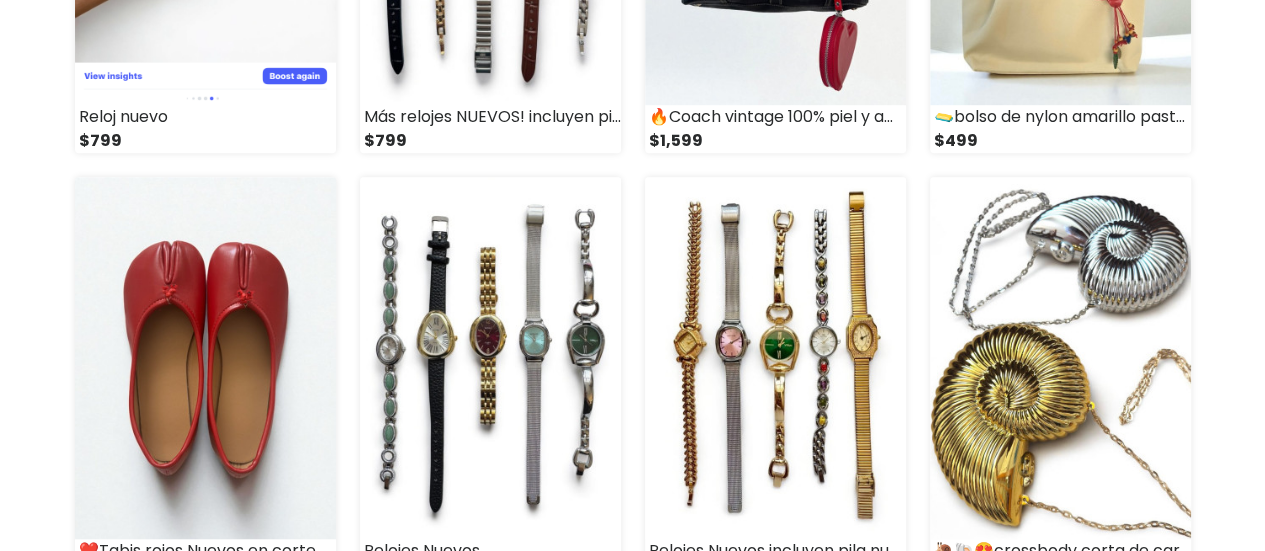 scroll, scrollTop: 100, scrollLeft: 0, axis: vertical 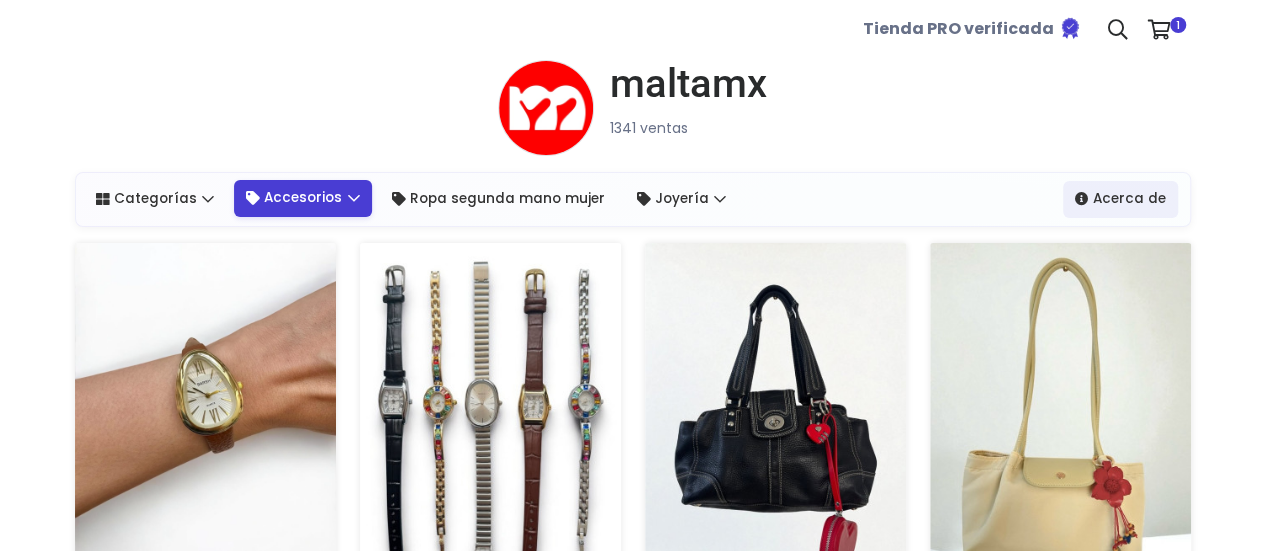 click on "Accesorios" at bounding box center [303, 198] 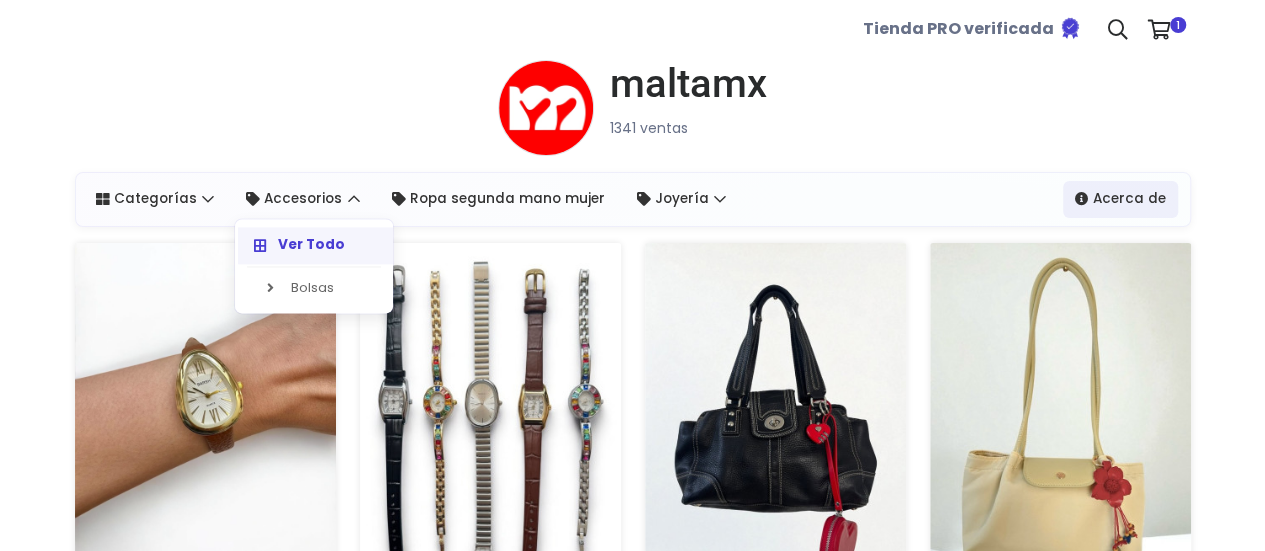 click on "Ver Todo" at bounding box center (317, 246) 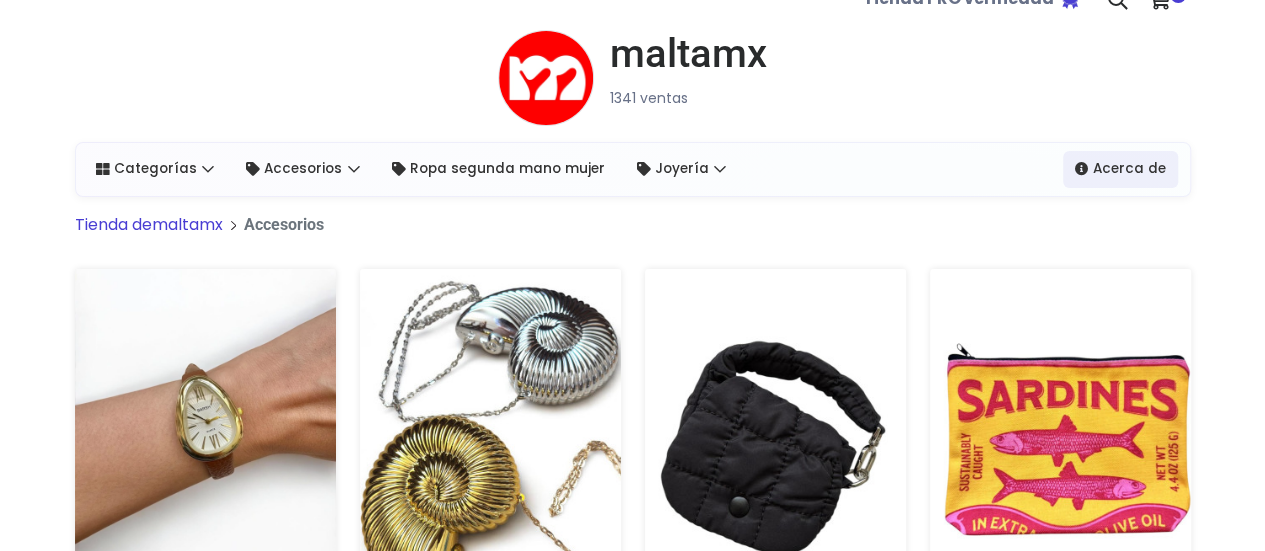 scroll, scrollTop: 0, scrollLeft: 0, axis: both 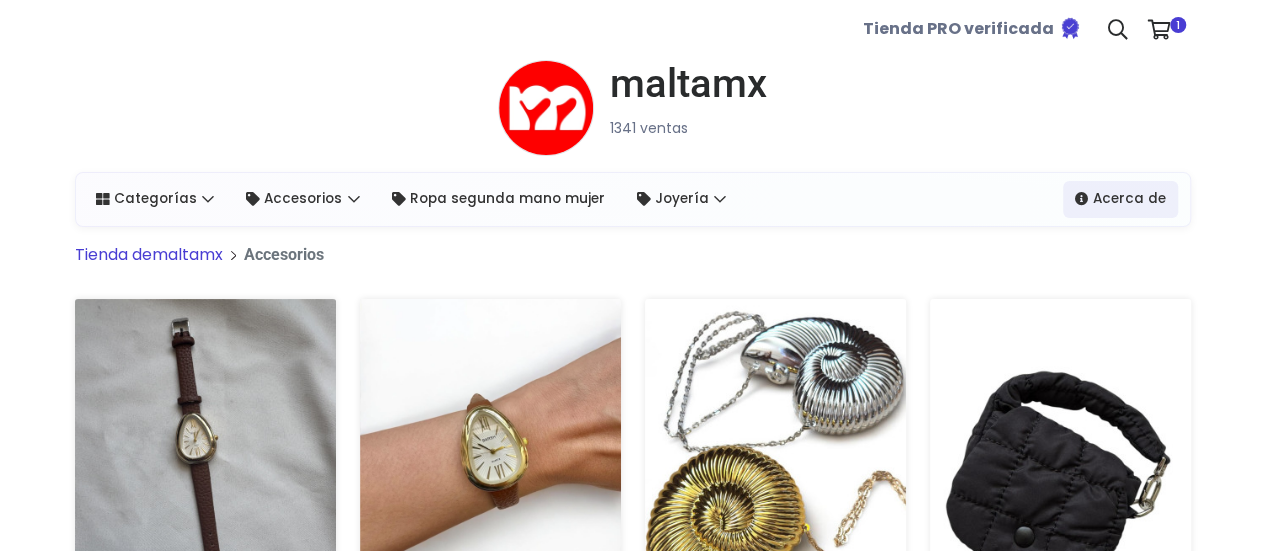 click at bounding box center [205, 480] 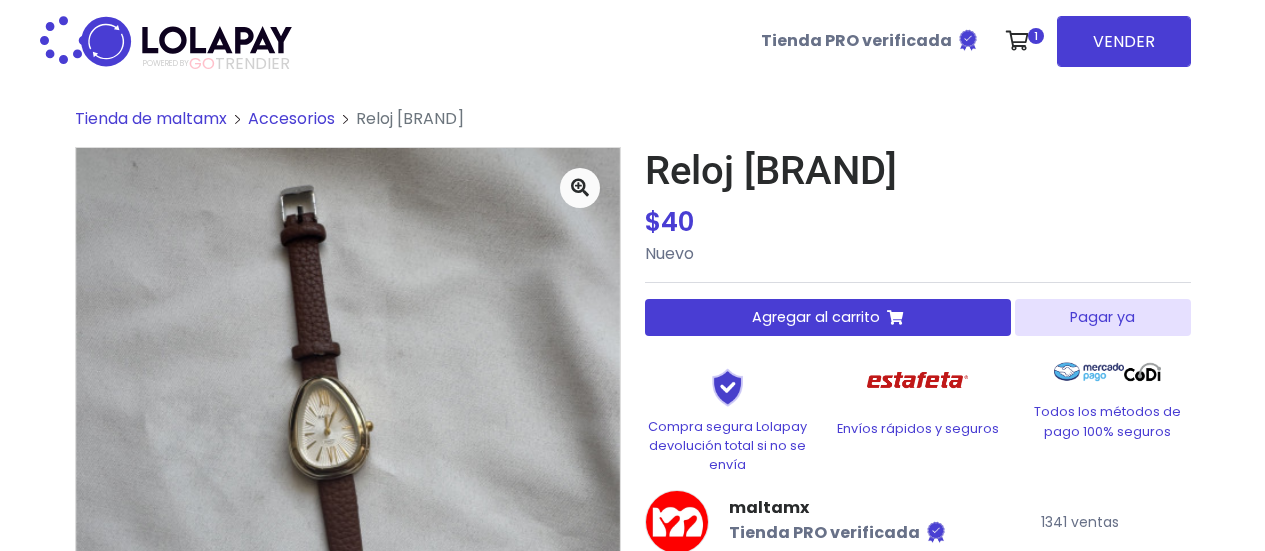 scroll, scrollTop: 0, scrollLeft: 0, axis: both 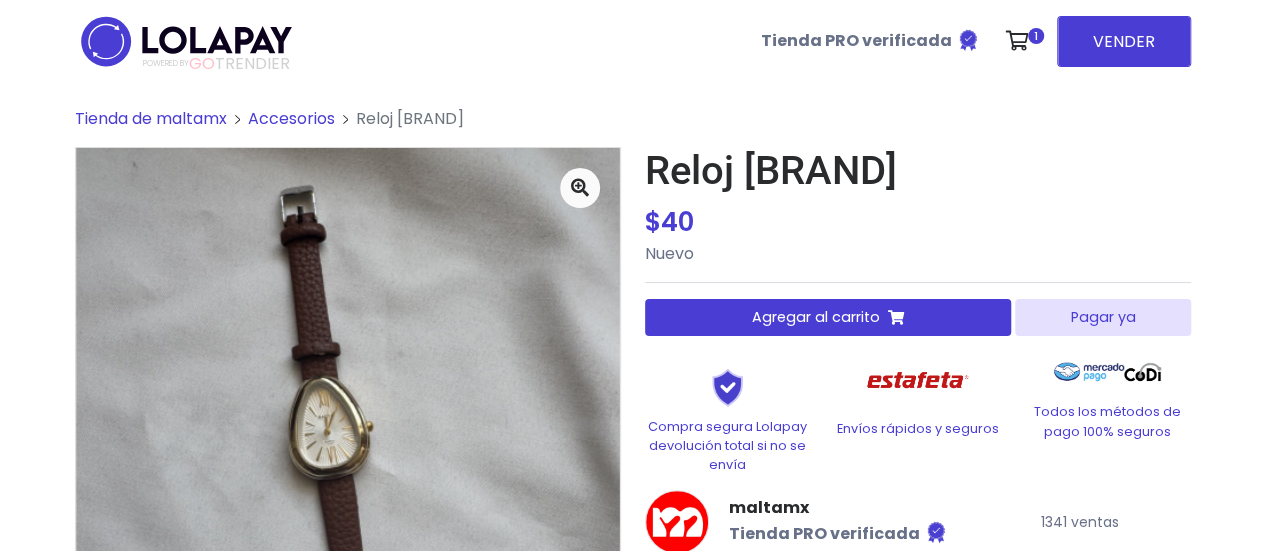 click on "Agregar al carrito" at bounding box center (828, 317) 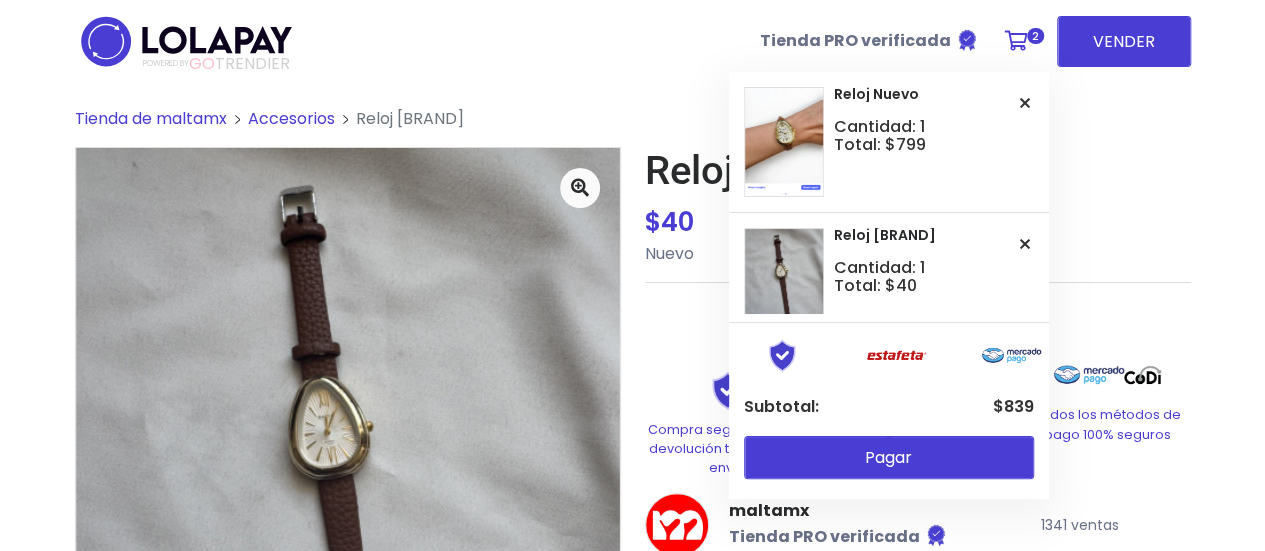 click on "2" at bounding box center [1035, 36] 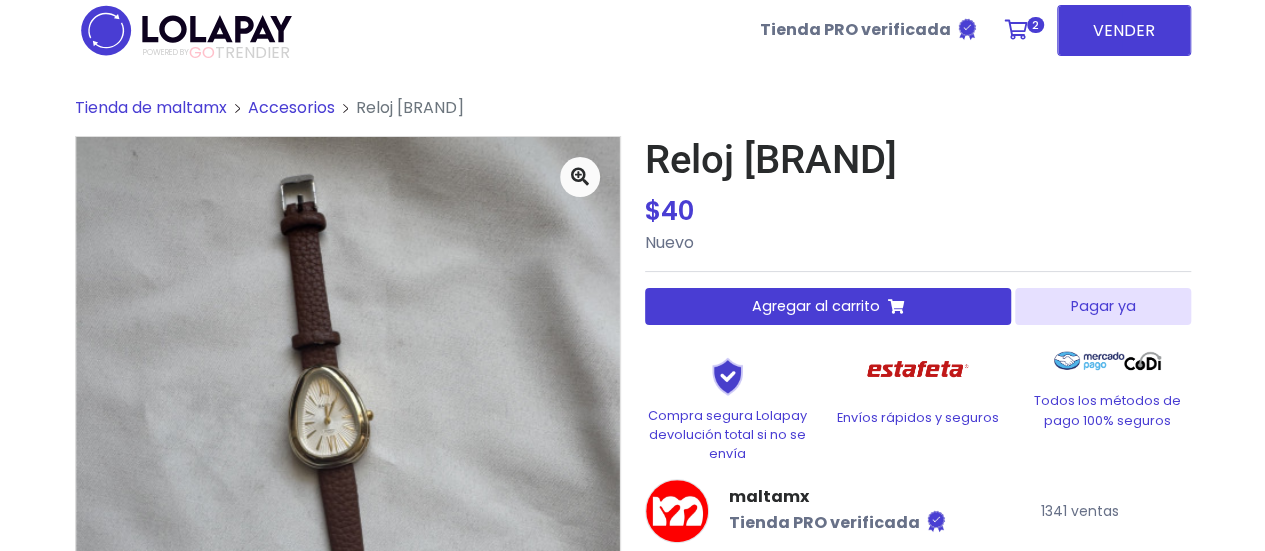 scroll, scrollTop: 0, scrollLeft: 0, axis: both 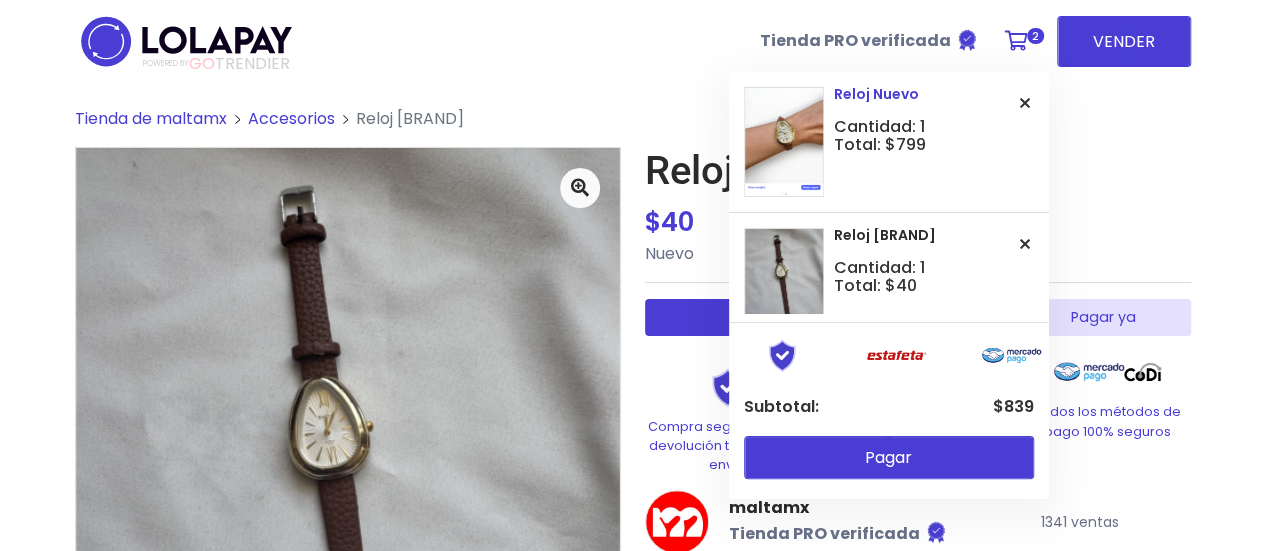 click at bounding box center [1025, 103] 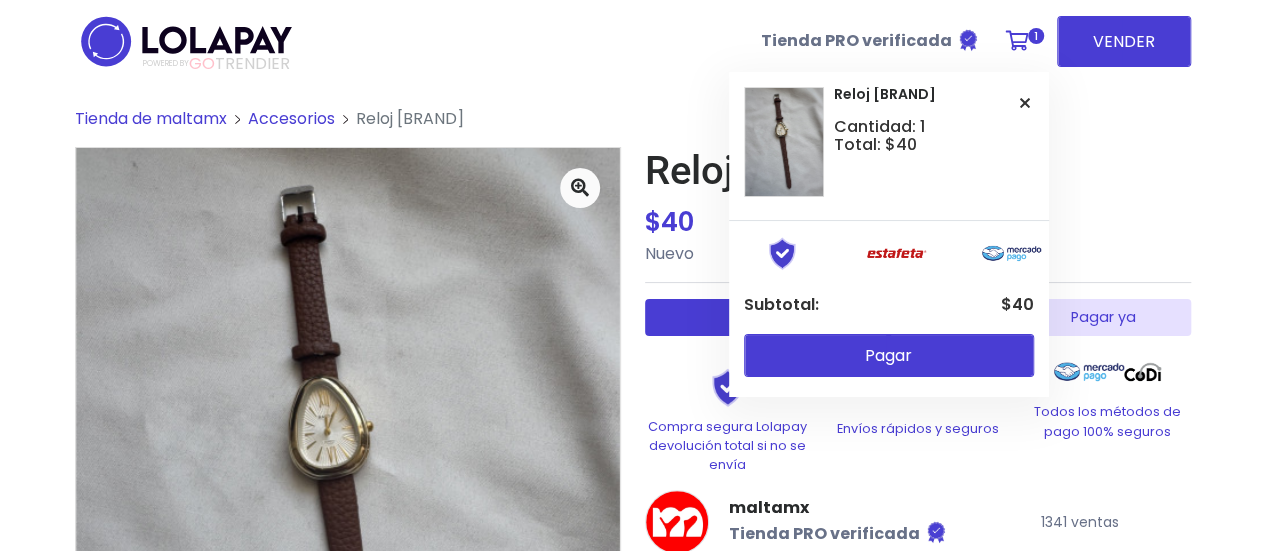 click on "Pagar ya" at bounding box center [1102, 317] 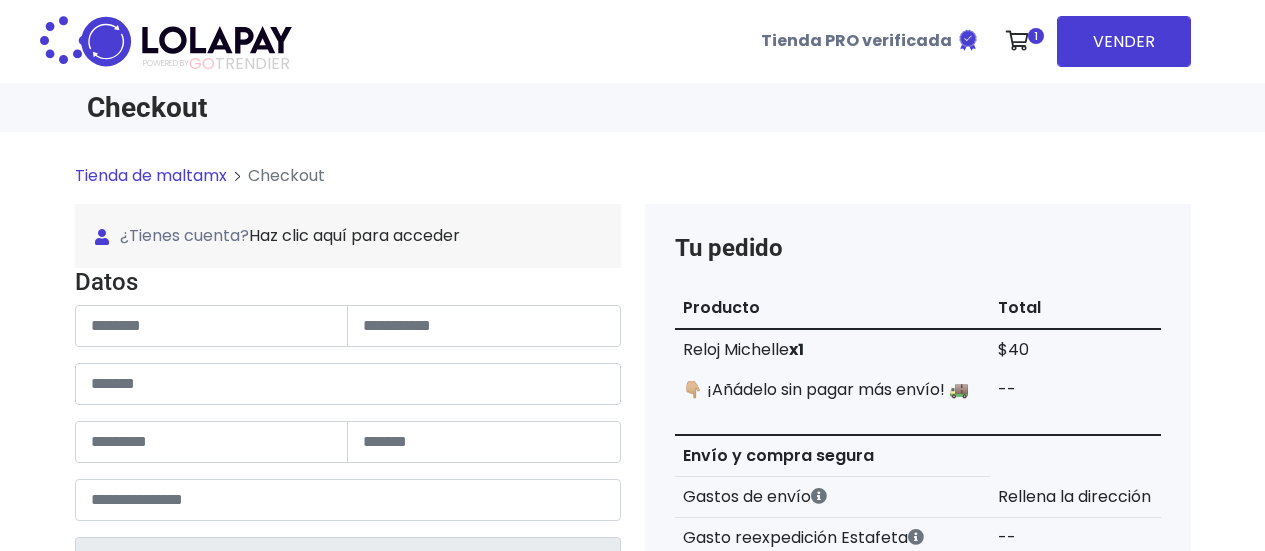 scroll, scrollTop: 0, scrollLeft: 0, axis: both 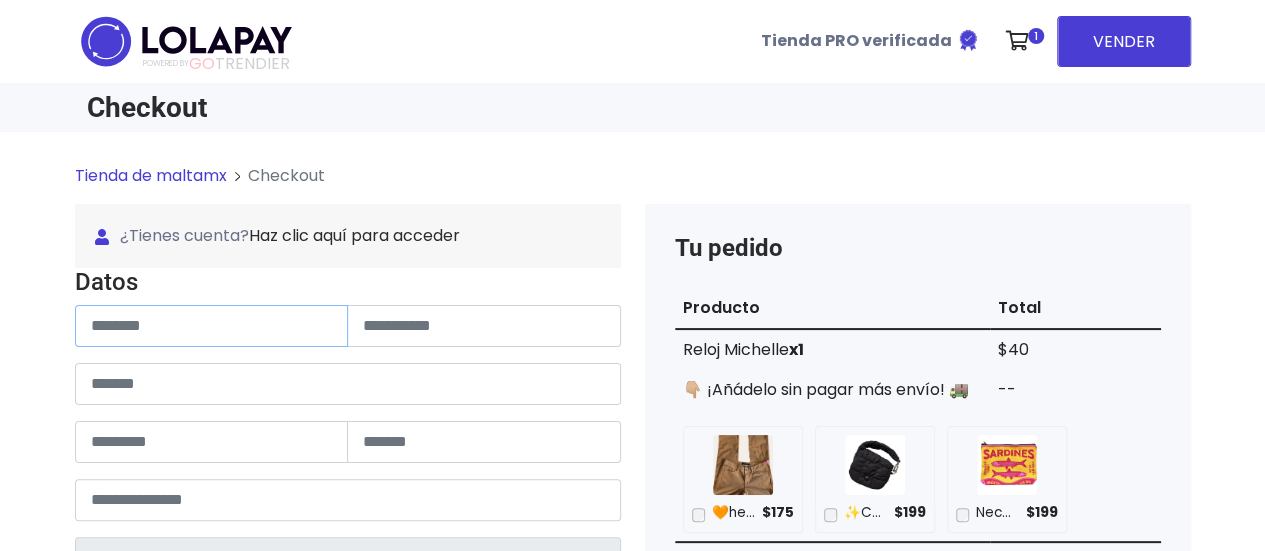 click at bounding box center [212, 326] 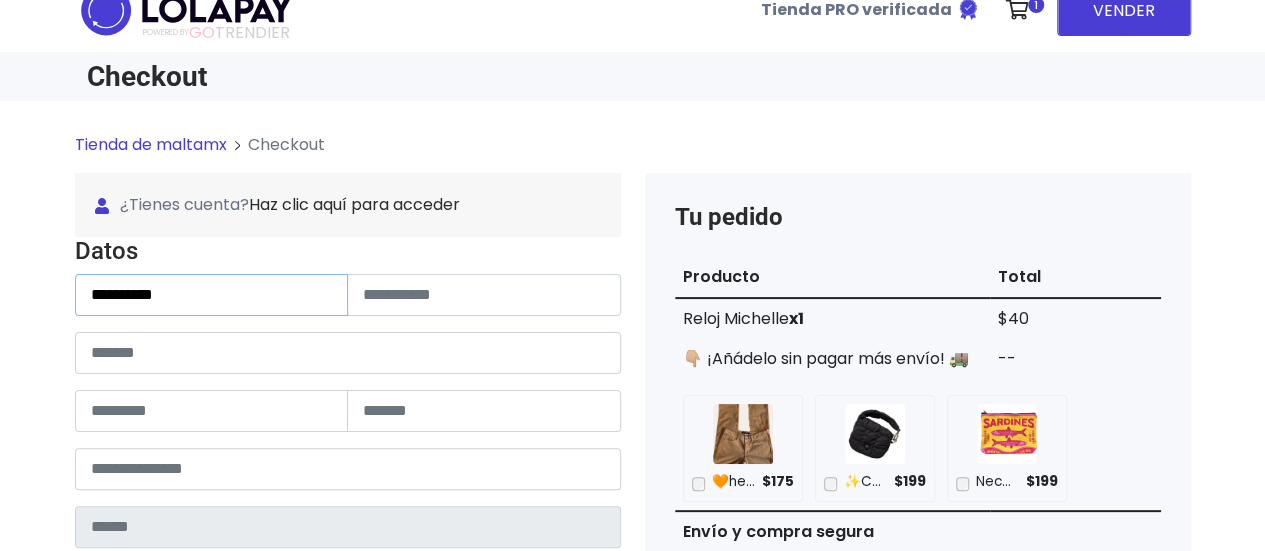 scroll, scrollTop: 400, scrollLeft: 0, axis: vertical 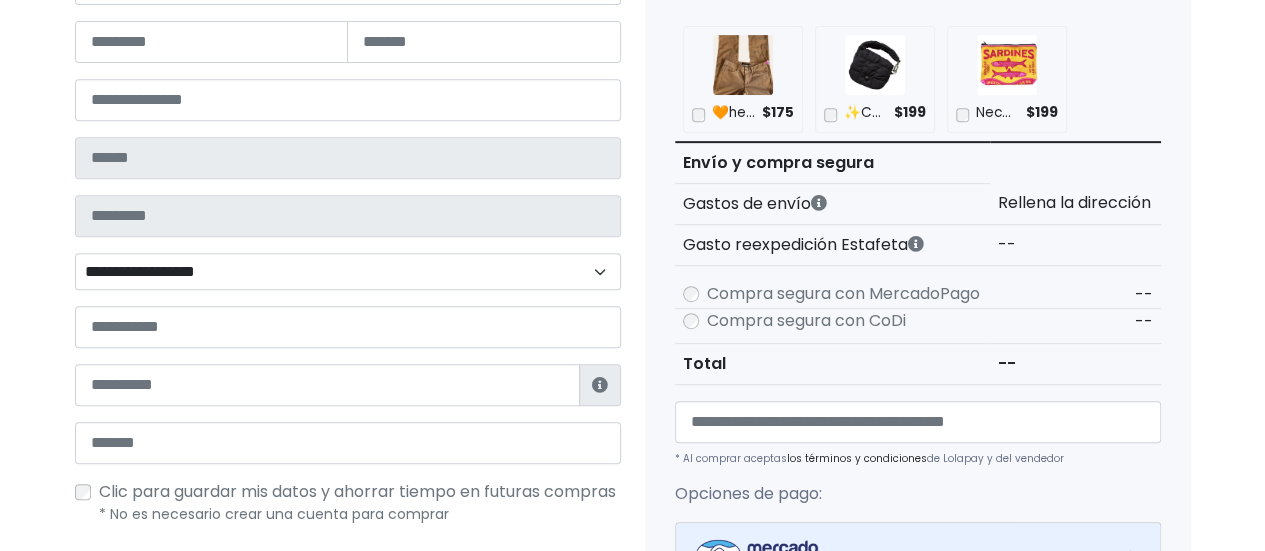 type on "**********" 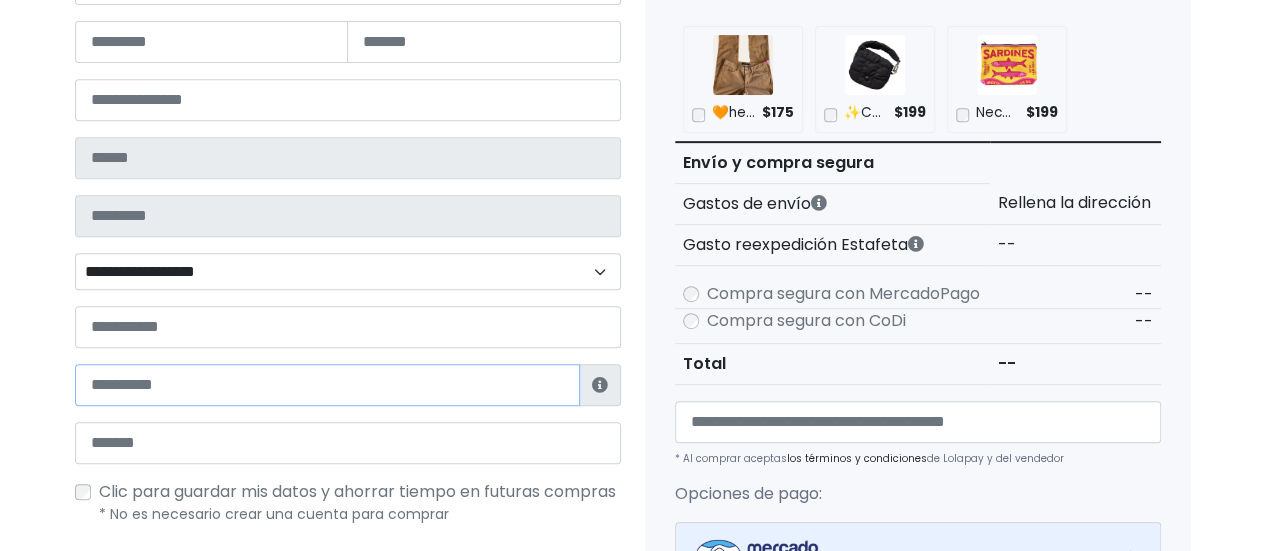drag, startPoint x: 190, startPoint y: 394, endPoint x: 226, endPoint y: 378, distance: 39.39543 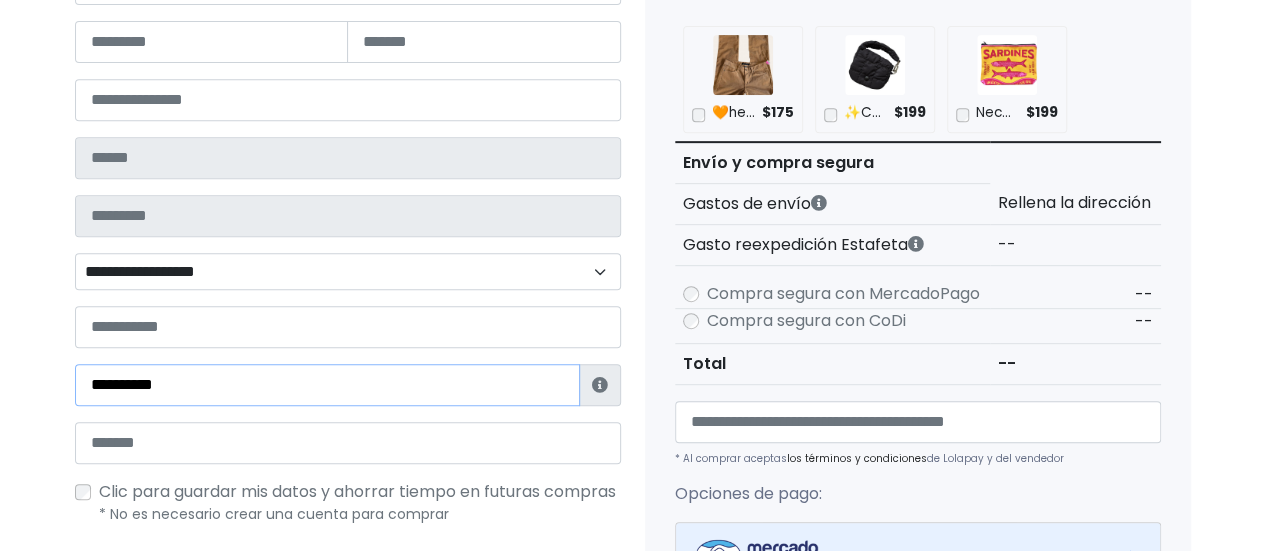 type on "**********" 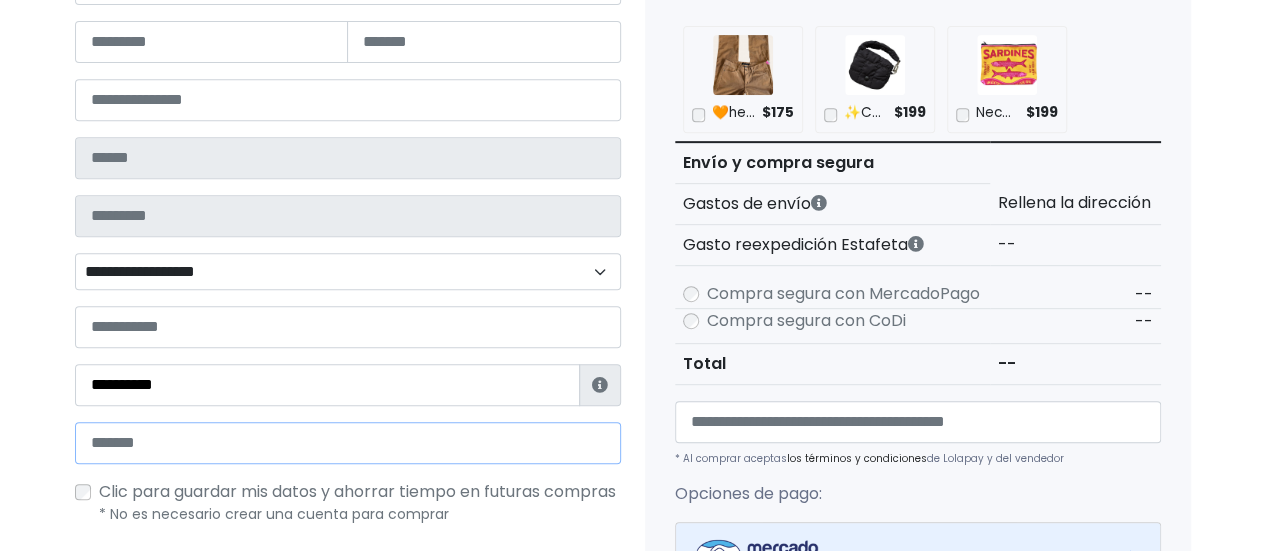 drag, startPoint x: 374, startPoint y: 433, endPoint x: 456, endPoint y: 406, distance: 86.33076 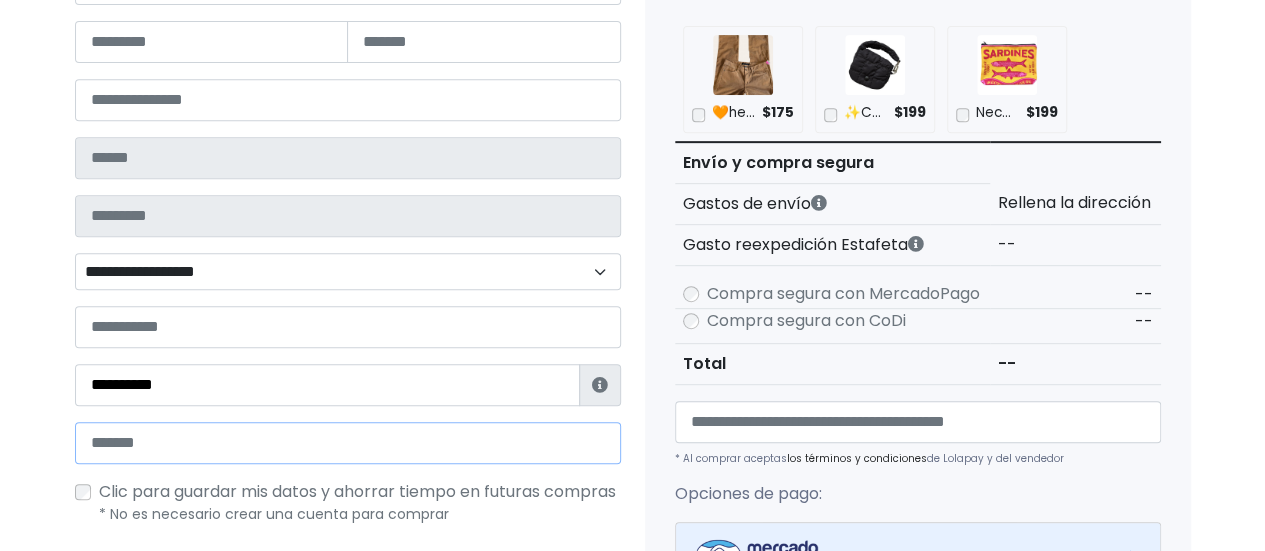 type on "**********" 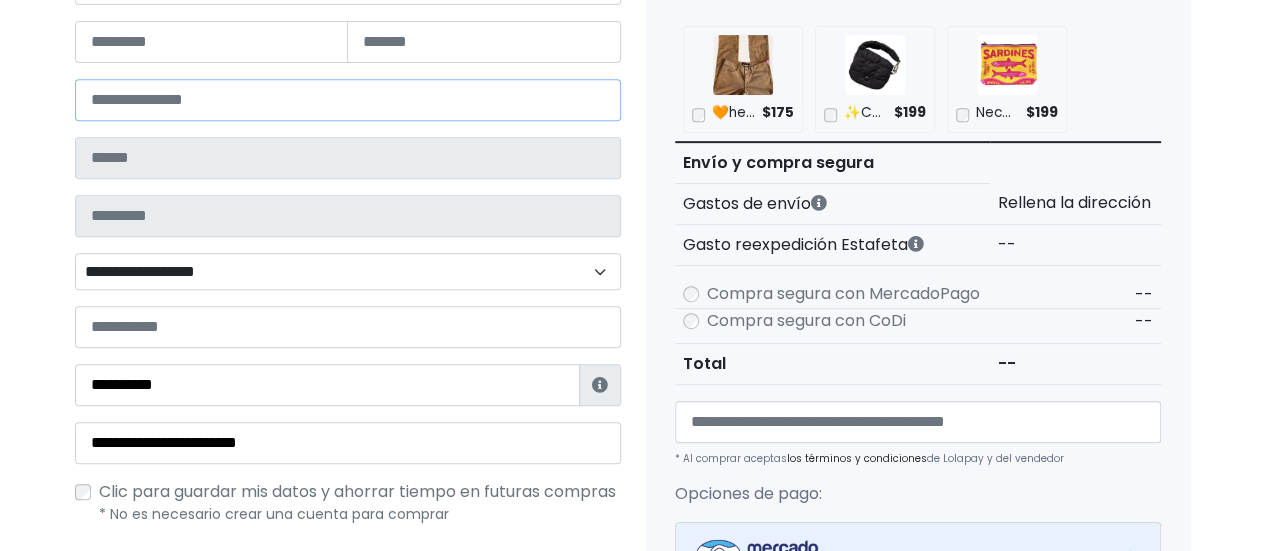 click at bounding box center [348, 100] 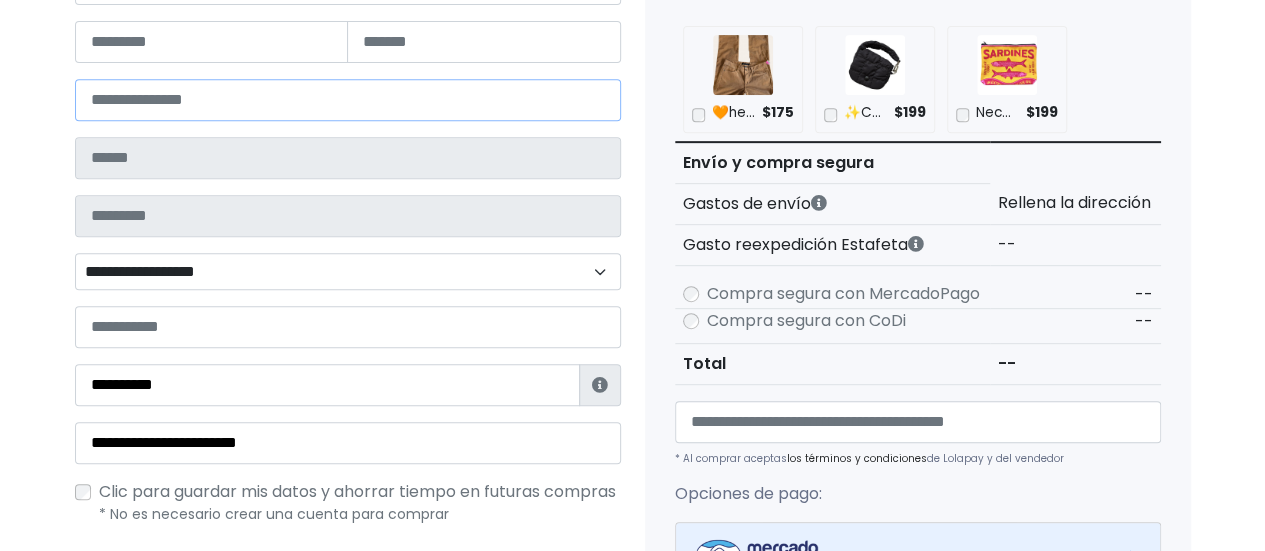 type on "*****" 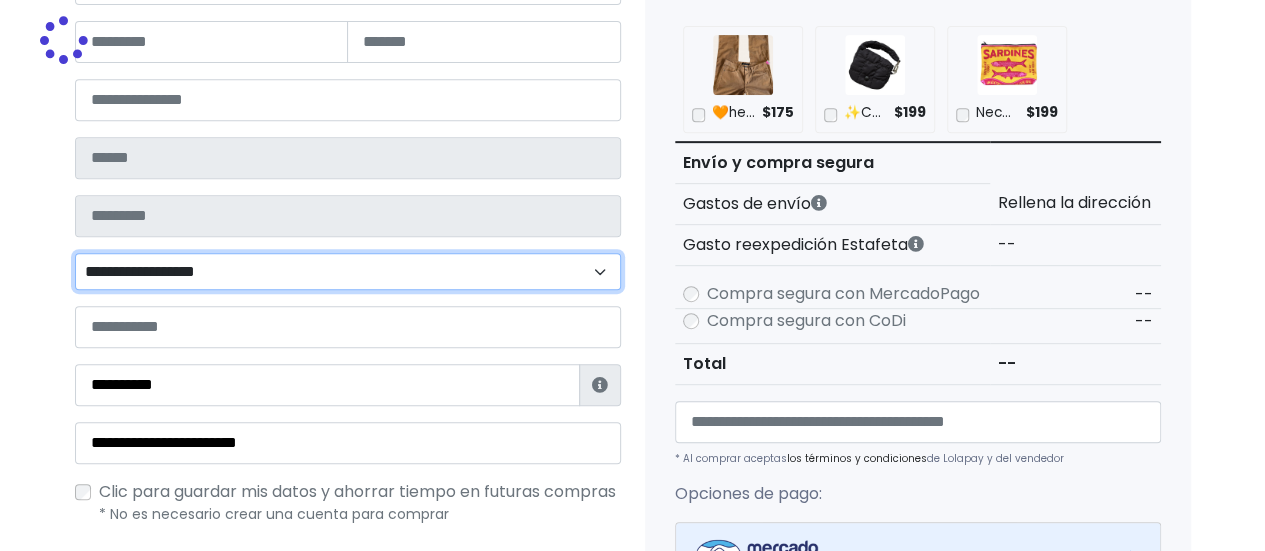 type on "**********" 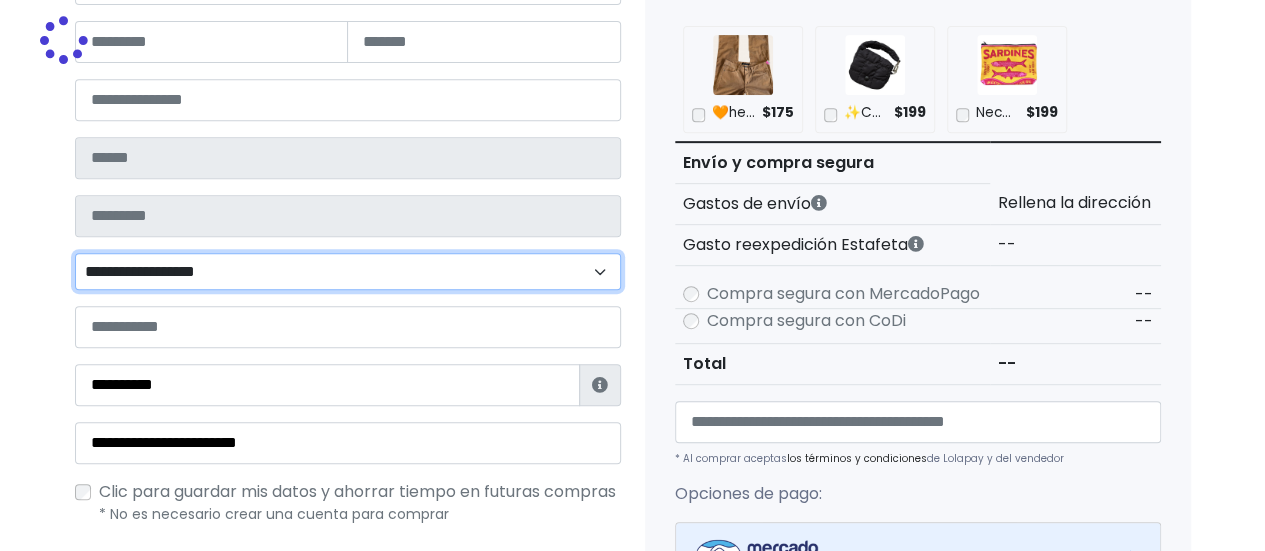 type on "*******" 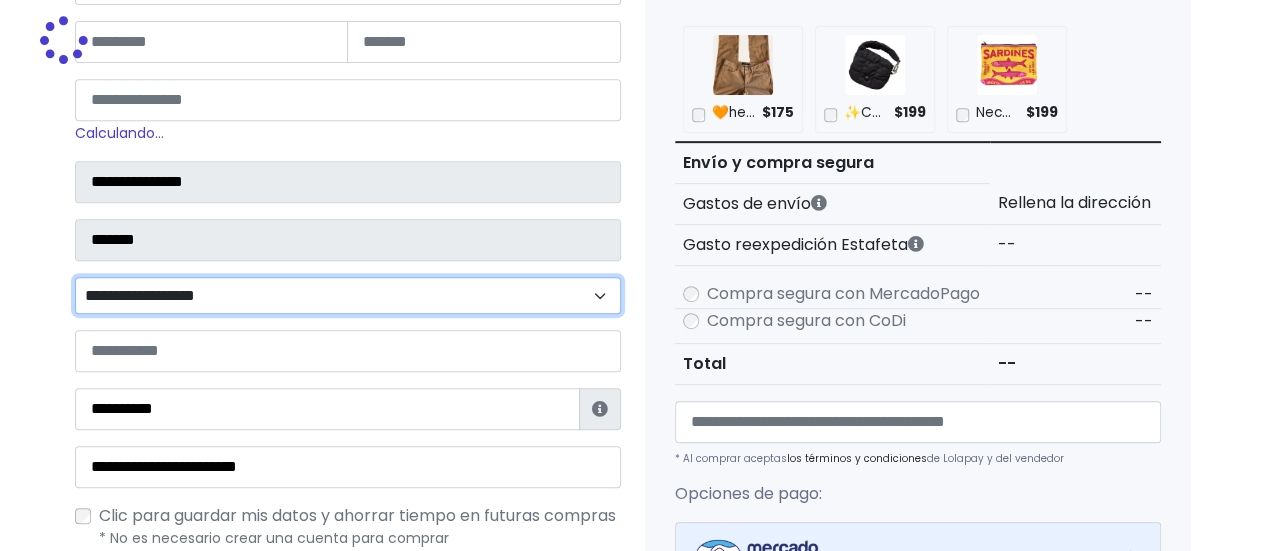 select on "********" 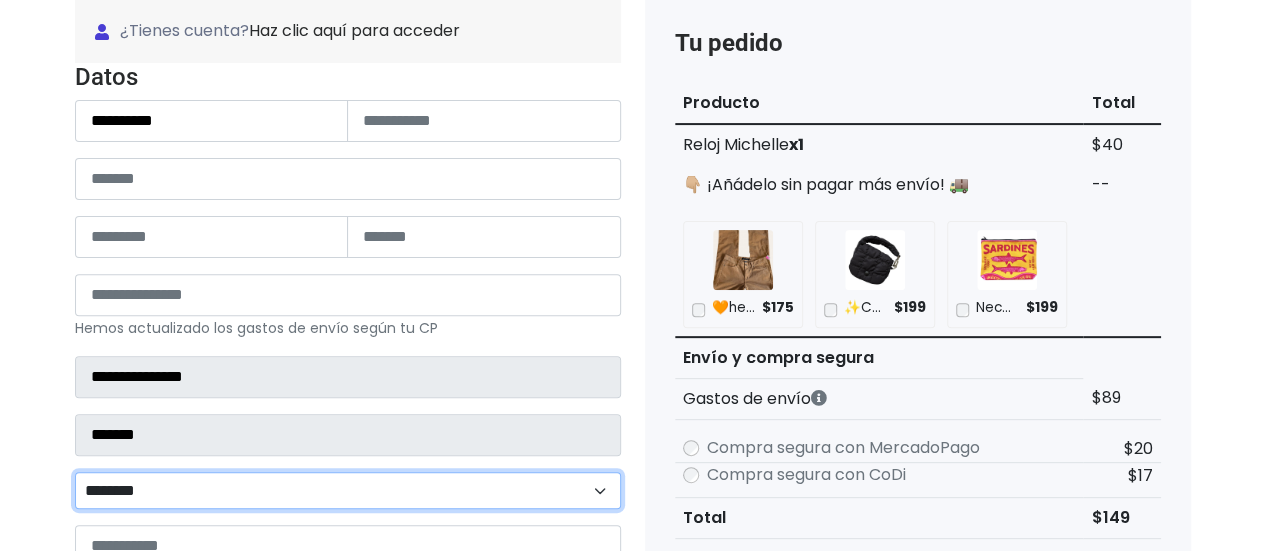 scroll, scrollTop: 200, scrollLeft: 0, axis: vertical 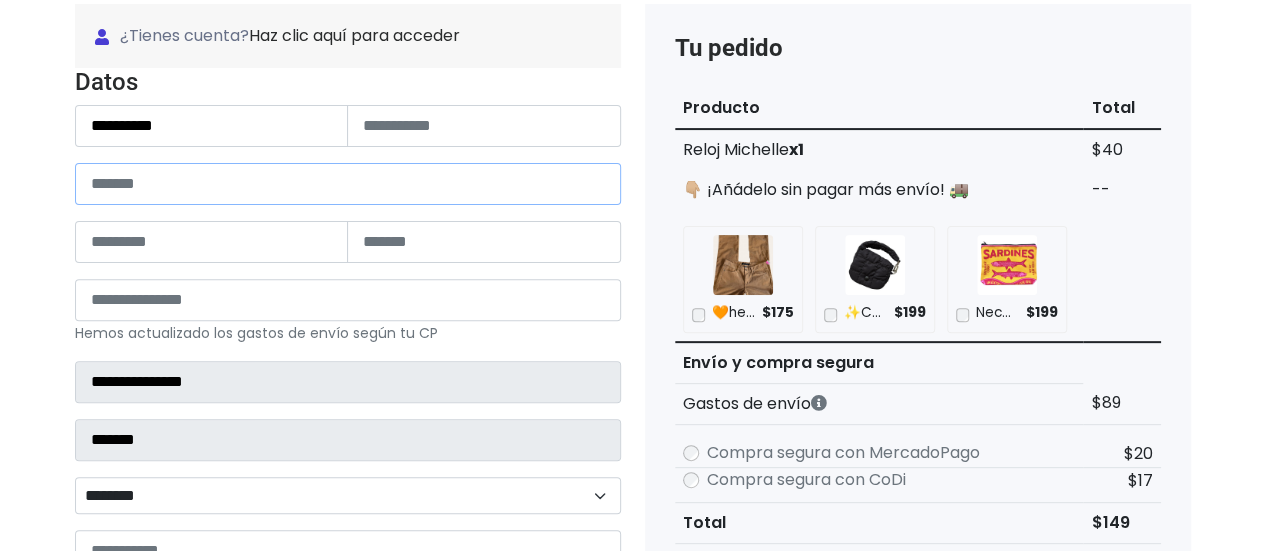 click at bounding box center (348, 184) 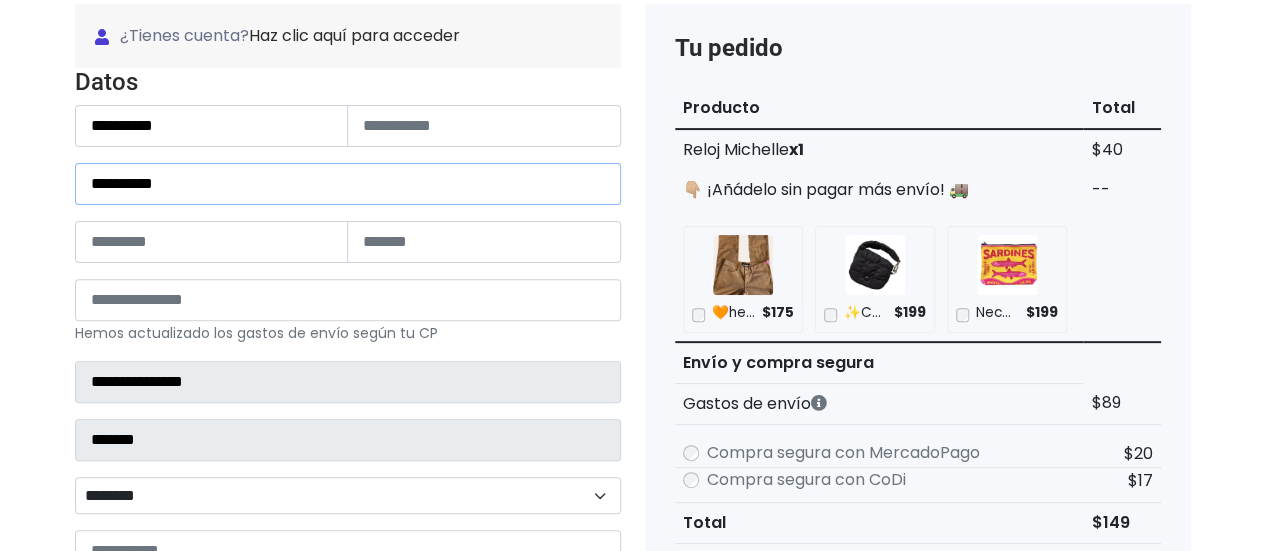 type on "**********" 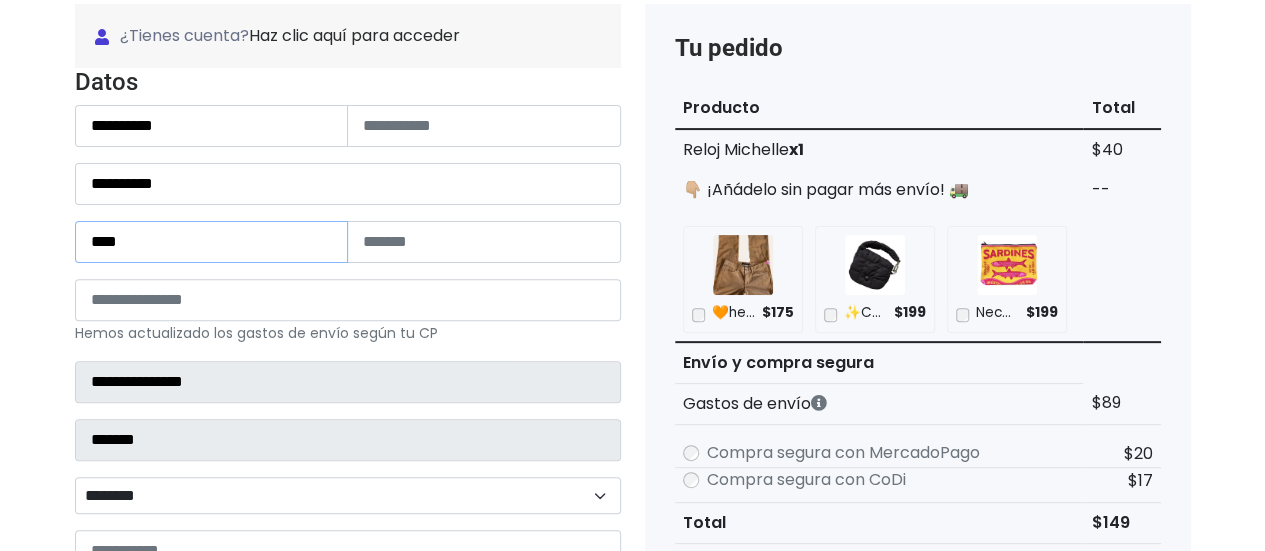 type on "****" 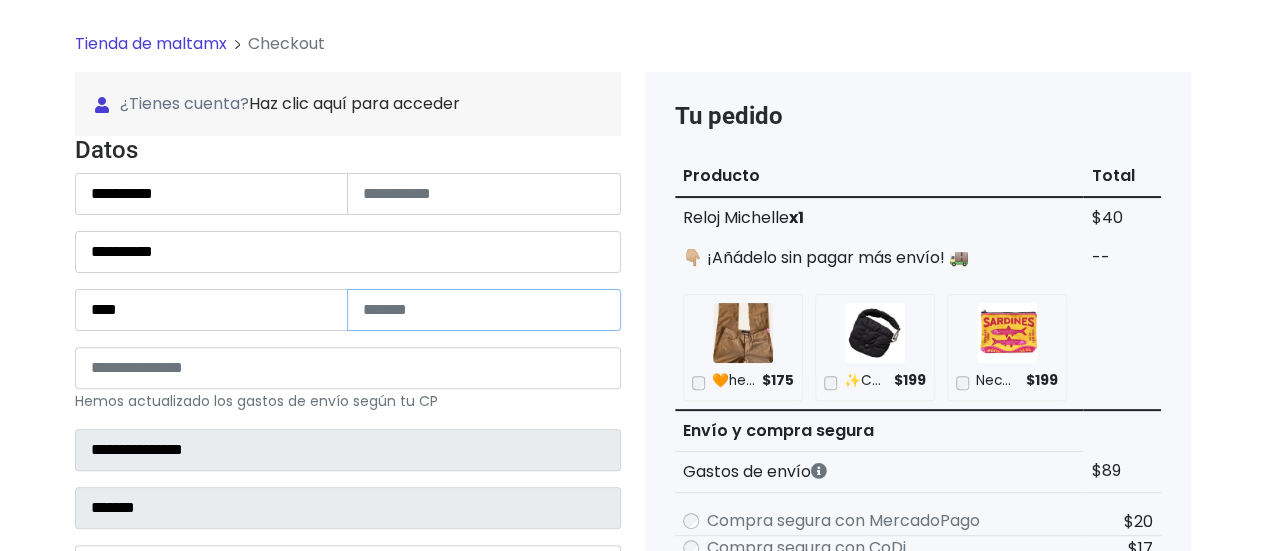 scroll, scrollTop: 0, scrollLeft: 0, axis: both 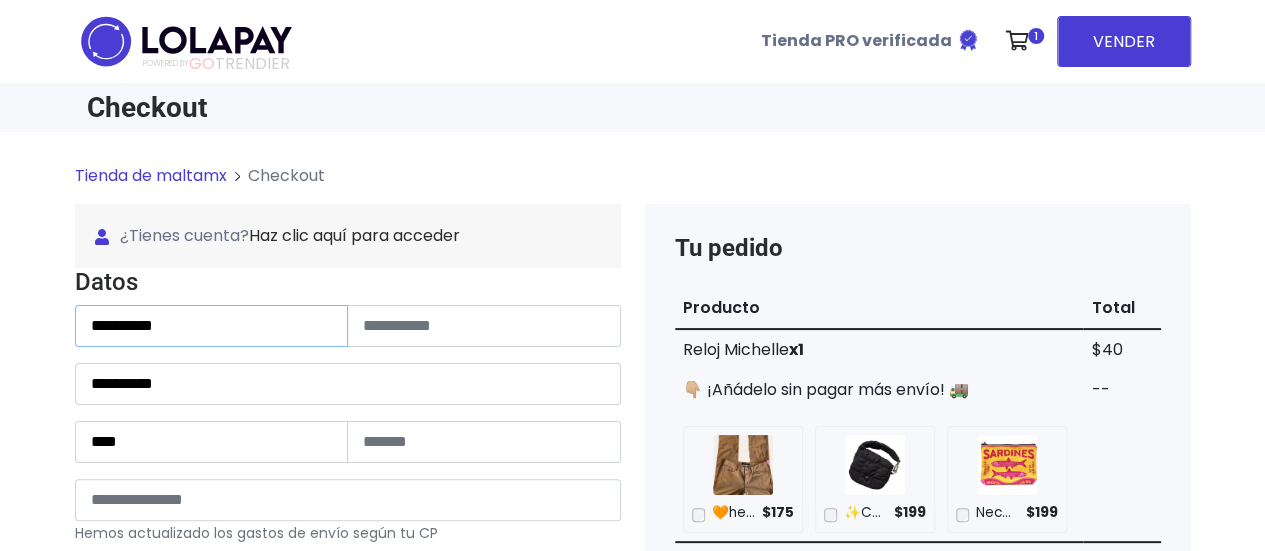 click on "**********" at bounding box center (212, 326) 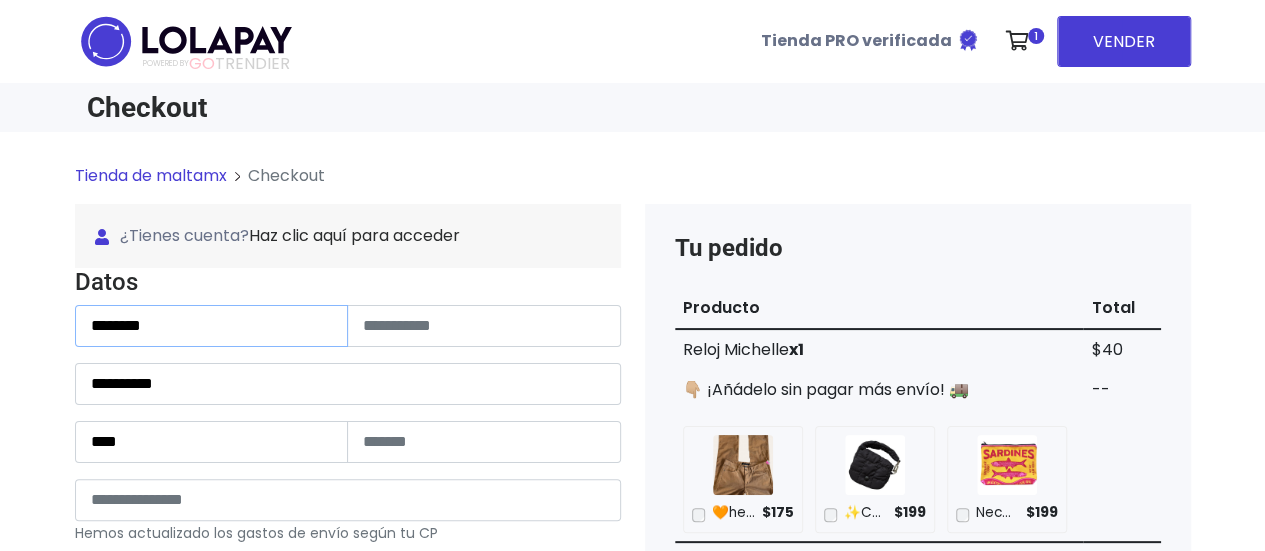 type on "********" 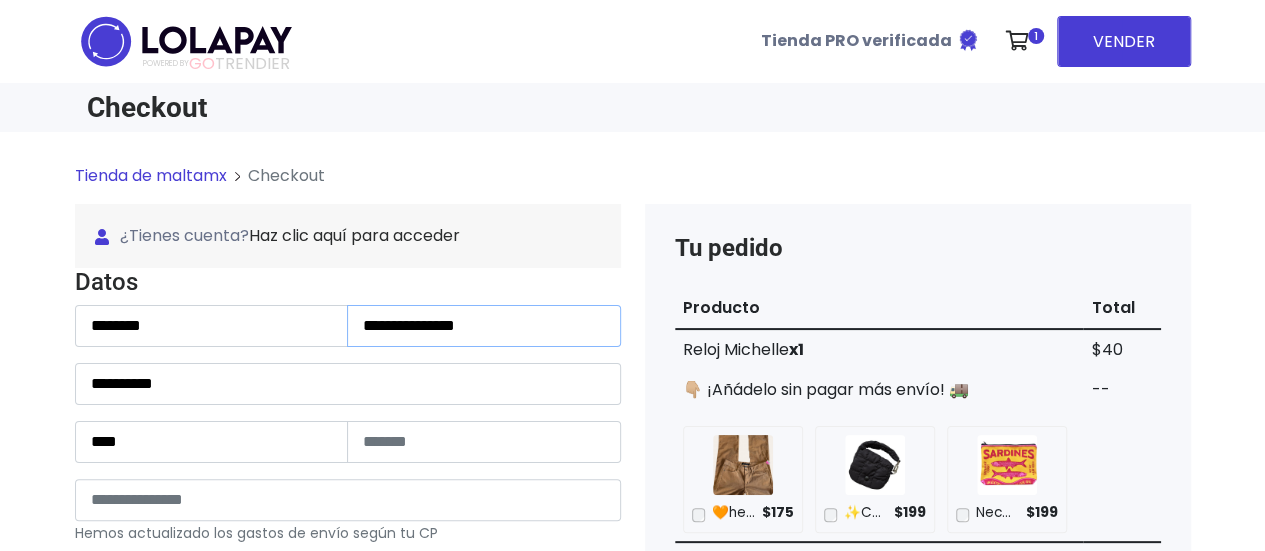 type on "**********" 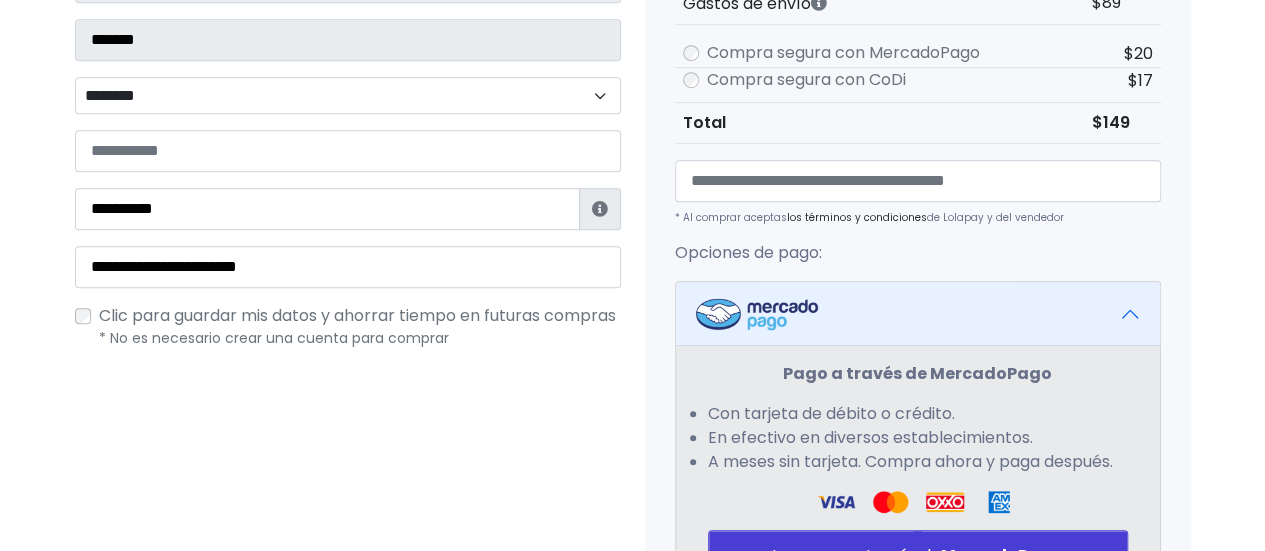 scroll, scrollTop: 700, scrollLeft: 0, axis: vertical 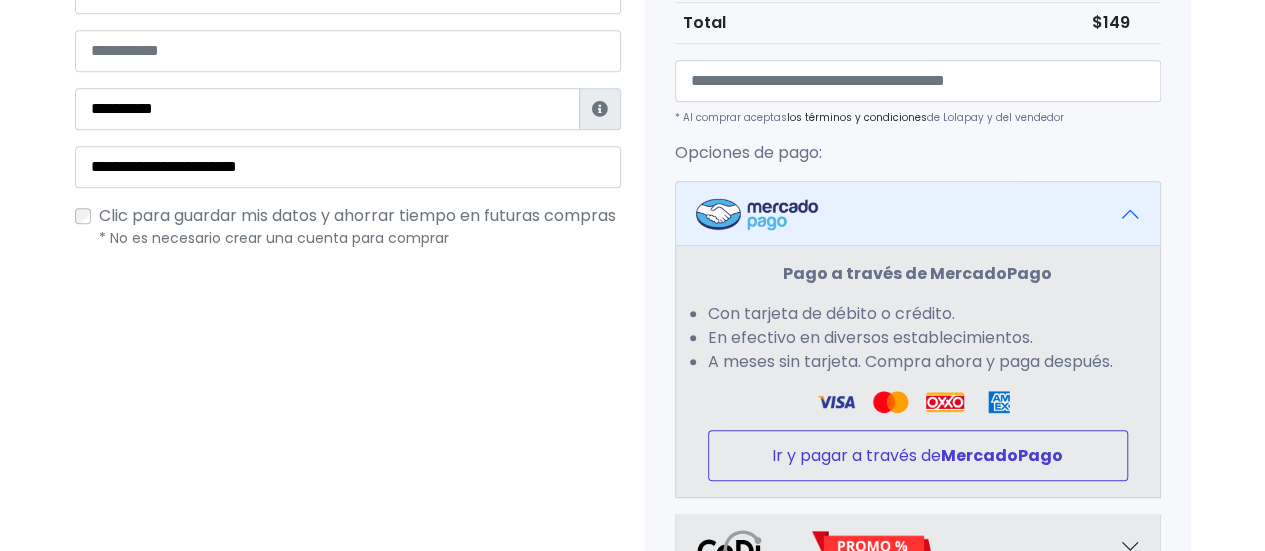 click on "Ir y pagar a través de  MercadoPago" at bounding box center (918, 455) 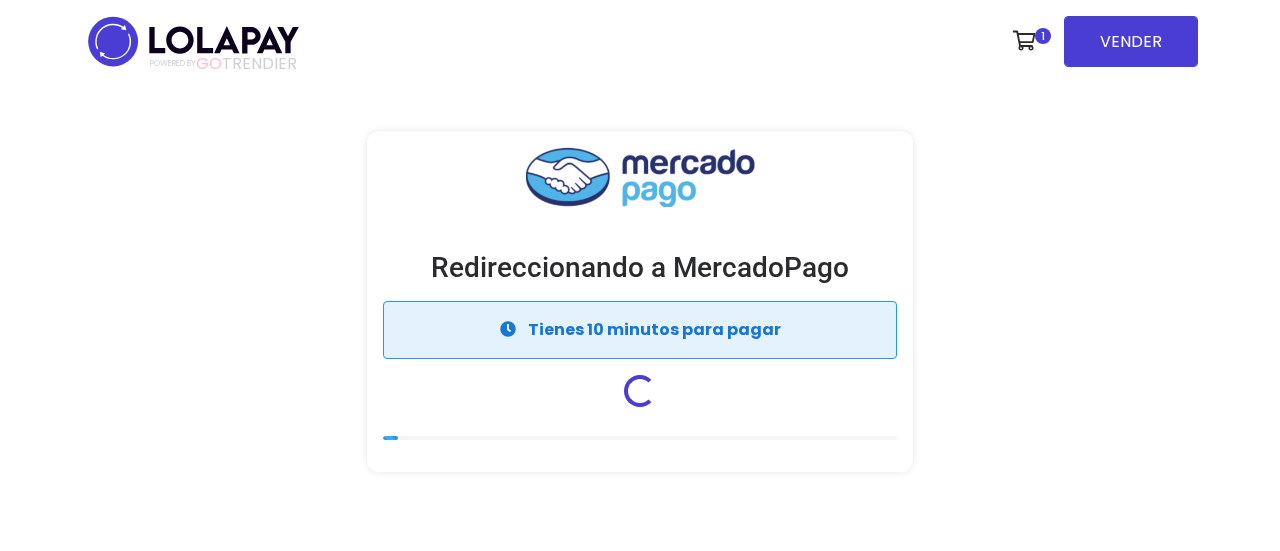 scroll, scrollTop: 0, scrollLeft: 0, axis: both 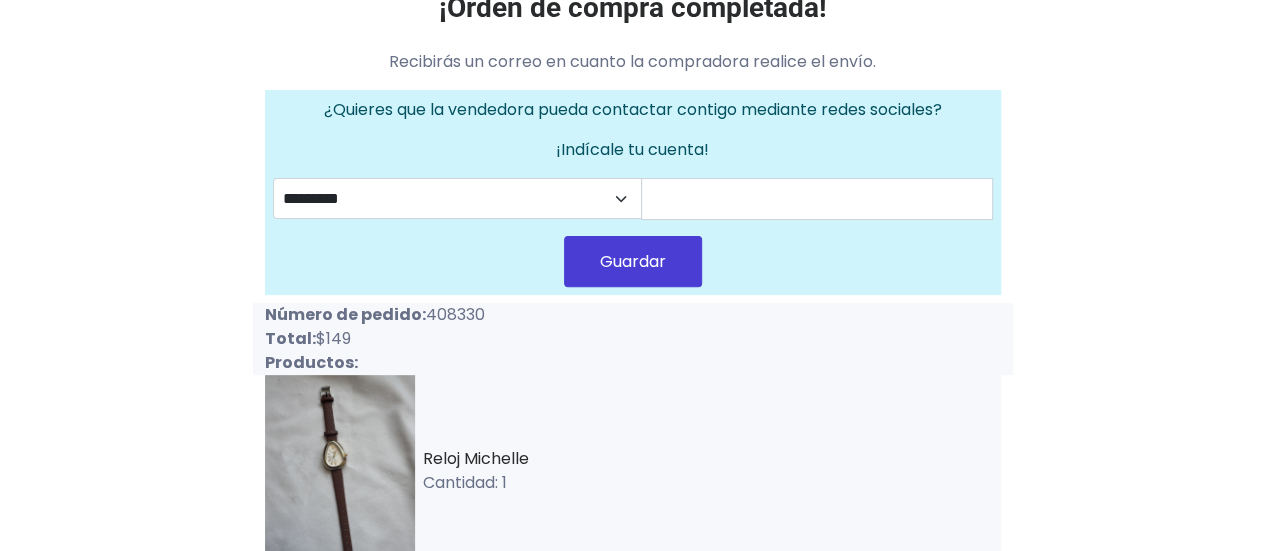 click on "Reloj Michelle" at bounding box center (712, 459) 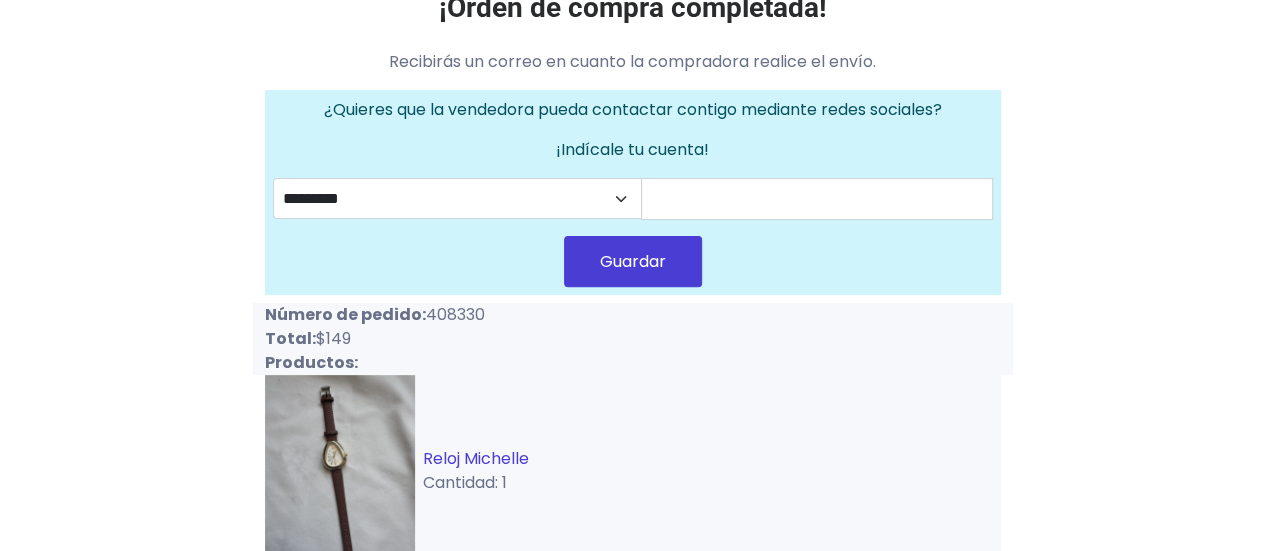 click on "Reloj Michelle" at bounding box center [476, 458] 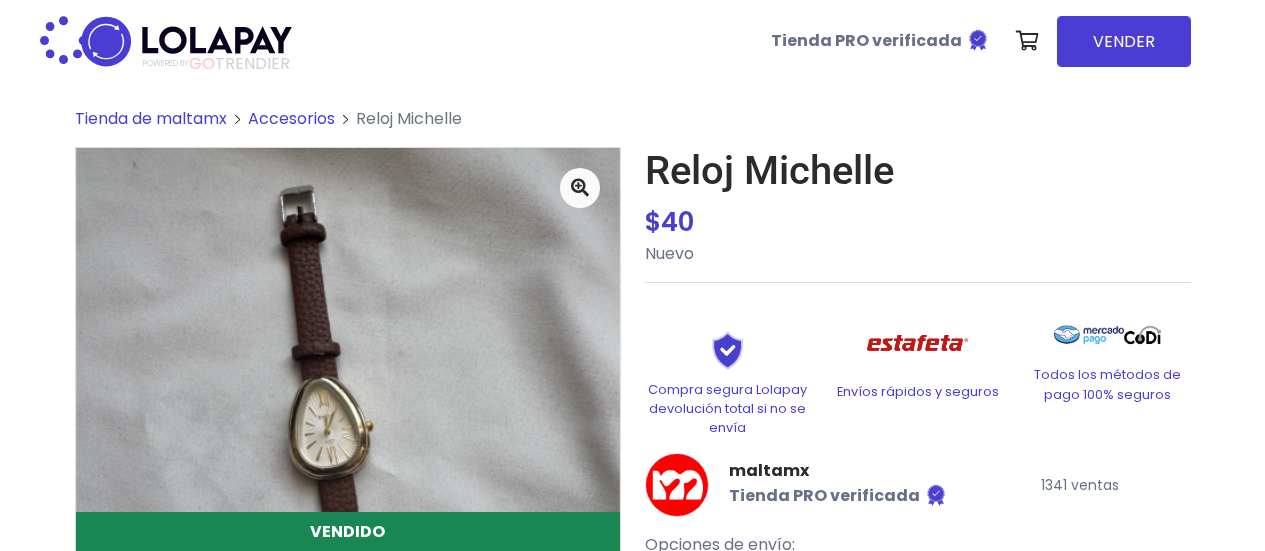 scroll, scrollTop: 0, scrollLeft: 0, axis: both 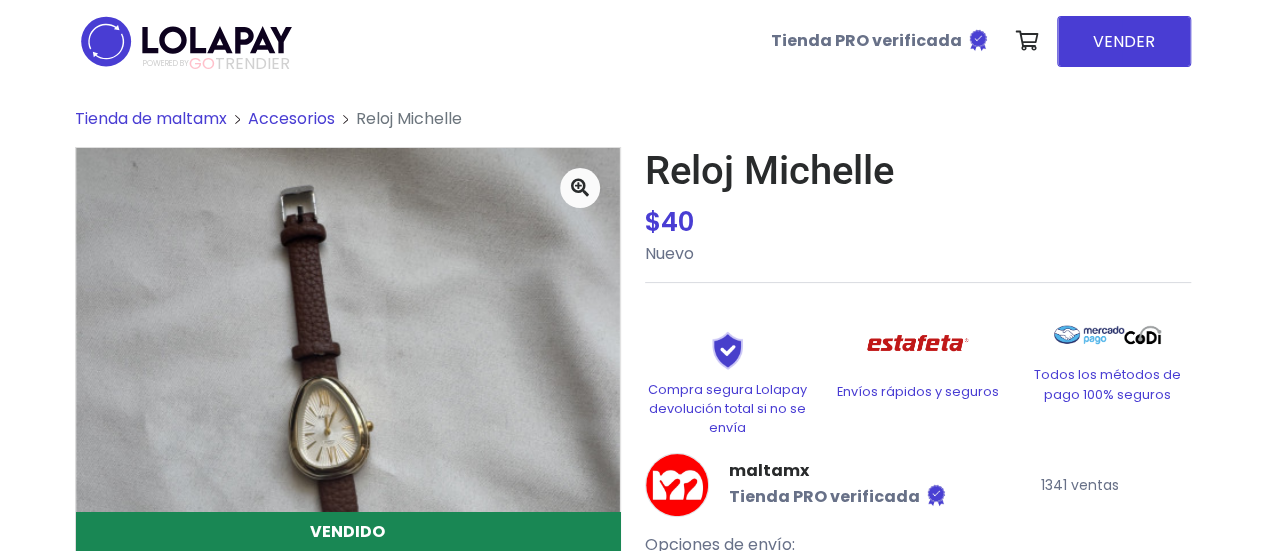 click on "Accesorios" at bounding box center [291, 118] 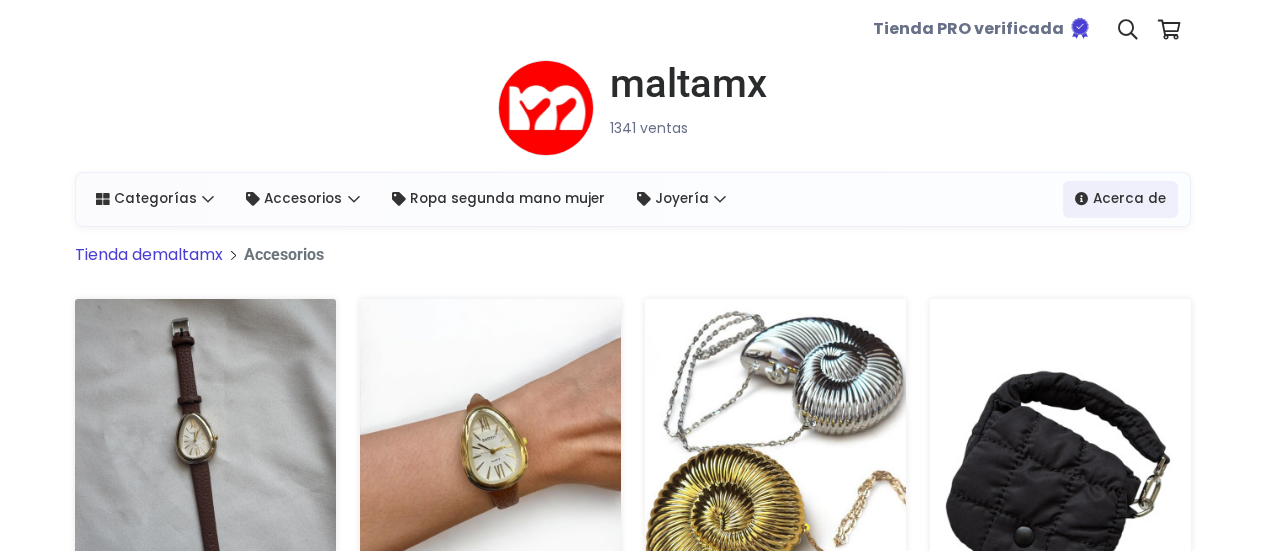 scroll, scrollTop: 0, scrollLeft: 0, axis: both 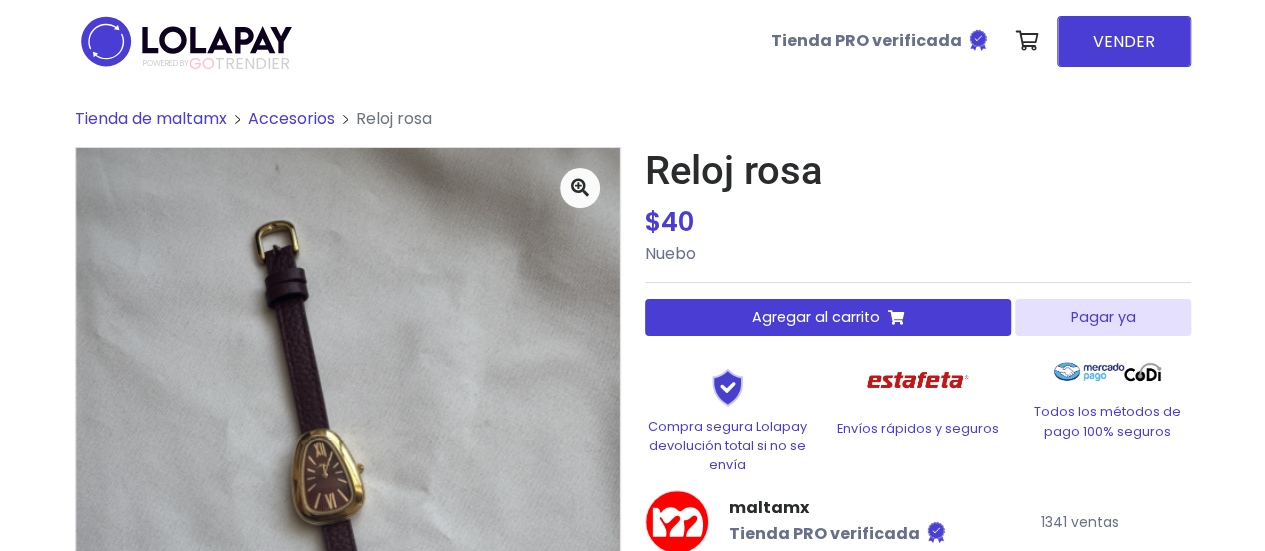click on "Pagar ya" at bounding box center (1102, 317) 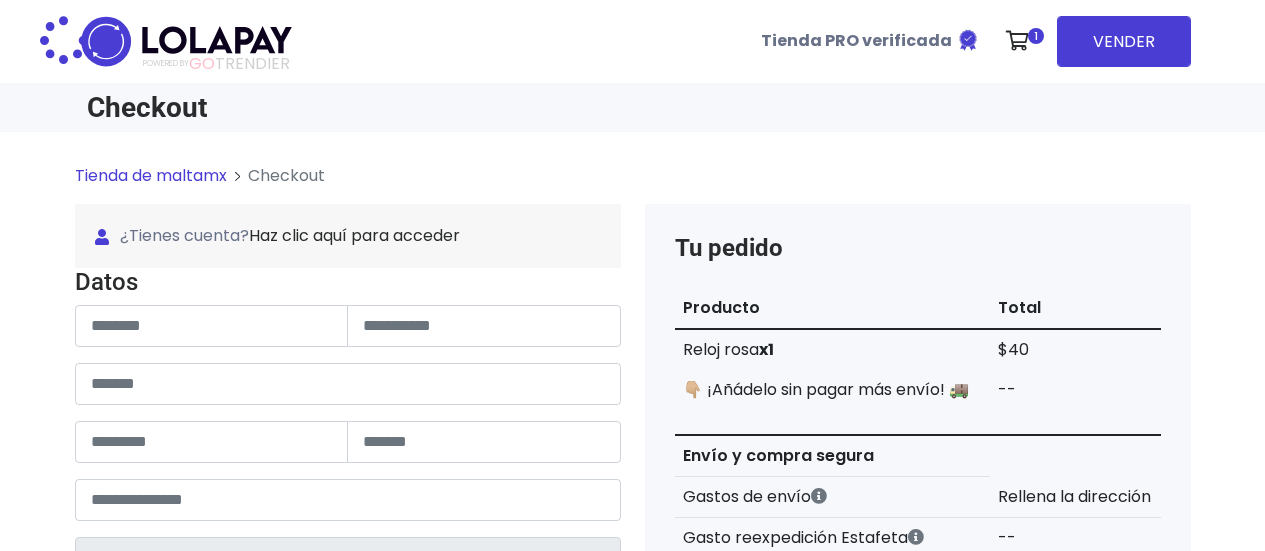 scroll, scrollTop: 0, scrollLeft: 0, axis: both 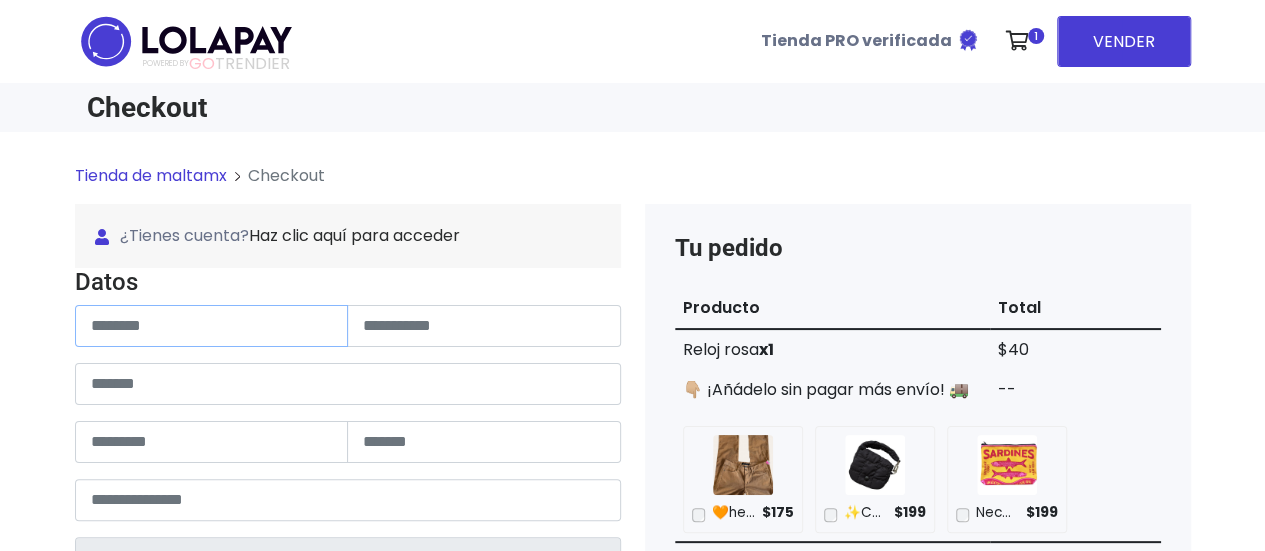 click at bounding box center [212, 326] 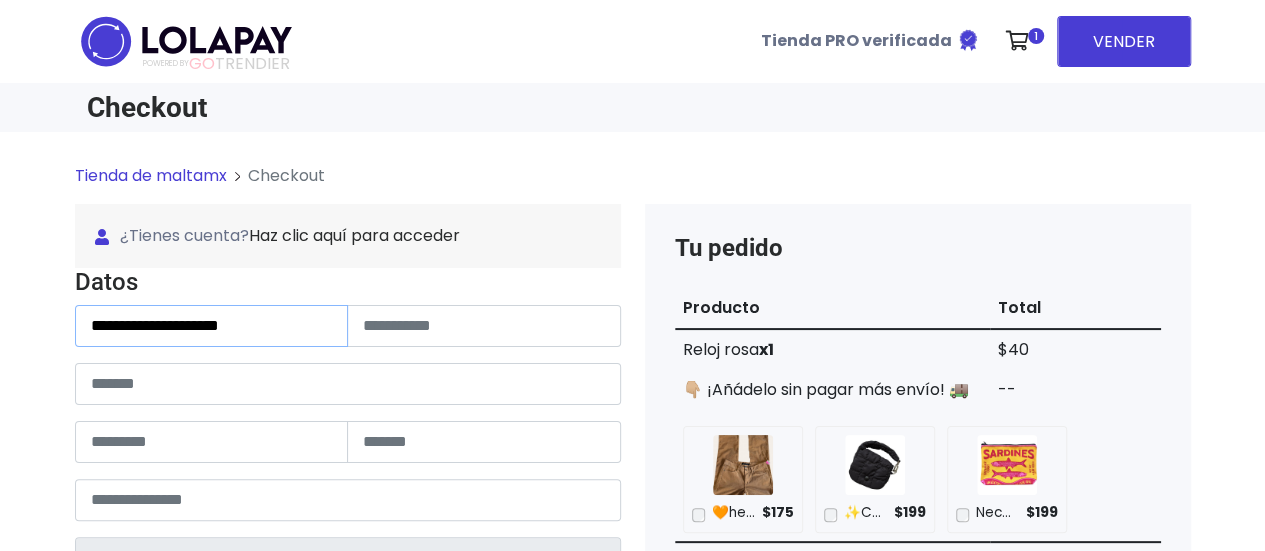 drag, startPoint x: 178, startPoint y: 327, endPoint x: 340, endPoint y: 323, distance: 162.04938 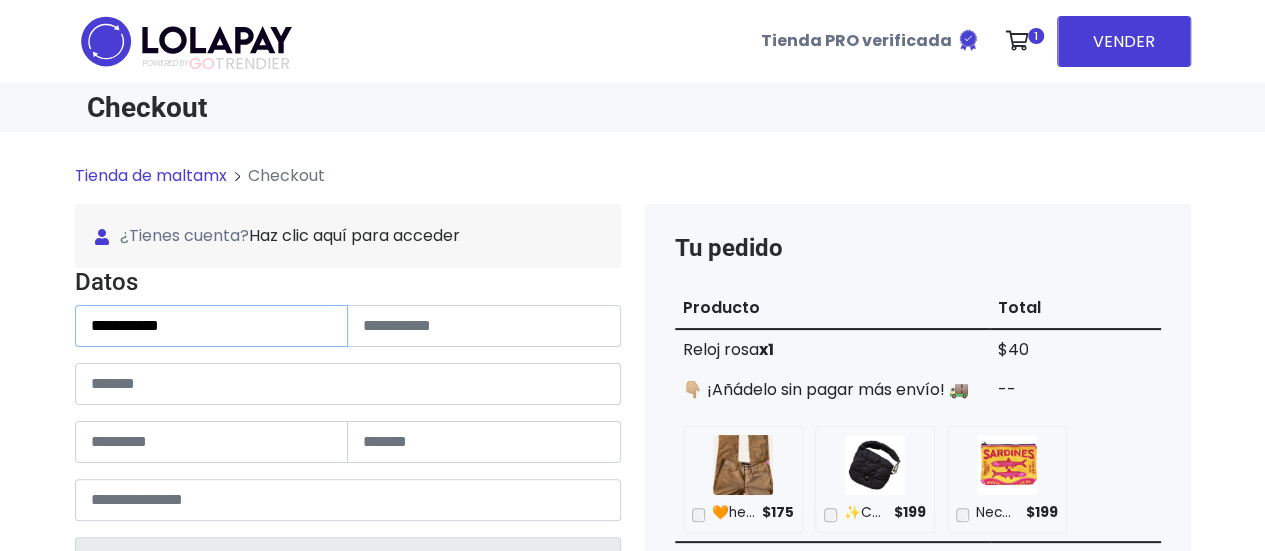 type on "**********" 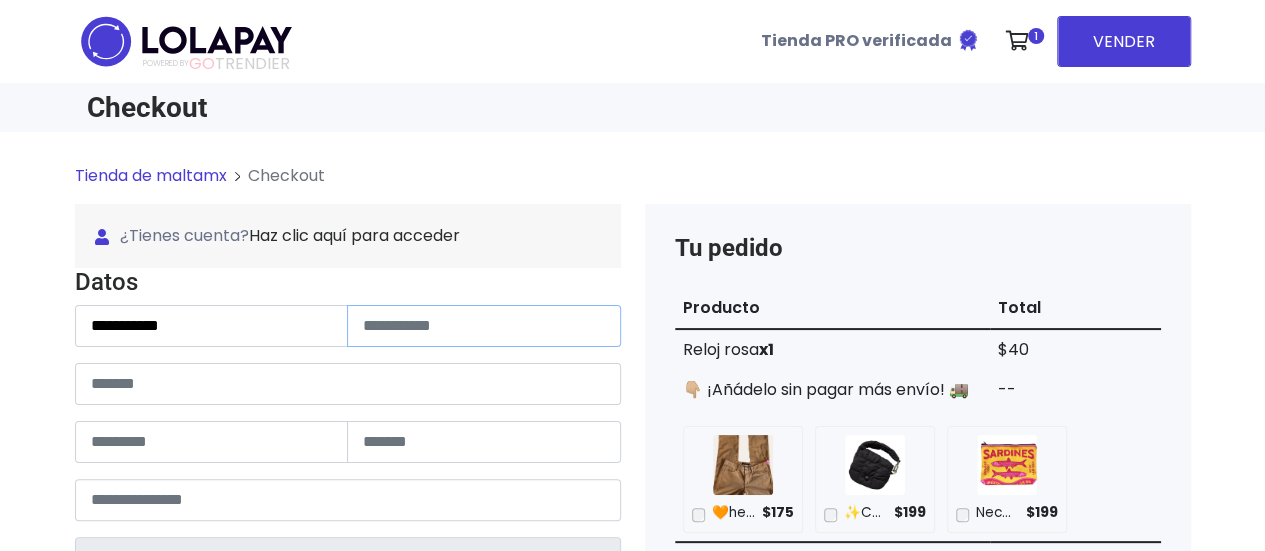 click at bounding box center [484, 326] 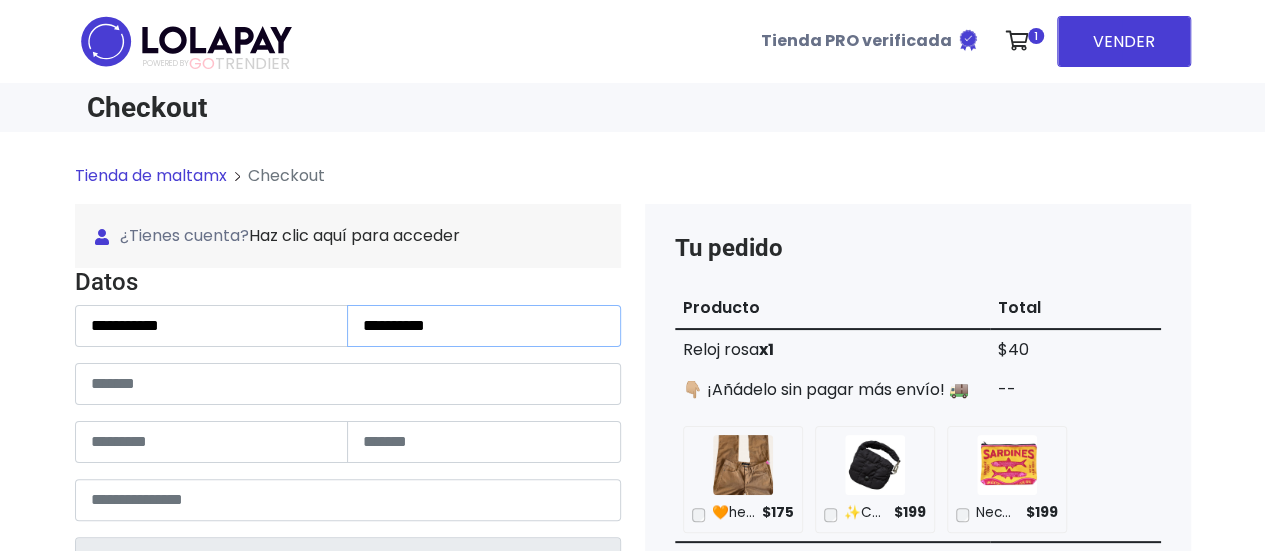 type on "**********" 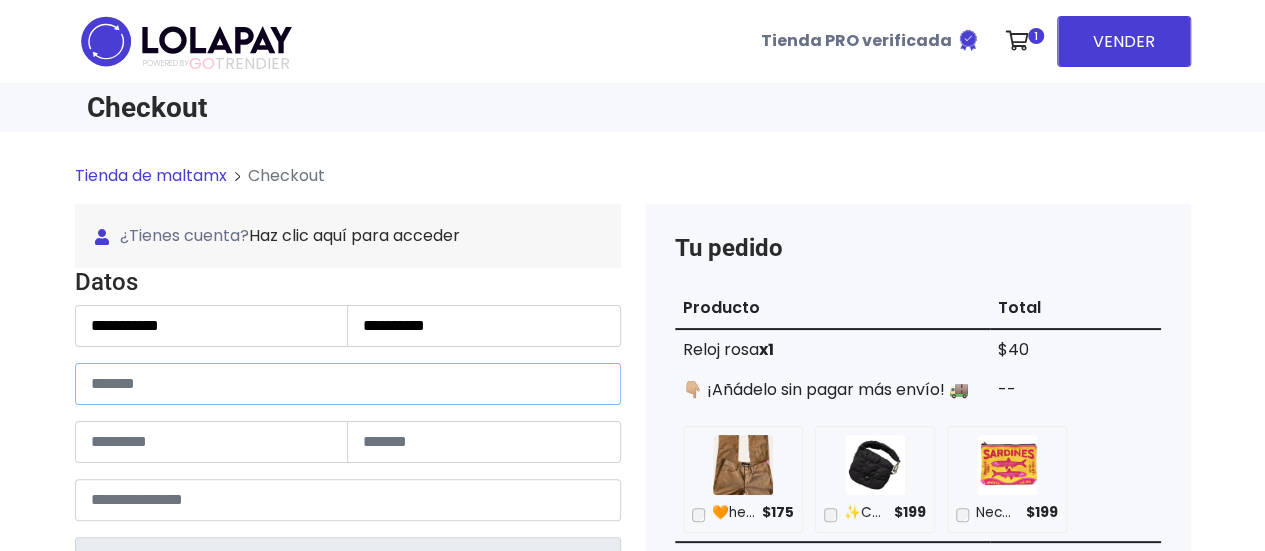 click at bounding box center (348, 384) 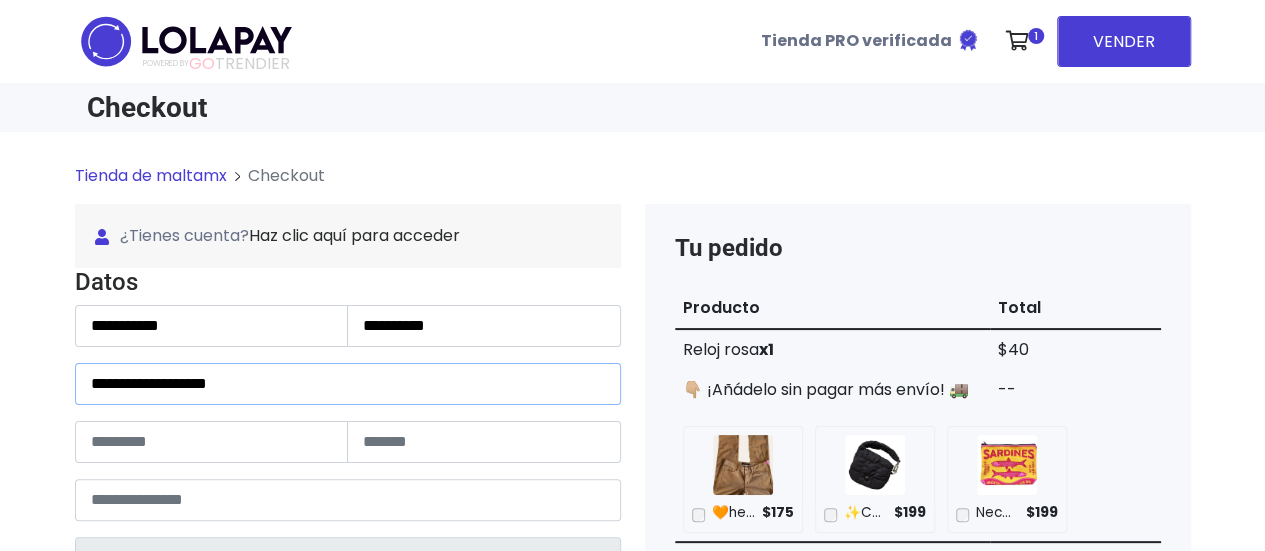 type on "**********" 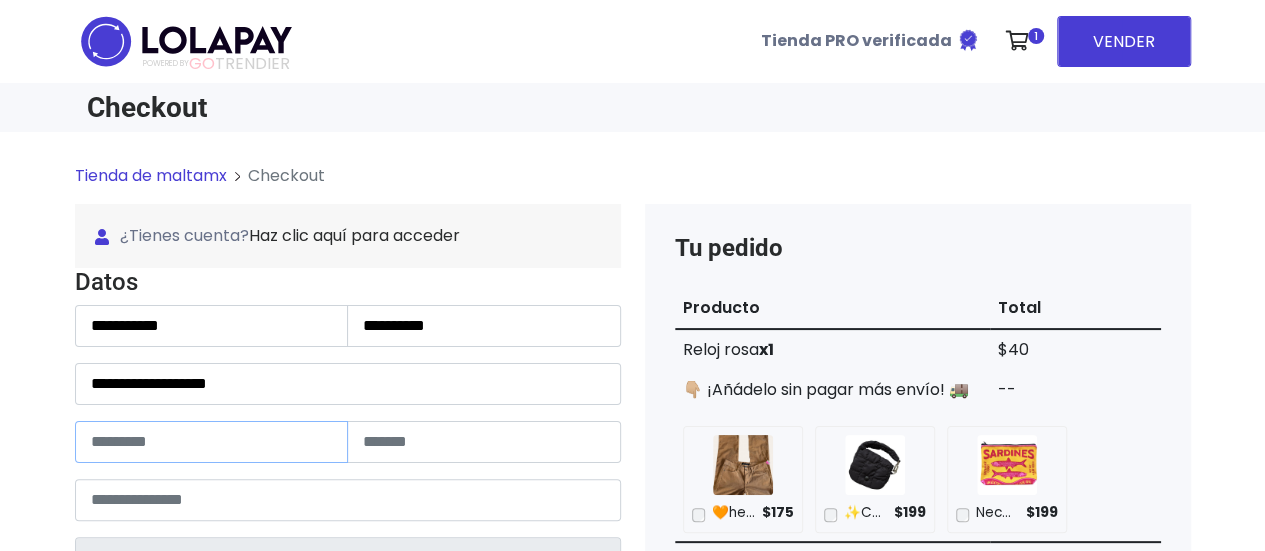 click at bounding box center [212, 442] 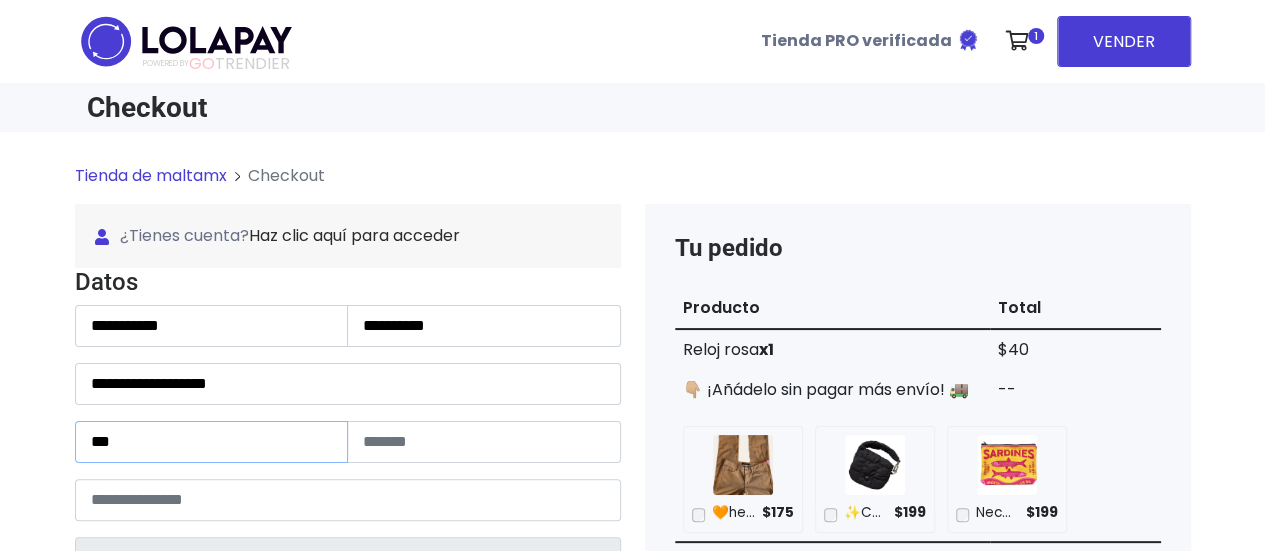 type on "***" 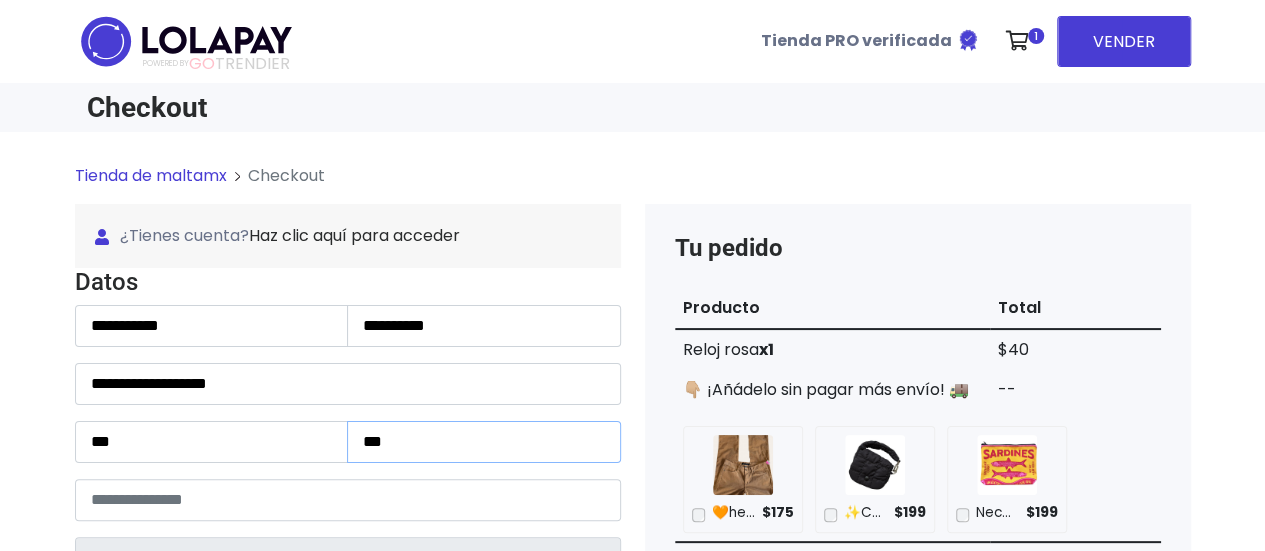 type on "***" 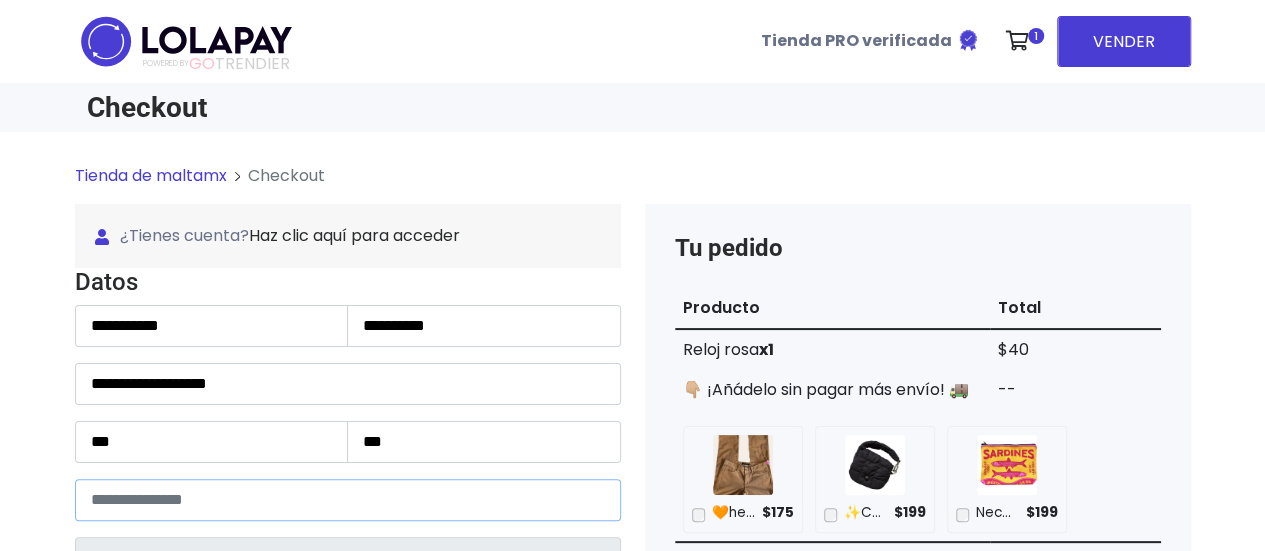 type on "*****" 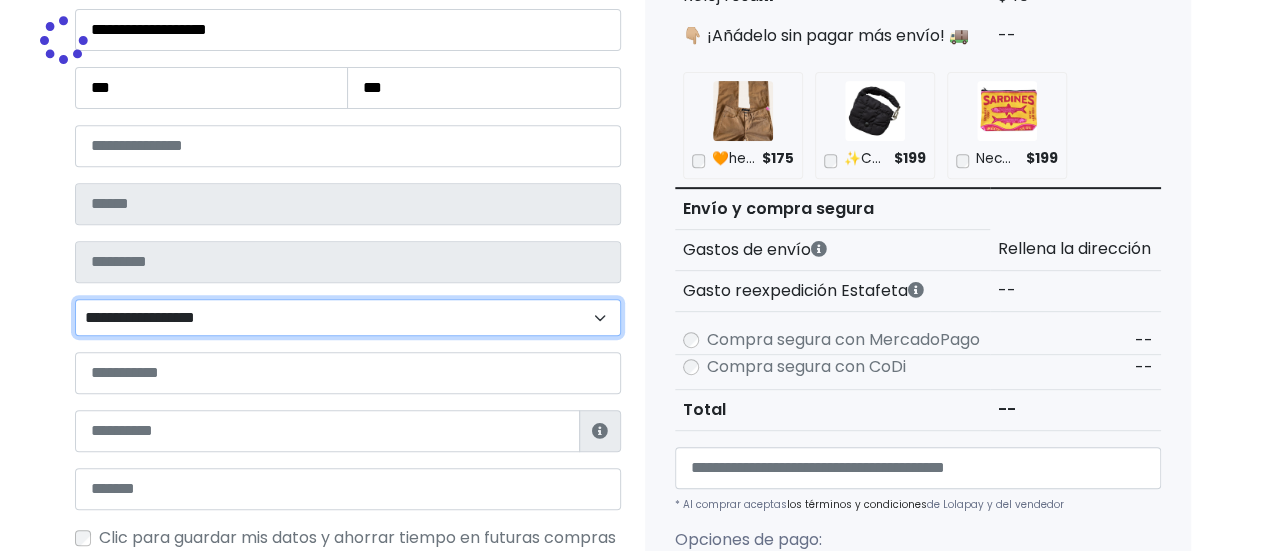scroll, scrollTop: 393, scrollLeft: 0, axis: vertical 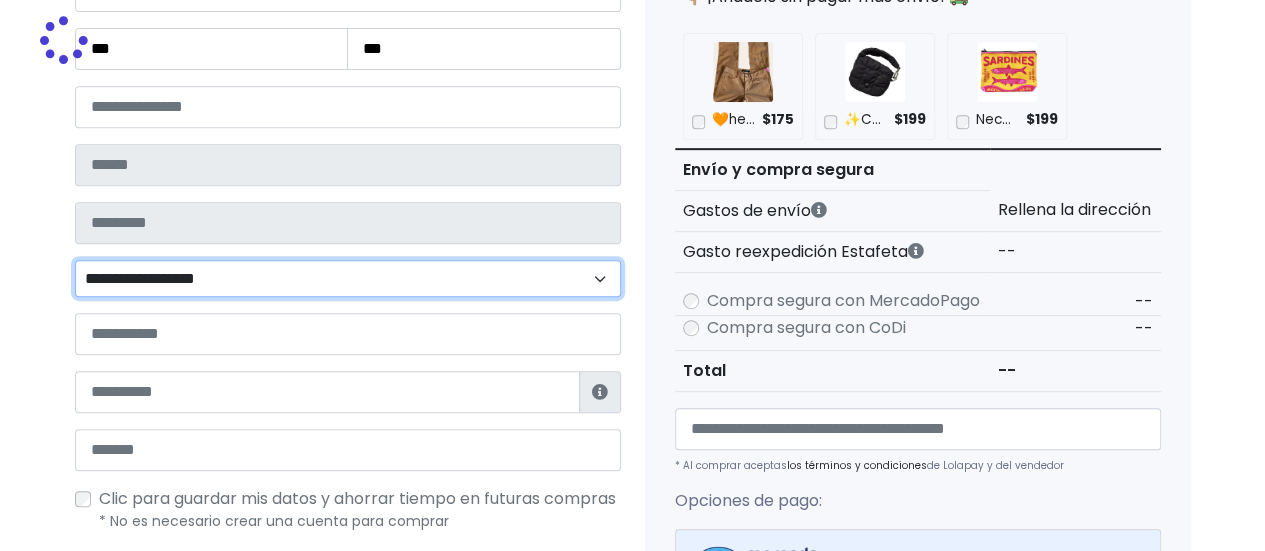 type on "**********" 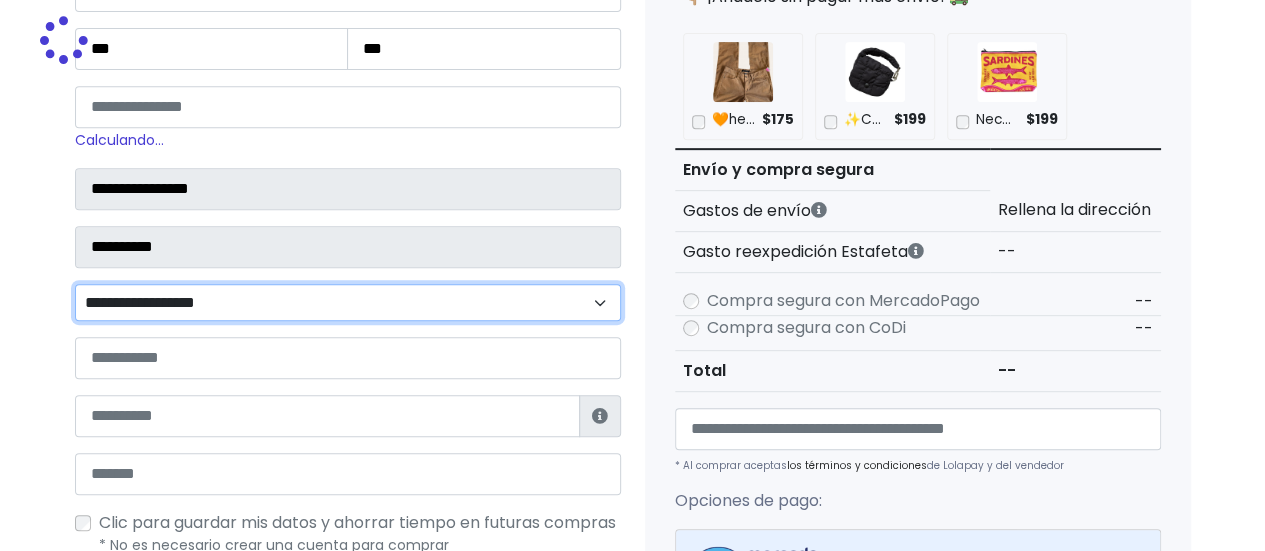 select on "**********" 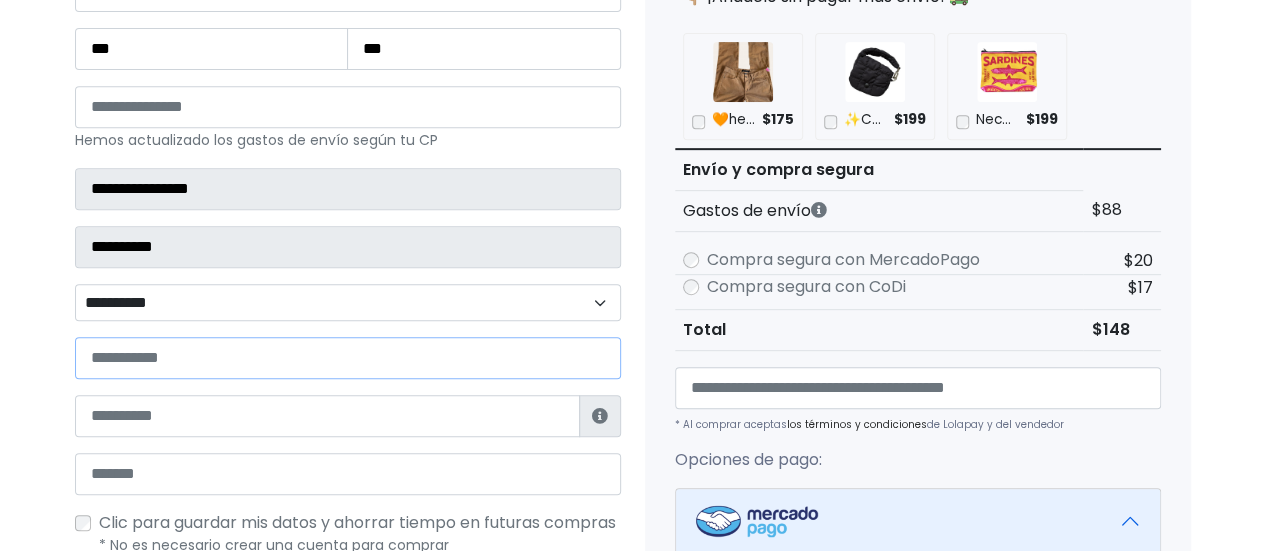 click at bounding box center [348, 358] 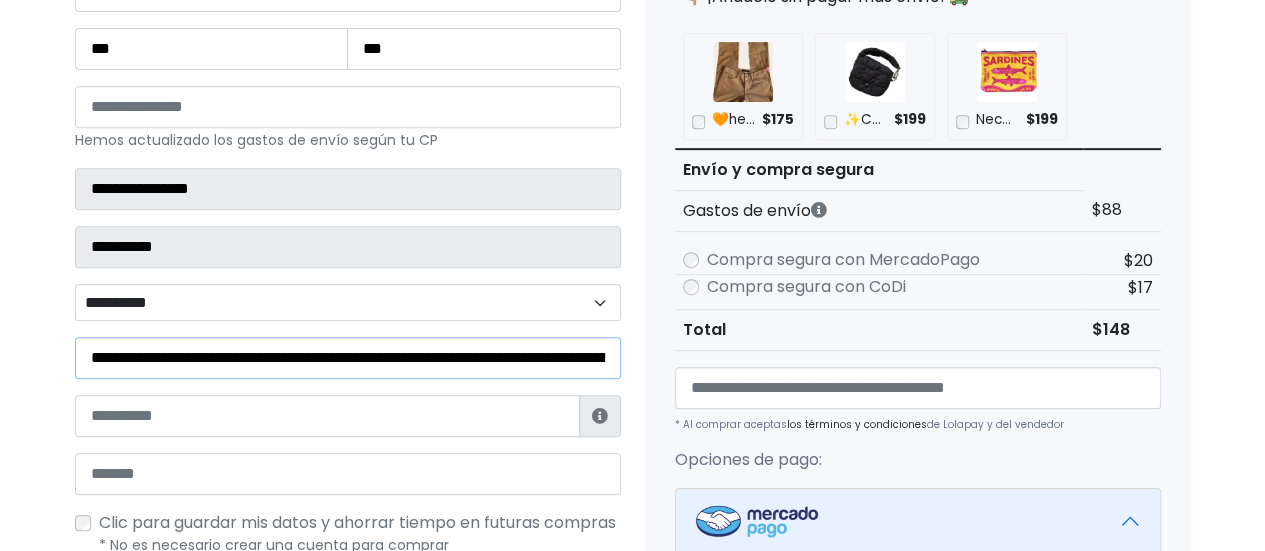 scroll, scrollTop: 0, scrollLeft: 214, axis: horizontal 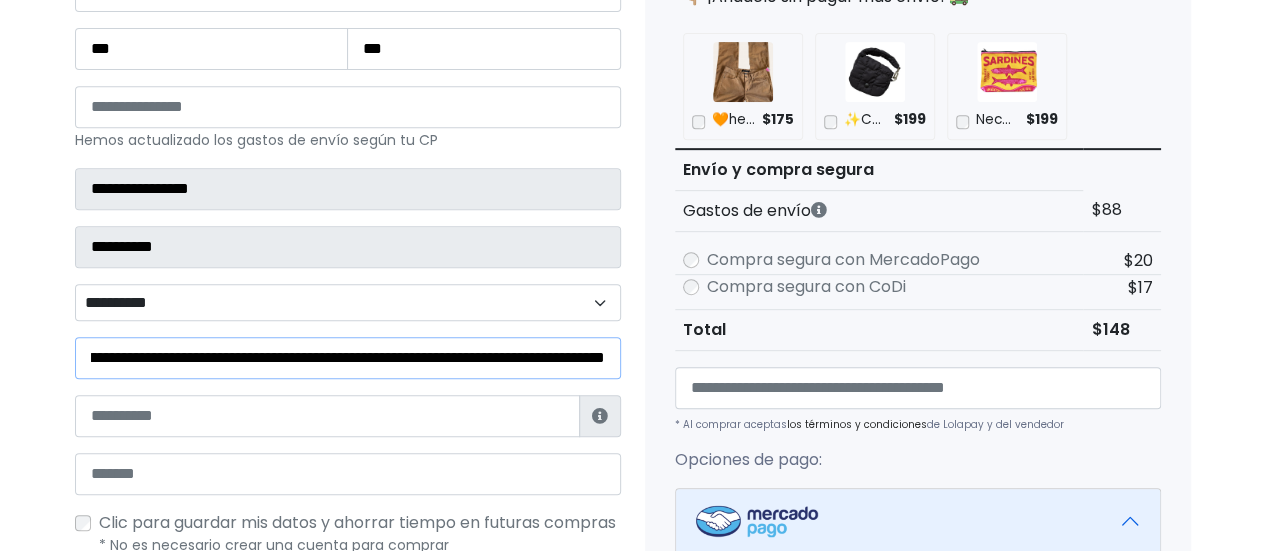 type on "**********" 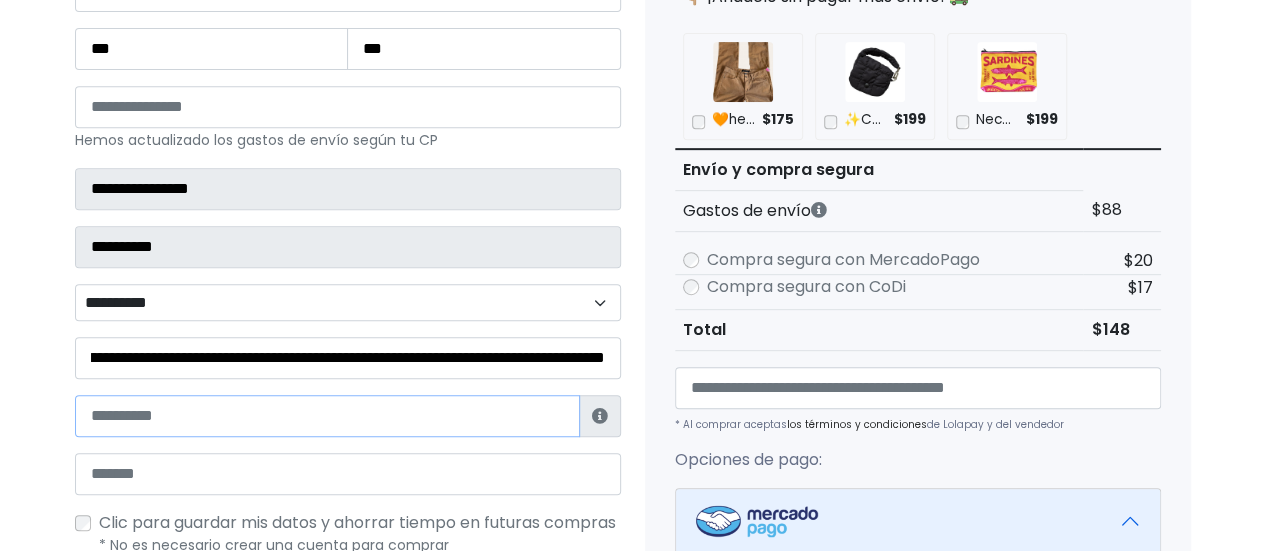 click at bounding box center [327, 416] 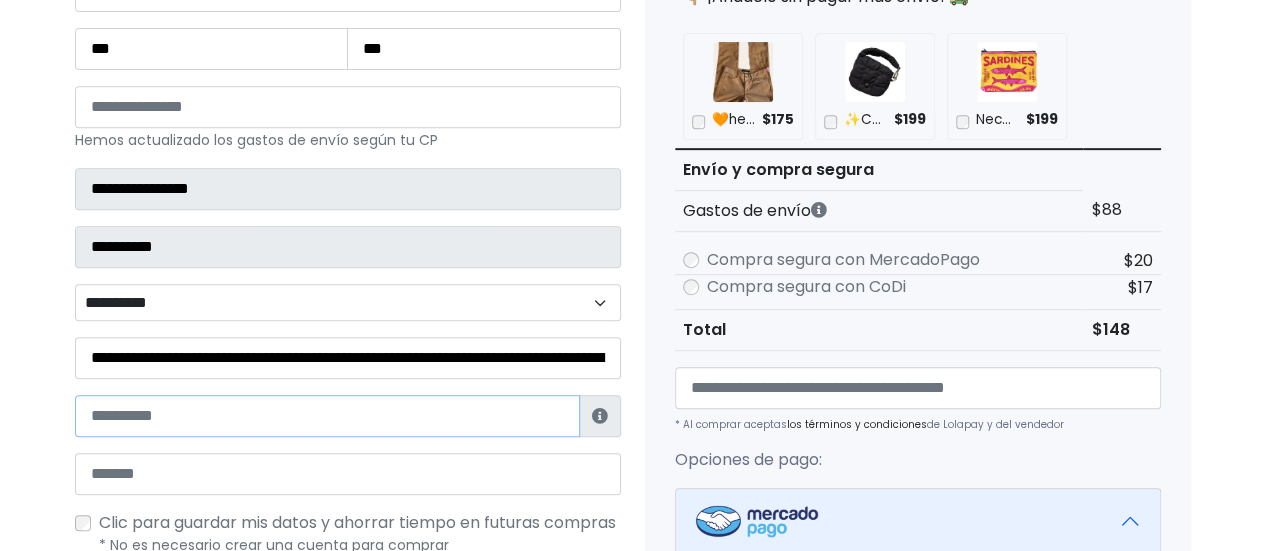 drag, startPoint x: 178, startPoint y: 411, endPoint x: 190, endPoint y: 428, distance: 20.808653 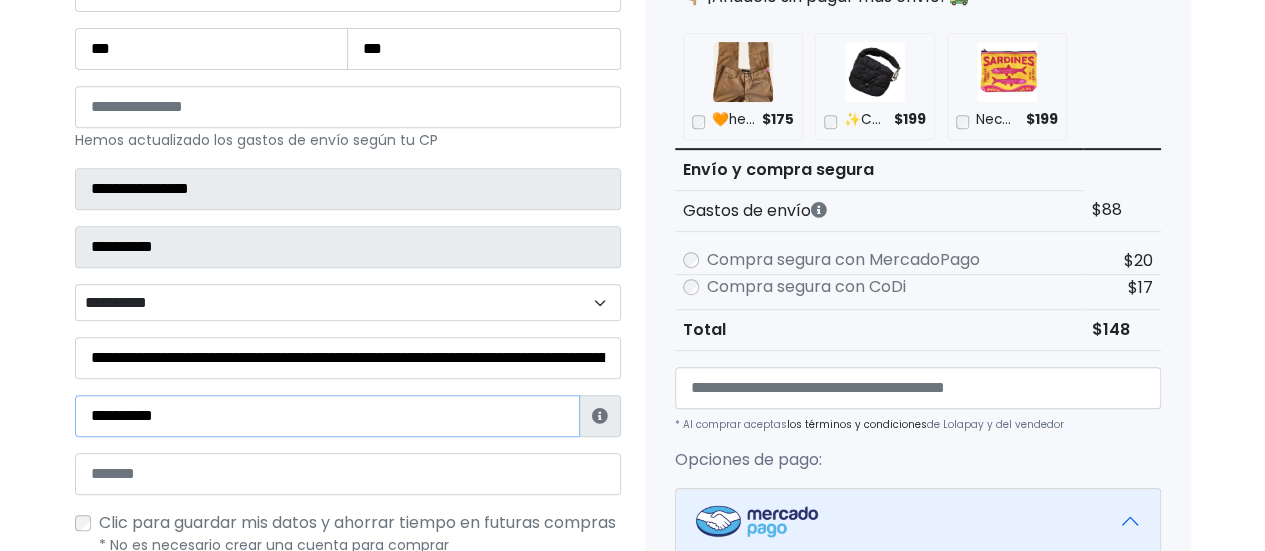 type on "**********" 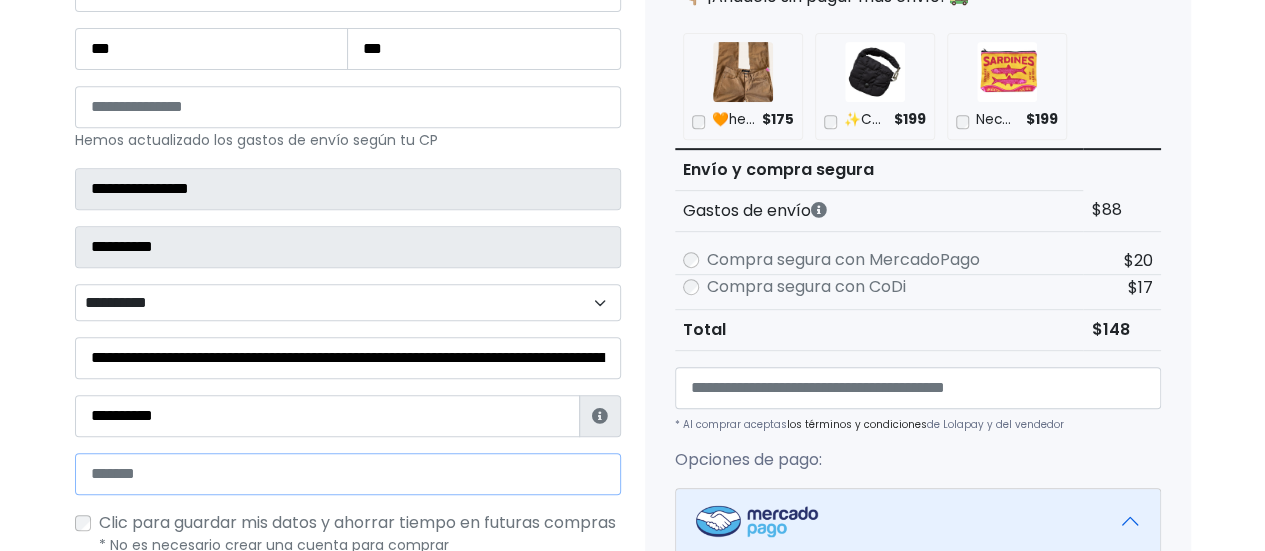 drag, startPoint x: 225, startPoint y: 470, endPoint x: 278, endPoint y: 463, distance: 53.460266 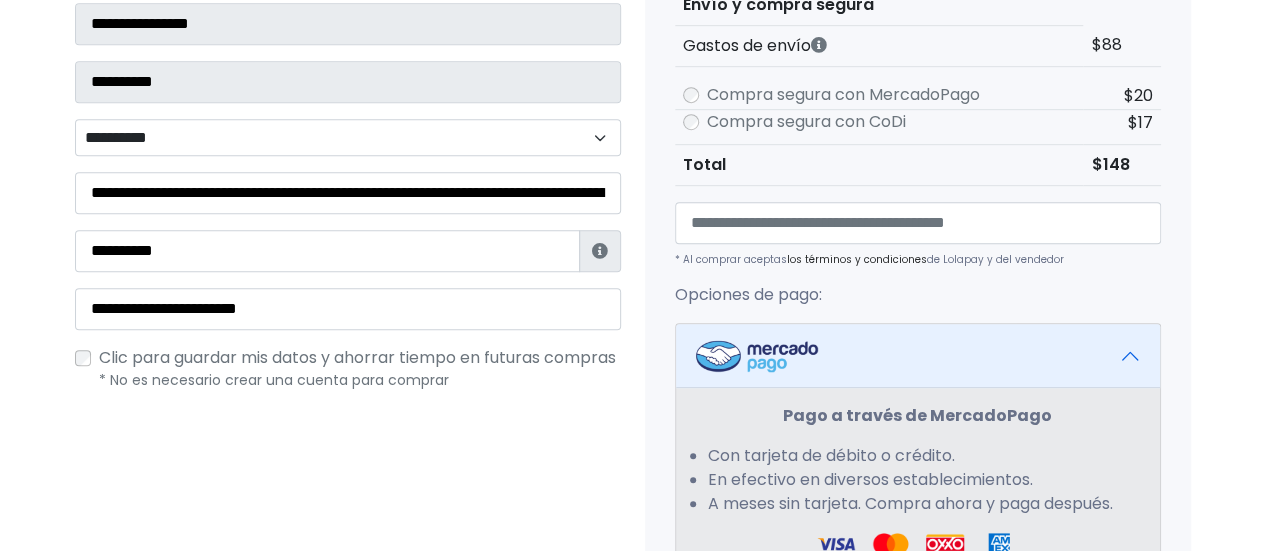 scroll, scrollTop: 693, scrollLeft: 0, axis: vertical 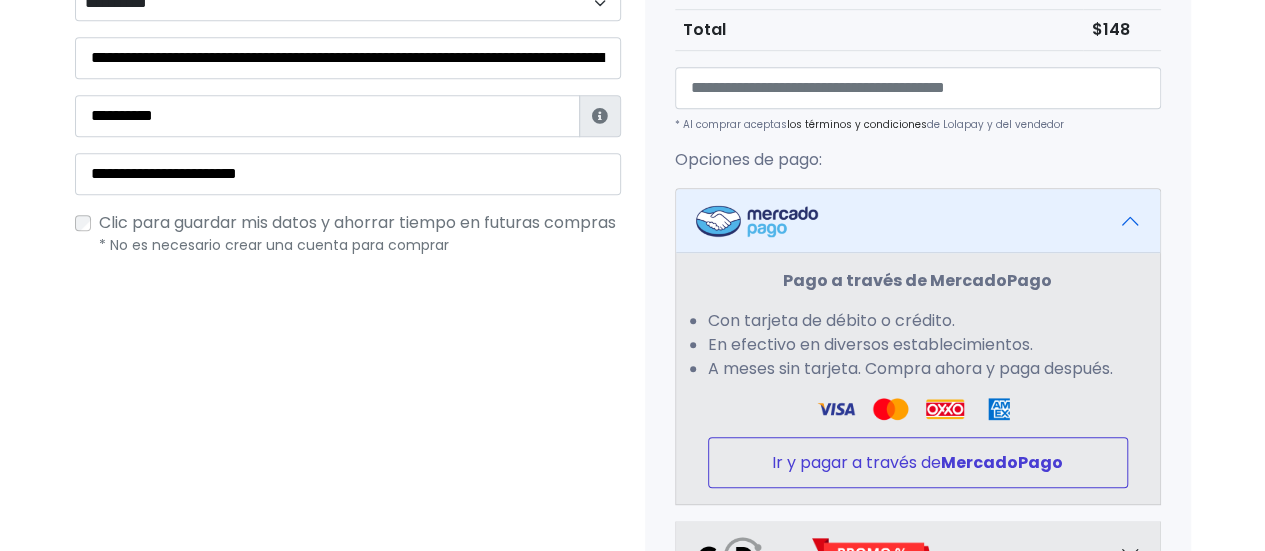 click on "Ir y pagar a través de  MercadoPago" at bounding box center (918, 462) 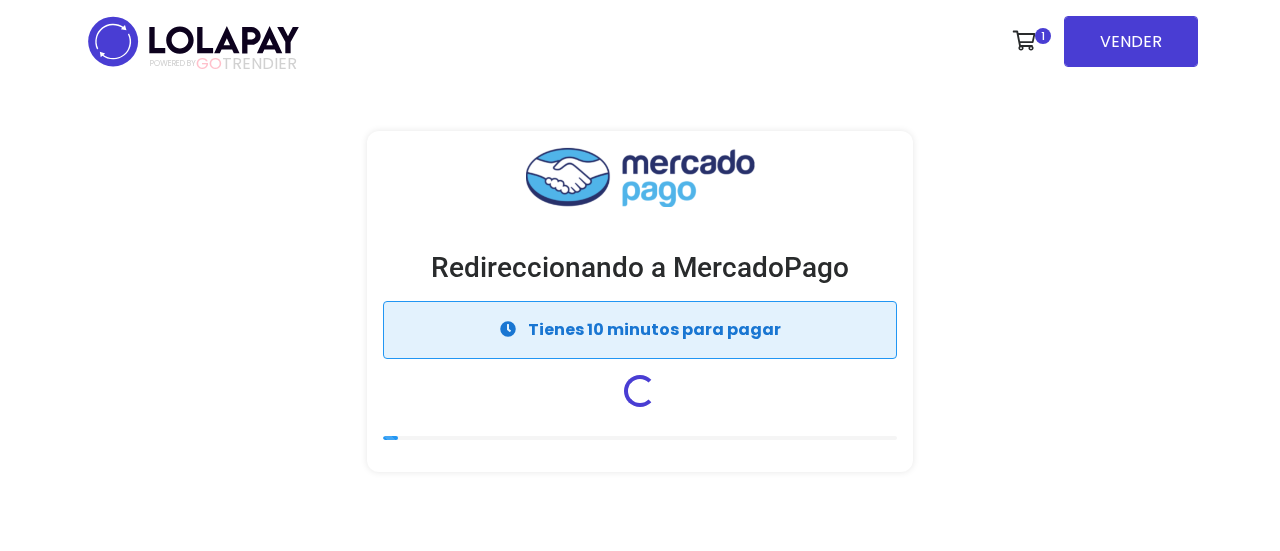 scroll, scrollTop: 0, scrollLeft: 0, axis: both 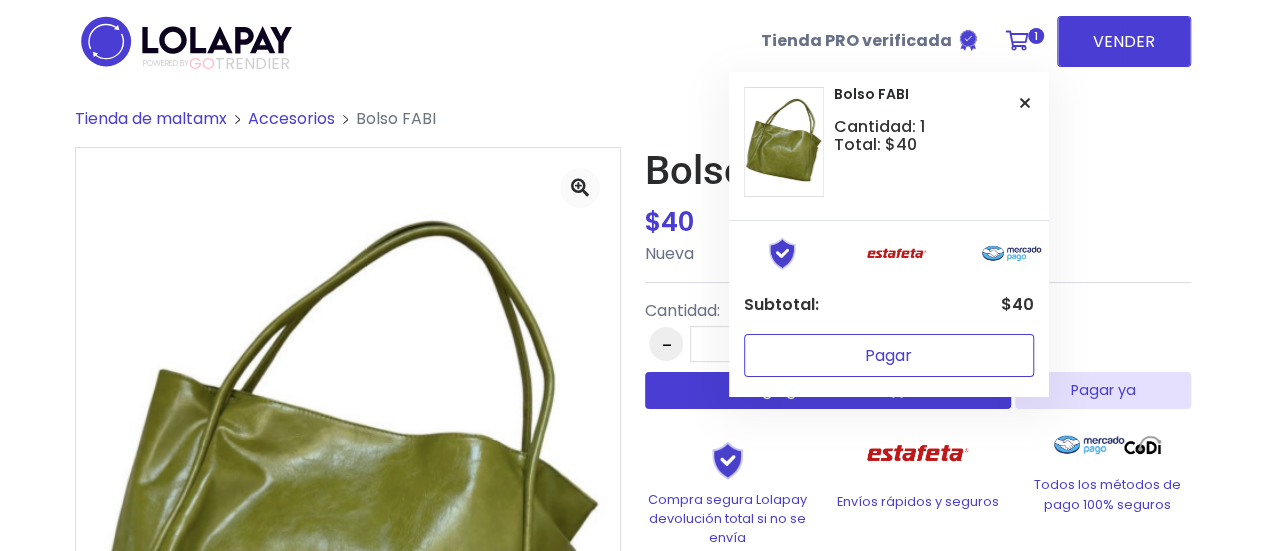 click on "Pagar" at bounding box center (889, 355) 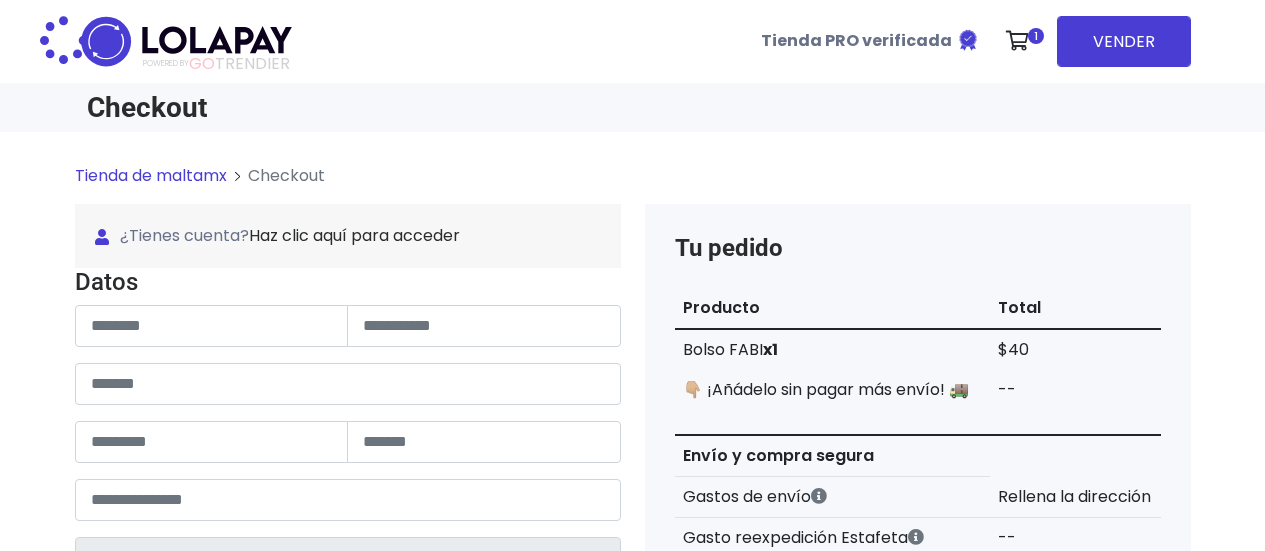 scroll, scrollTop: 0, scrollLeft: 0, axis: both 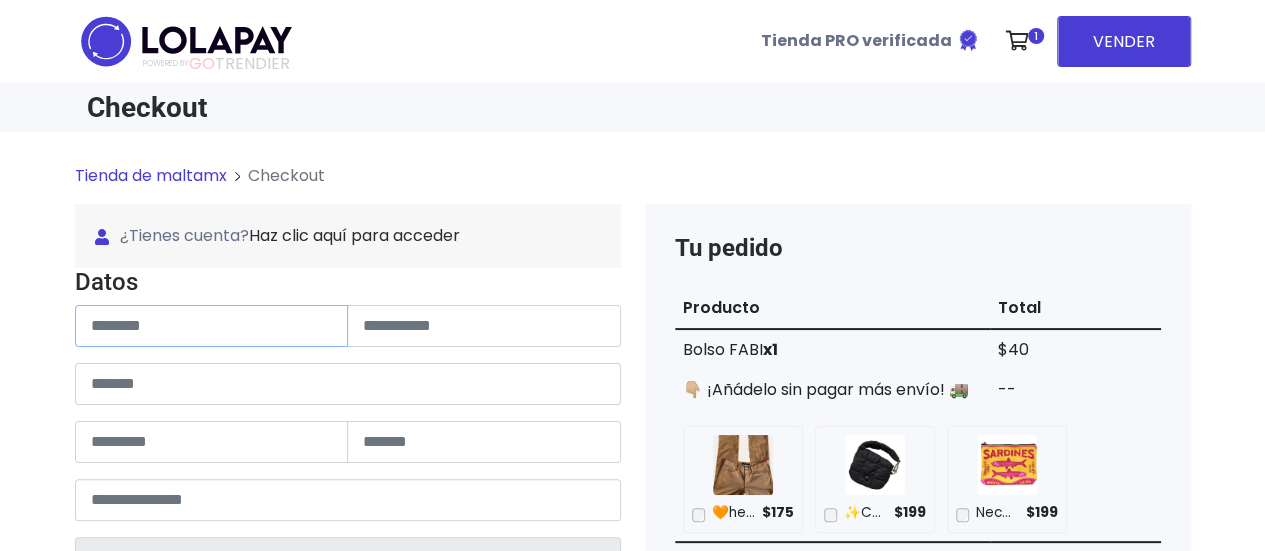 click at bounding box center [212, 326] 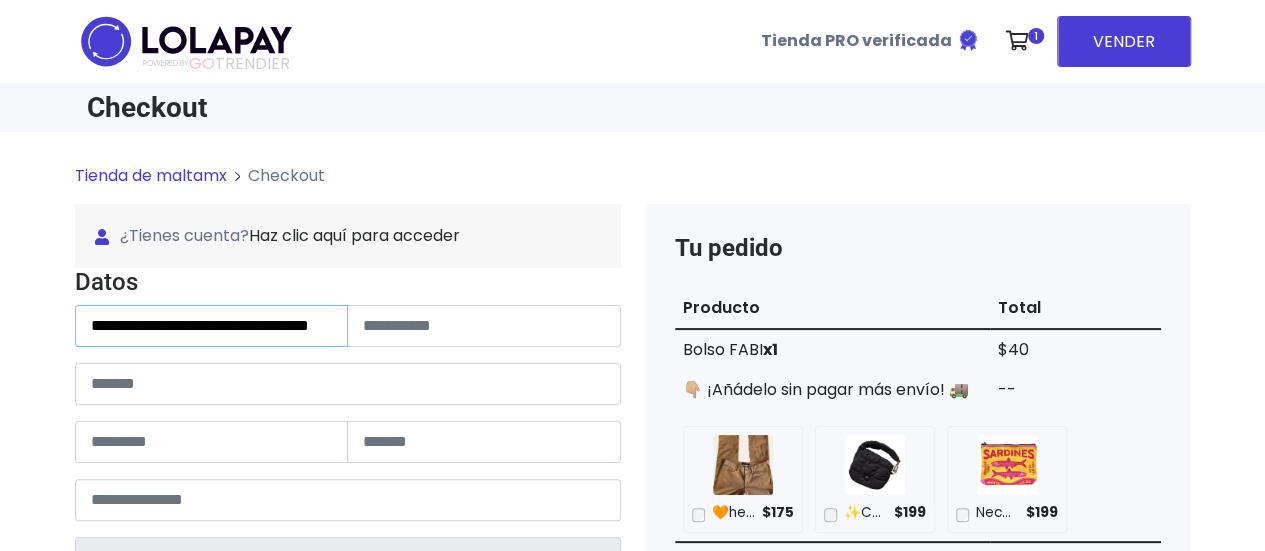 scroll, scrollTop: 0, scrollLeft: 24, axis: horizontal 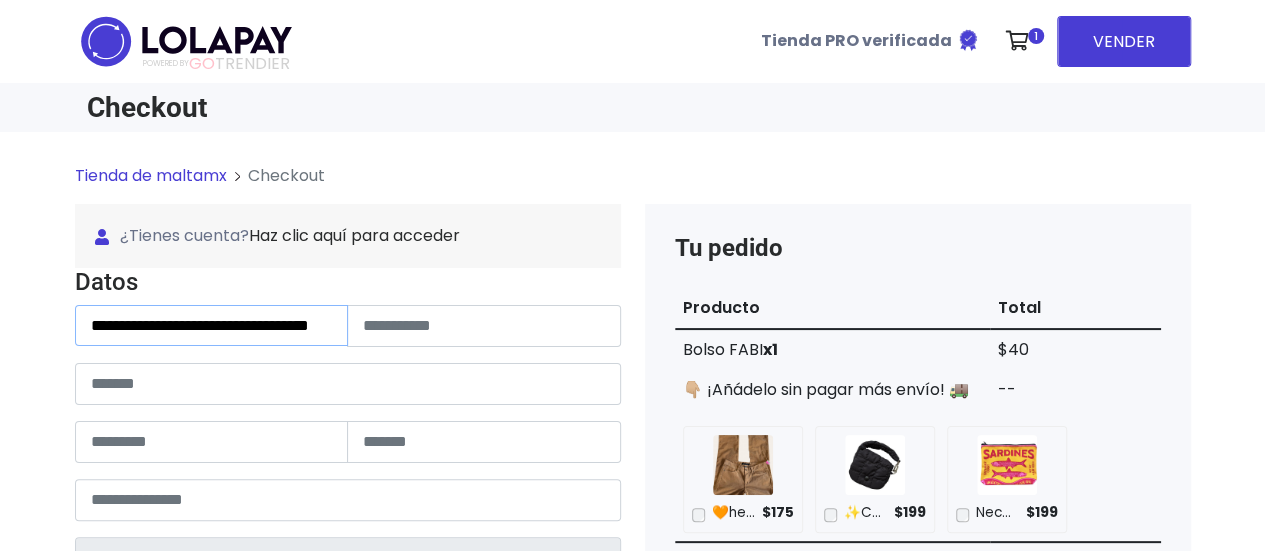 drag, startPoint x: 214, startPoint y: 325, endPoint x: 434, endPoint y: 325, distance: 220 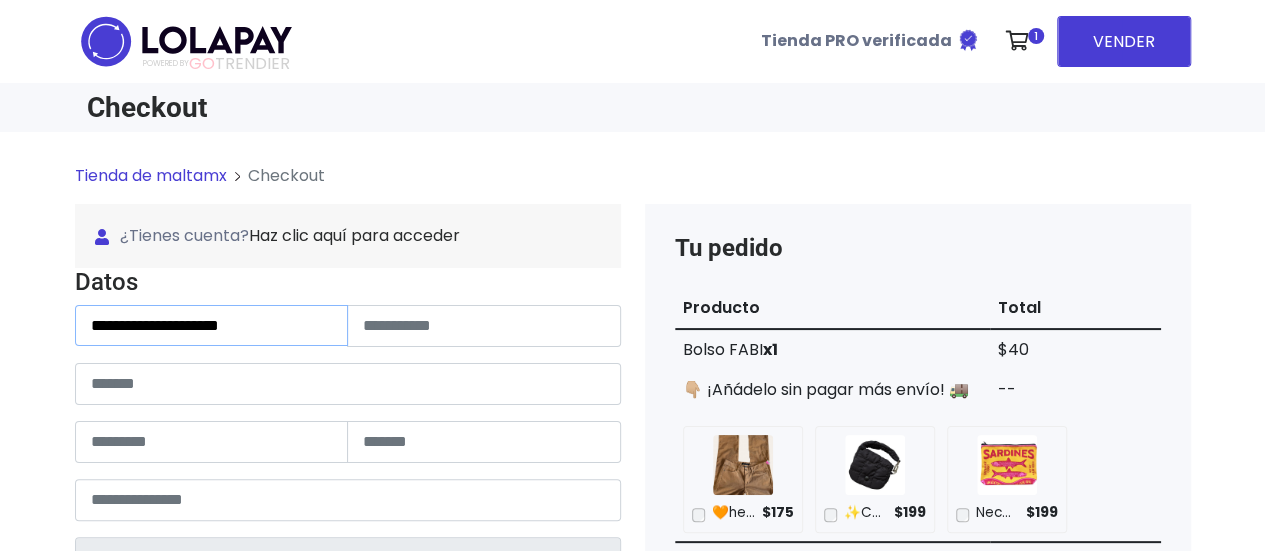 scroll, scrollTop: 0, scrollLeft: 0, axis: both 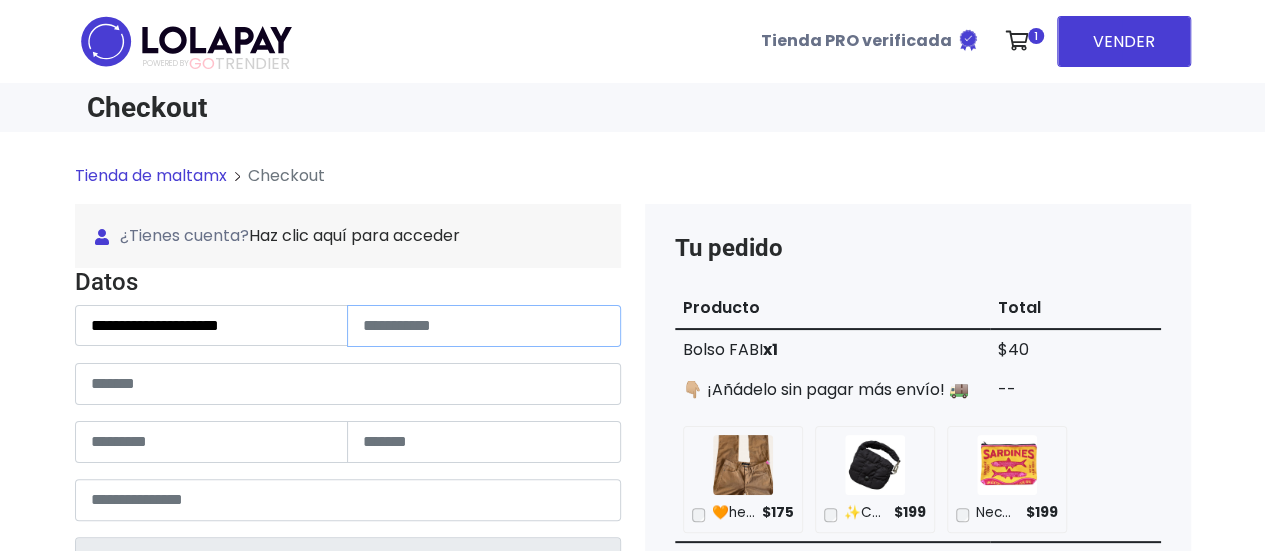 click at bounding box center (484, 326) 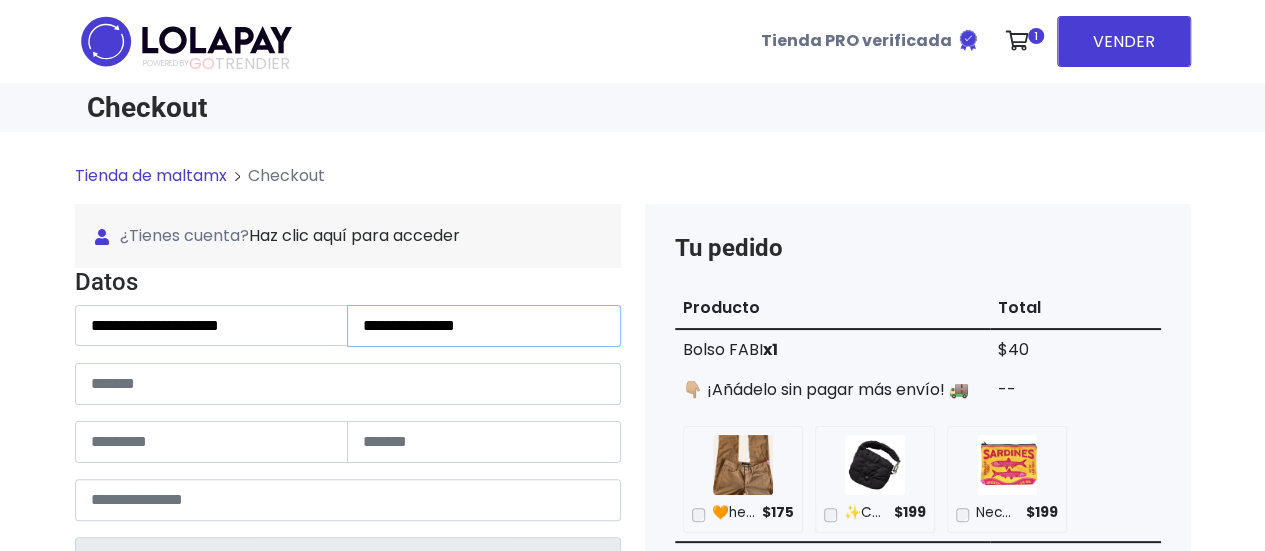 type on "**********" 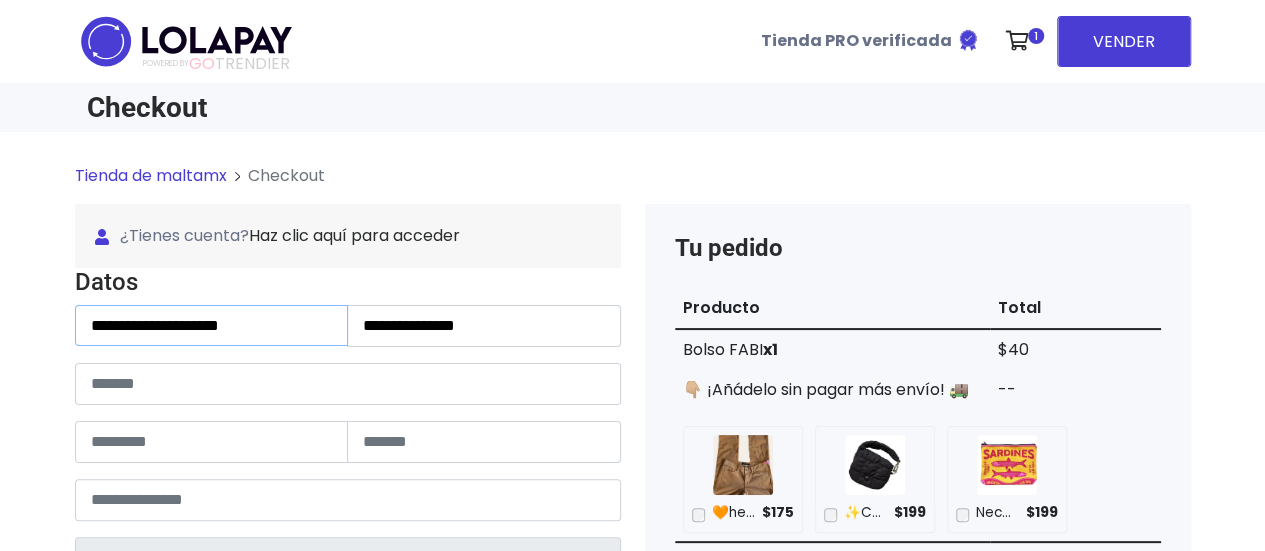 drag, startPoint x: 172, startPoint y: 324, endPoint x: 57, endPoint y: 327, distance: 115.03912 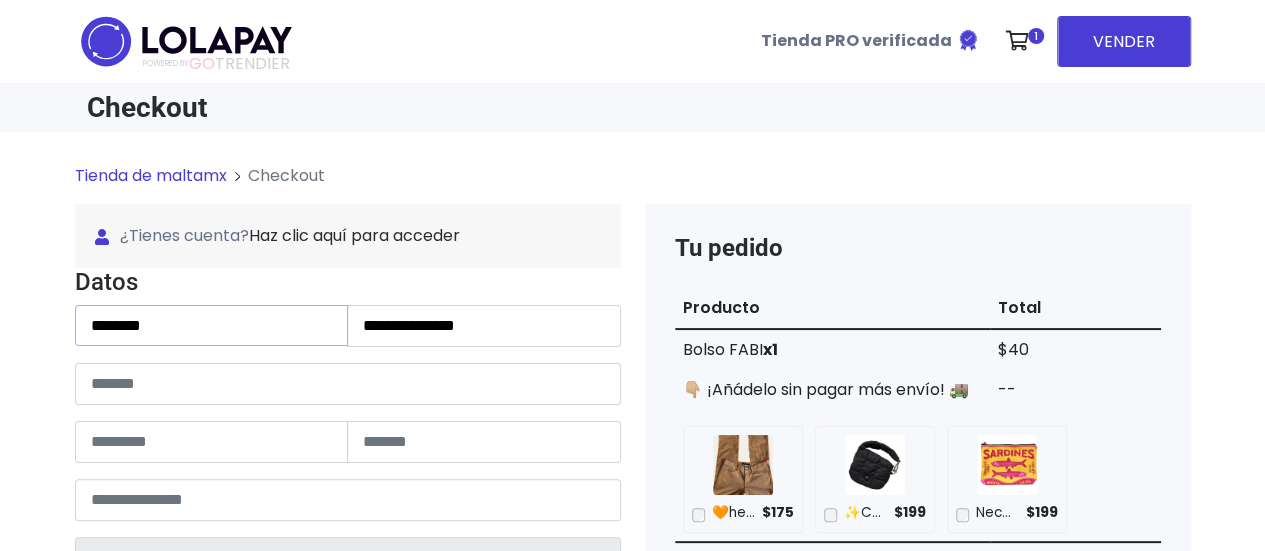 type on "*******" 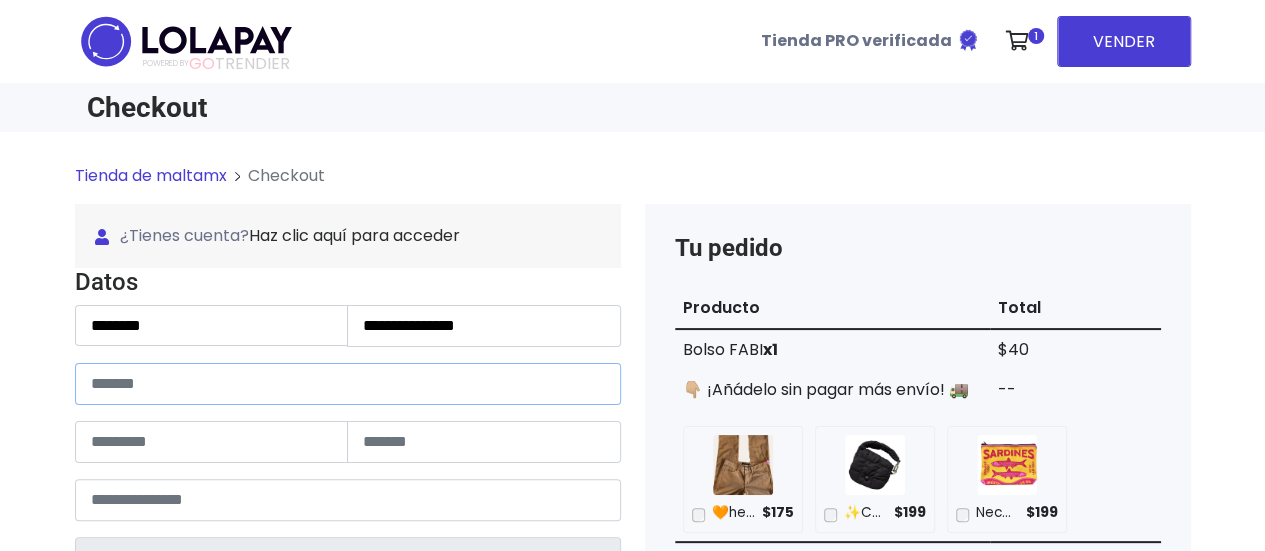 click at bounding box center [348, 384] 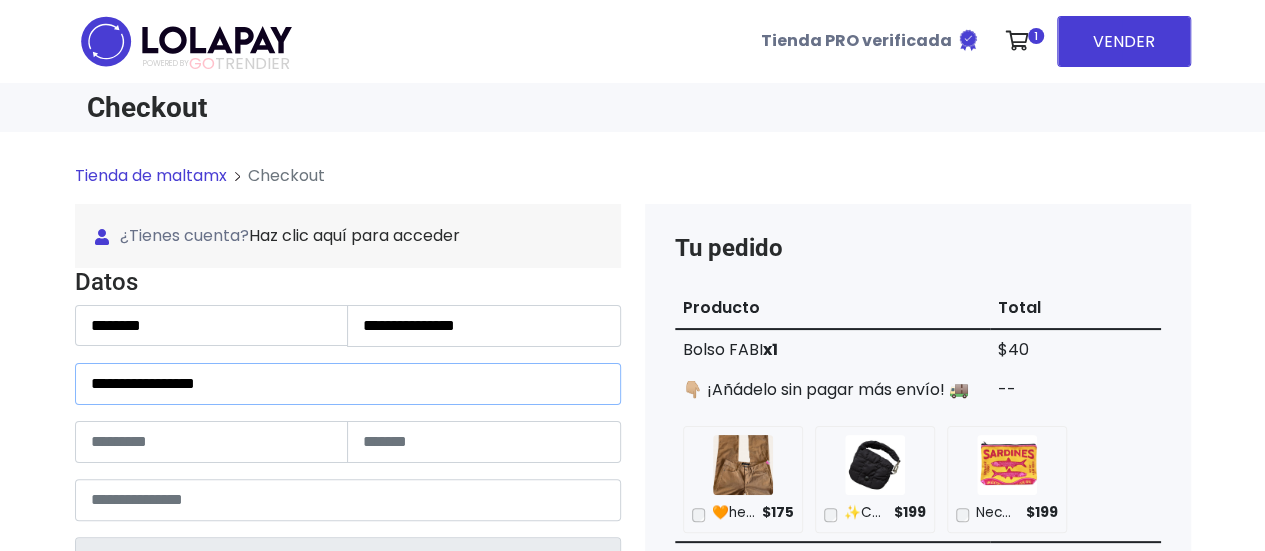type on "**********" 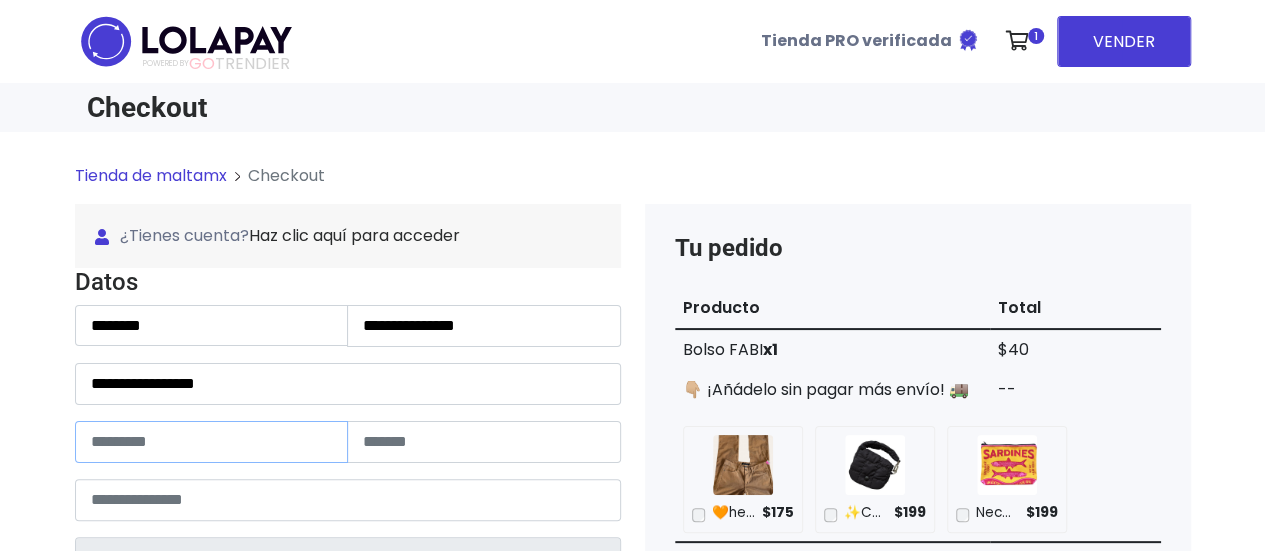 click at bounding box center [212, 442] 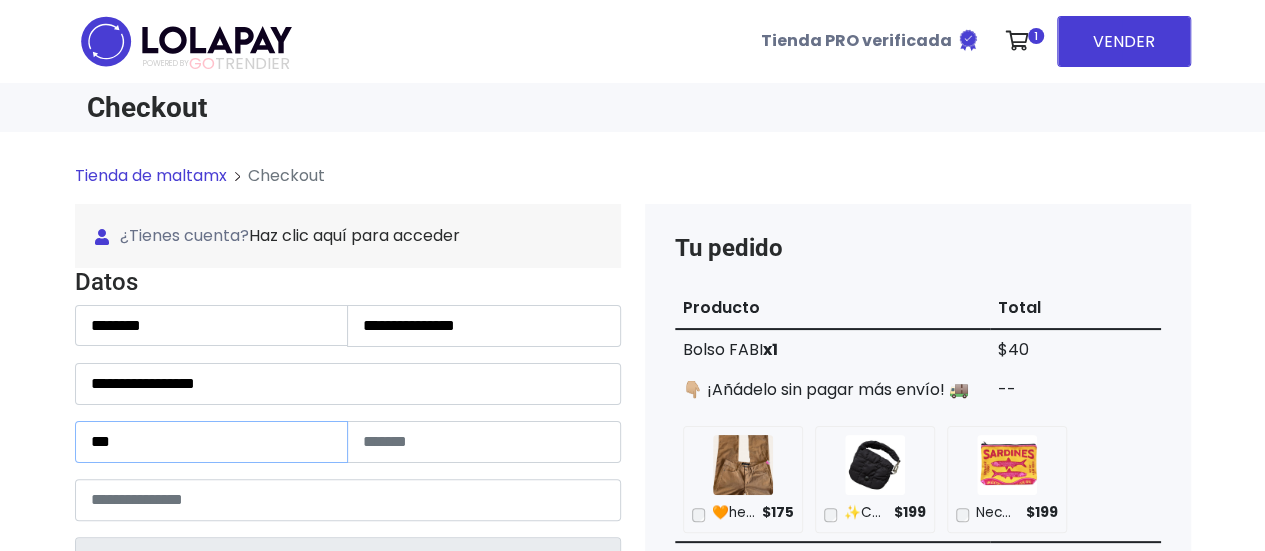 type on "***" 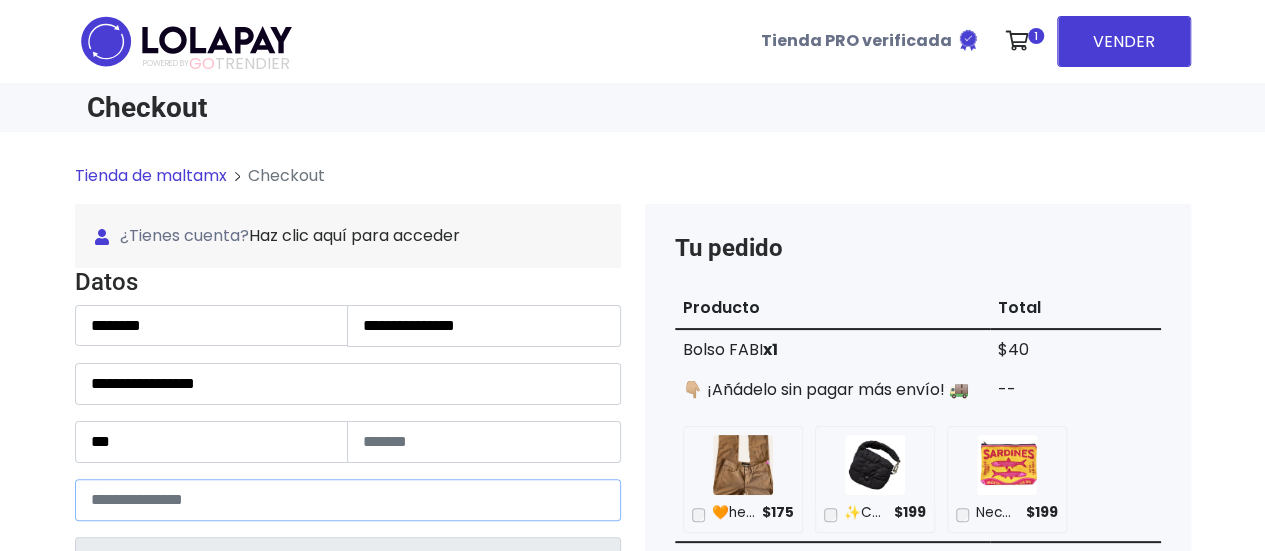 type on "*****" 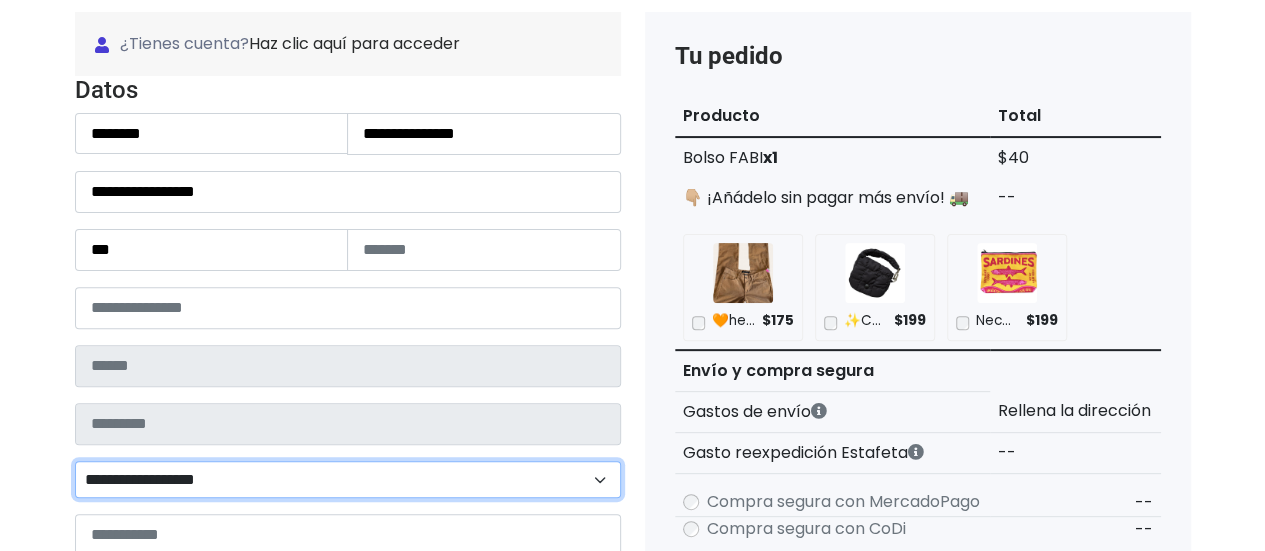 scroll, scrollTop: 393, scrollLeft: 0, axis: vertical 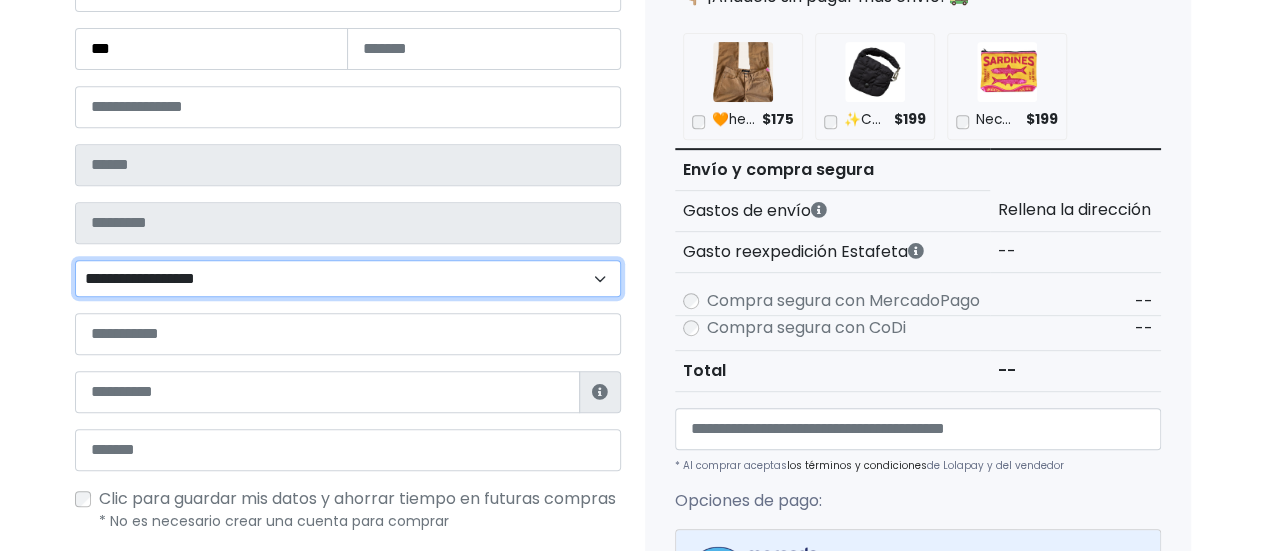 type on "**********" 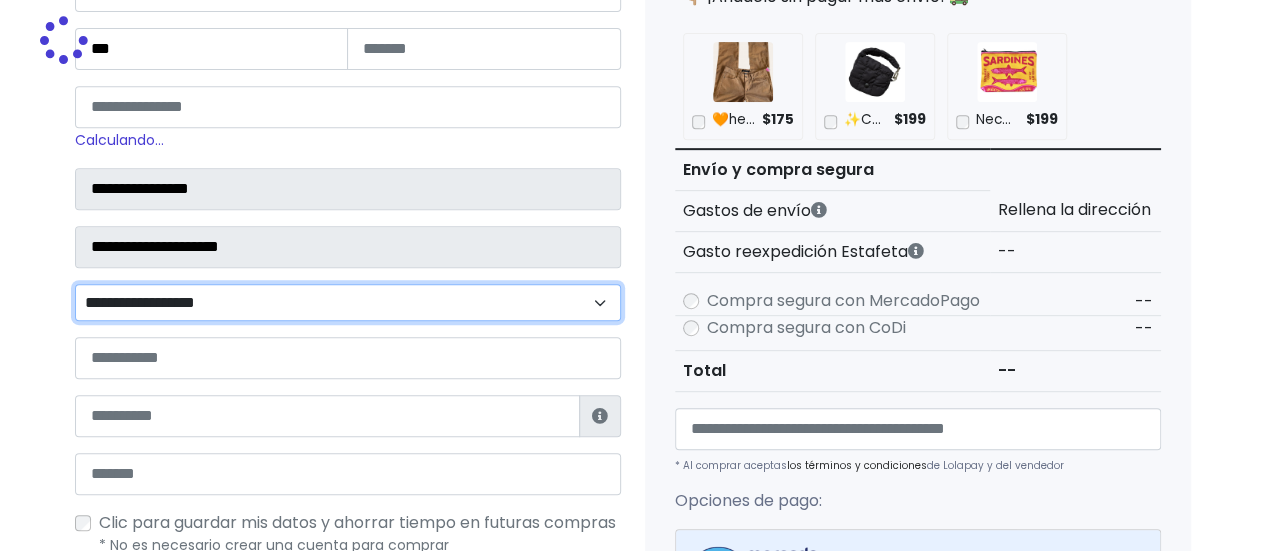 select on "**********" 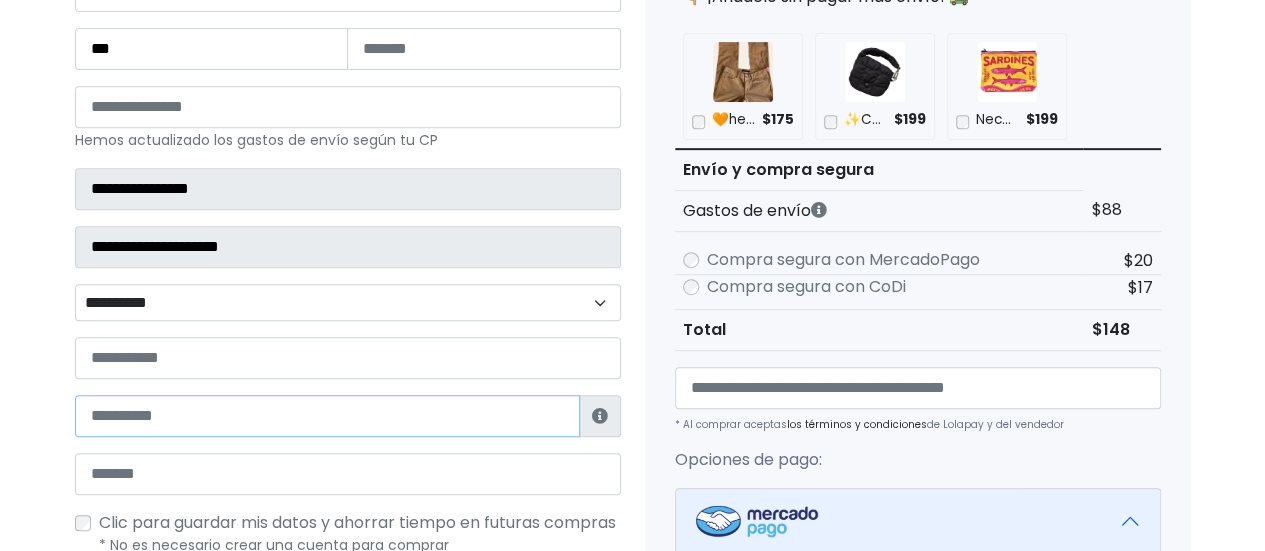 drag, startPoint x: 230, startPoint y: 428, endPoint x: 222, endPoint y: 388, distance: 40.792156 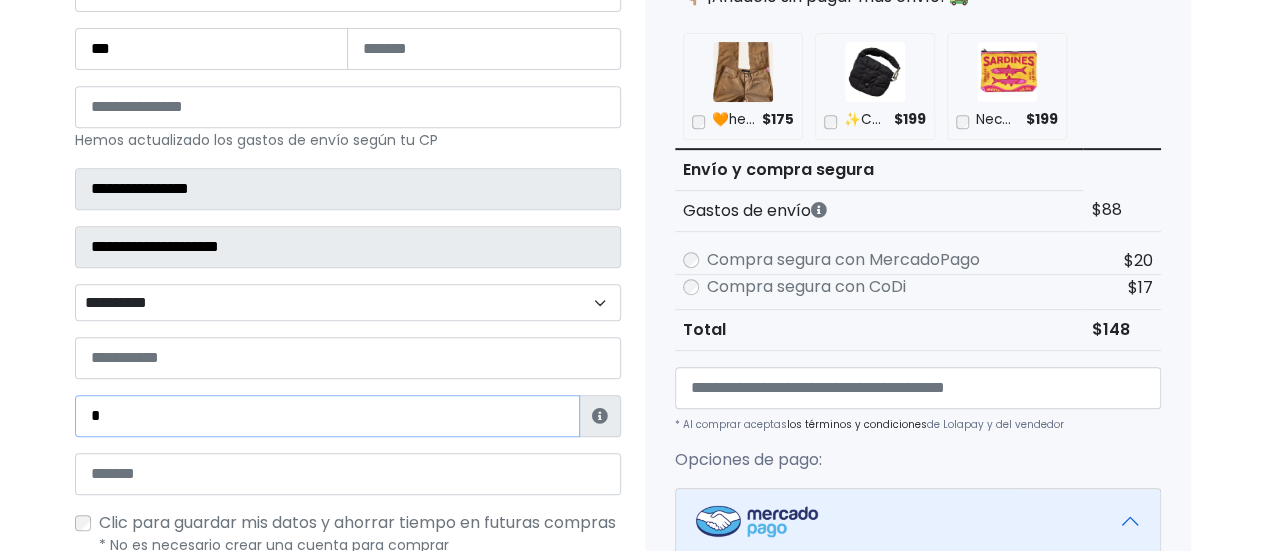 paste on "*********" 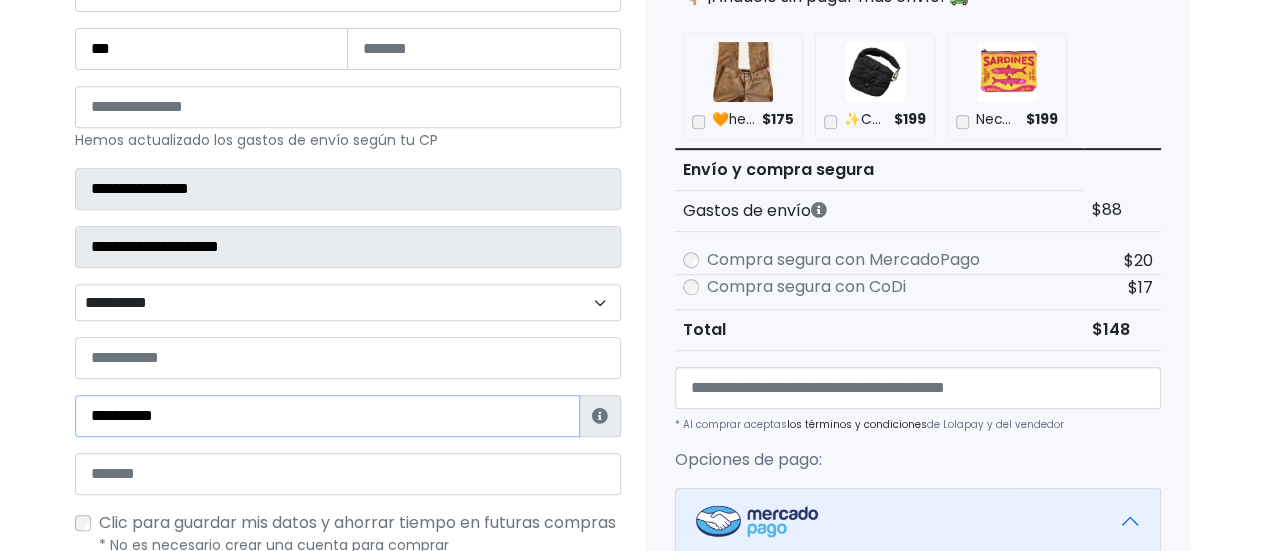 type on "**********" 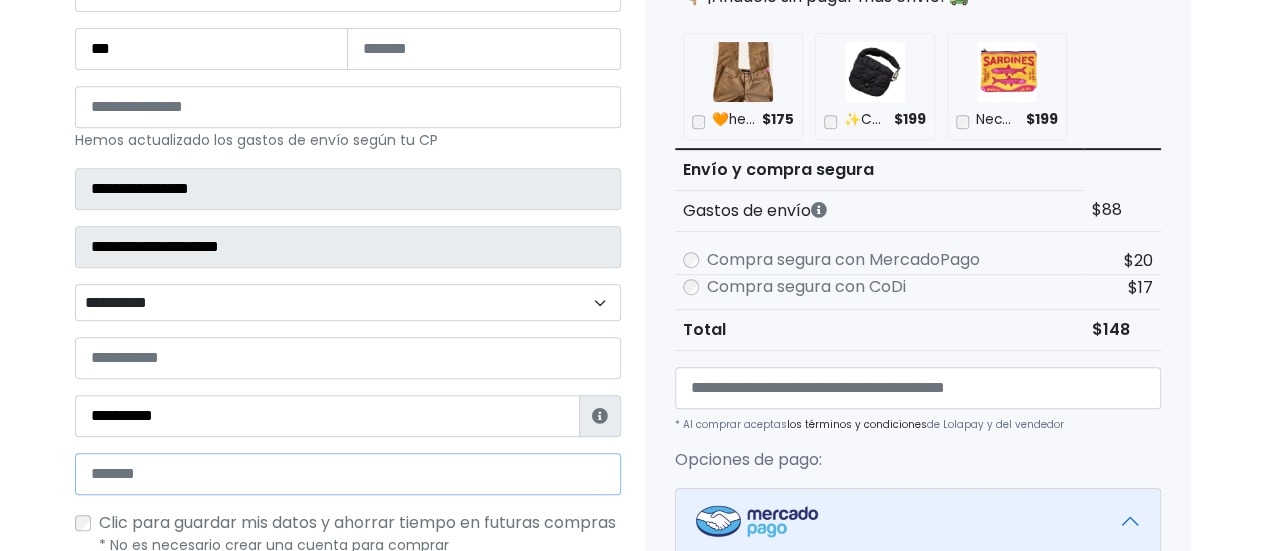 drag, startPoint x: 242, startPoint y: 468, endPoint x: 303, endPoint y: 453, distance: 62.817196 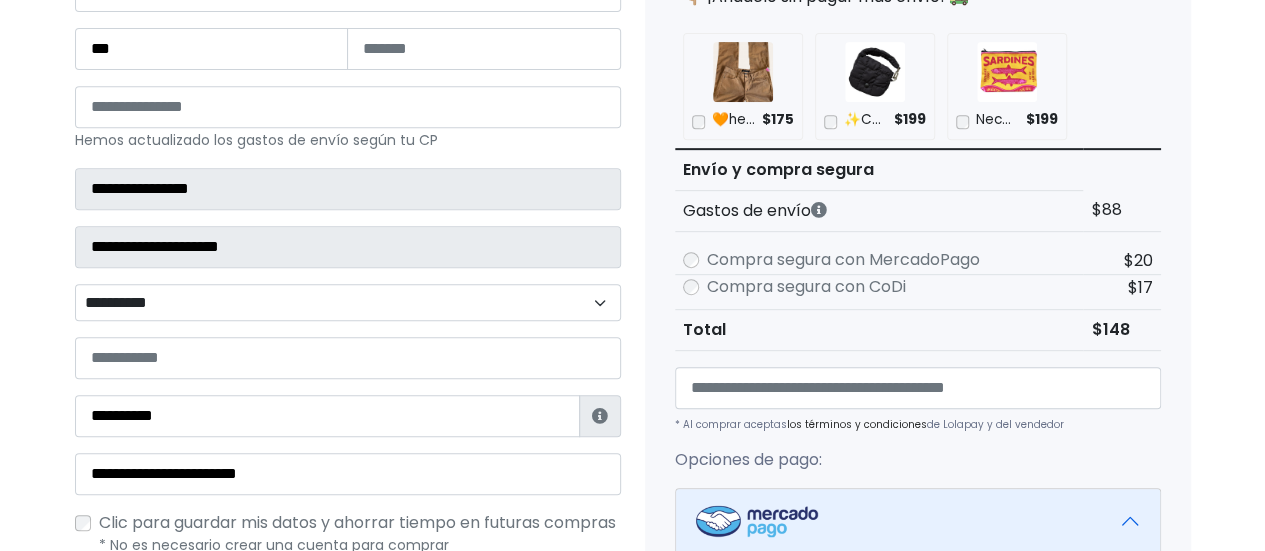 scroll, scrollTop: 793, scrollLeft: 0, axis: vertical 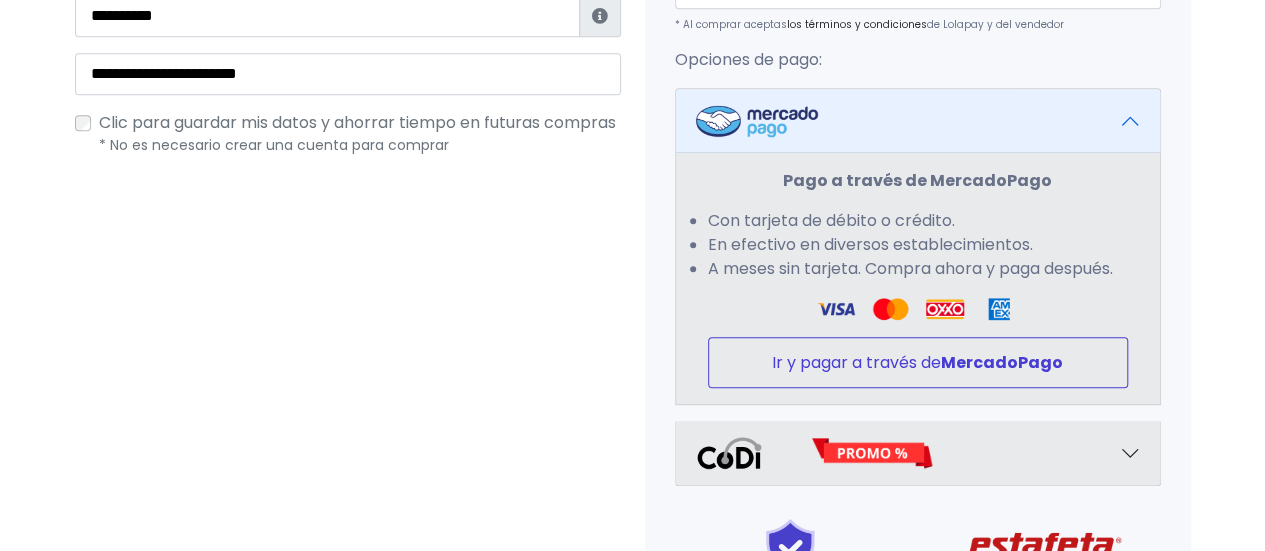 click on "Ir y pagar a través de  MercadoPago" at bounding box center (918, 362) 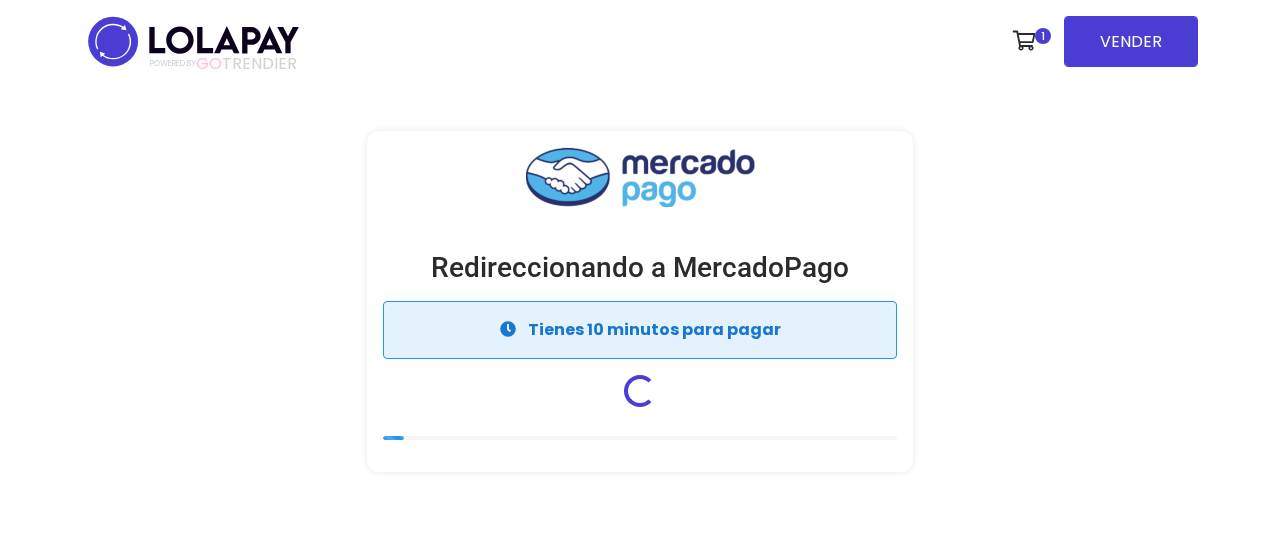 scroll, scrollTop: 0, scrollLeft: 0, axis: both 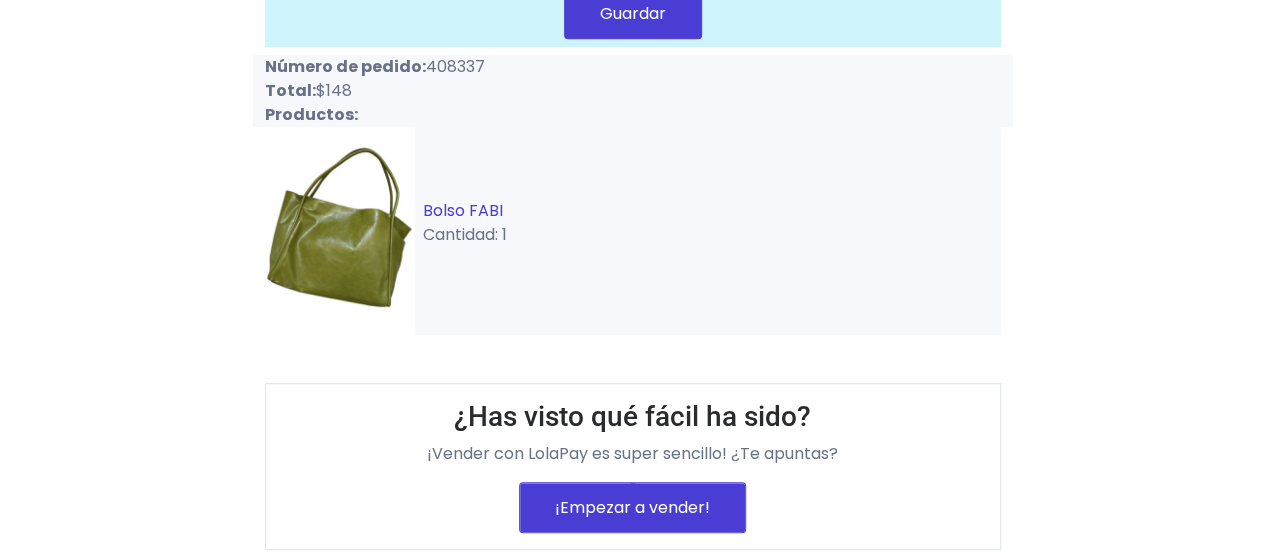 click on "Bolso FABI" at bounding box center [463, 210] 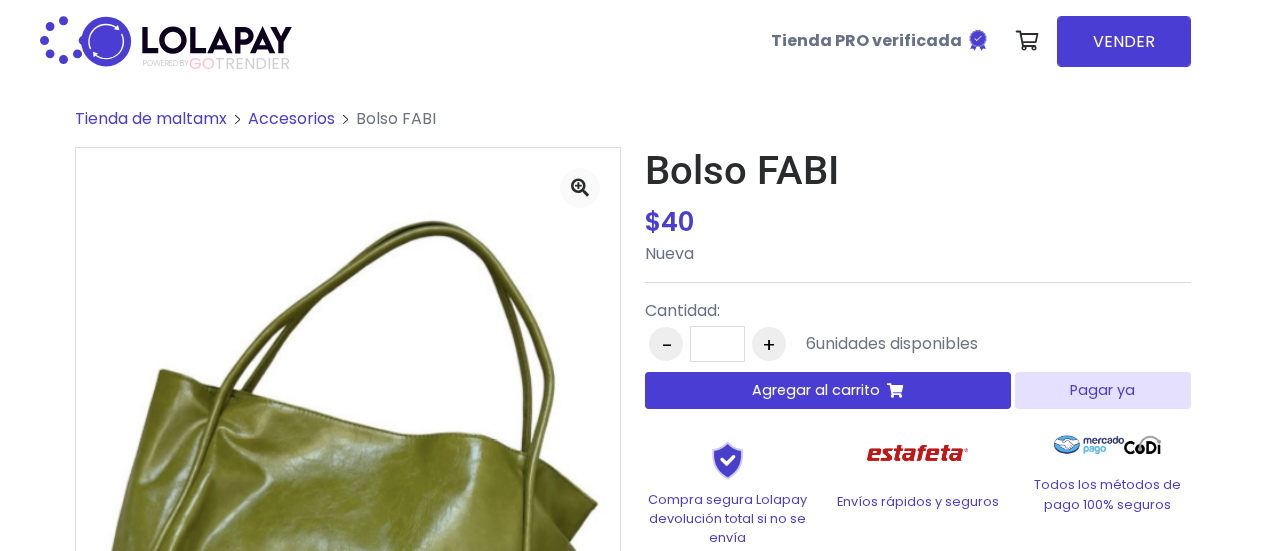 scroll, scrollTop: 0, scrollLeft: 0, axis: both 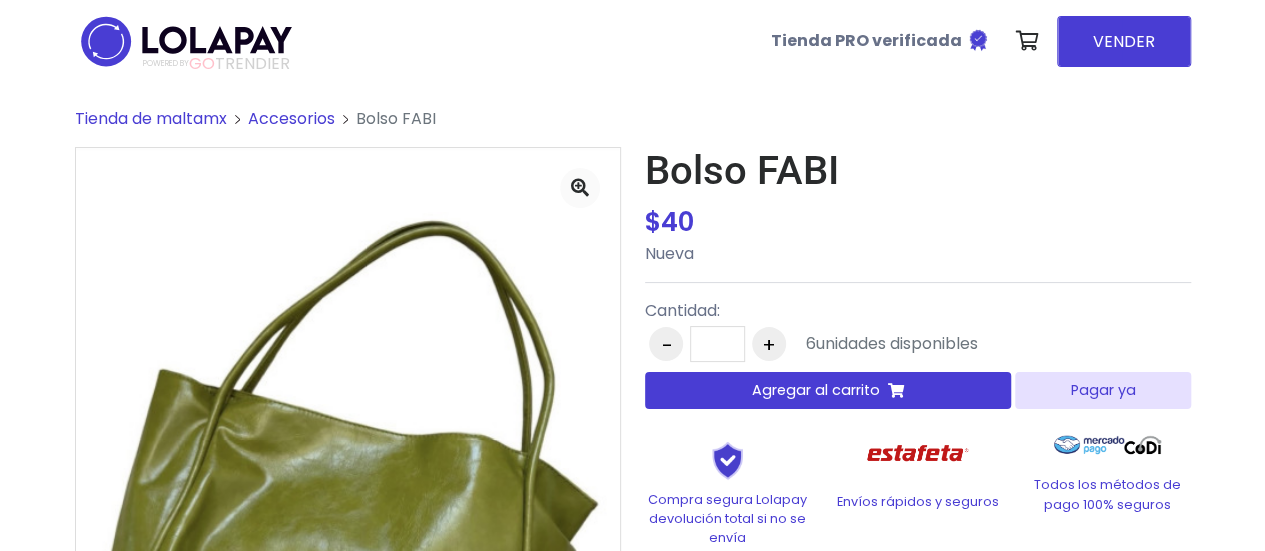 click on "Accesorios" at bounding box center [291, 118] 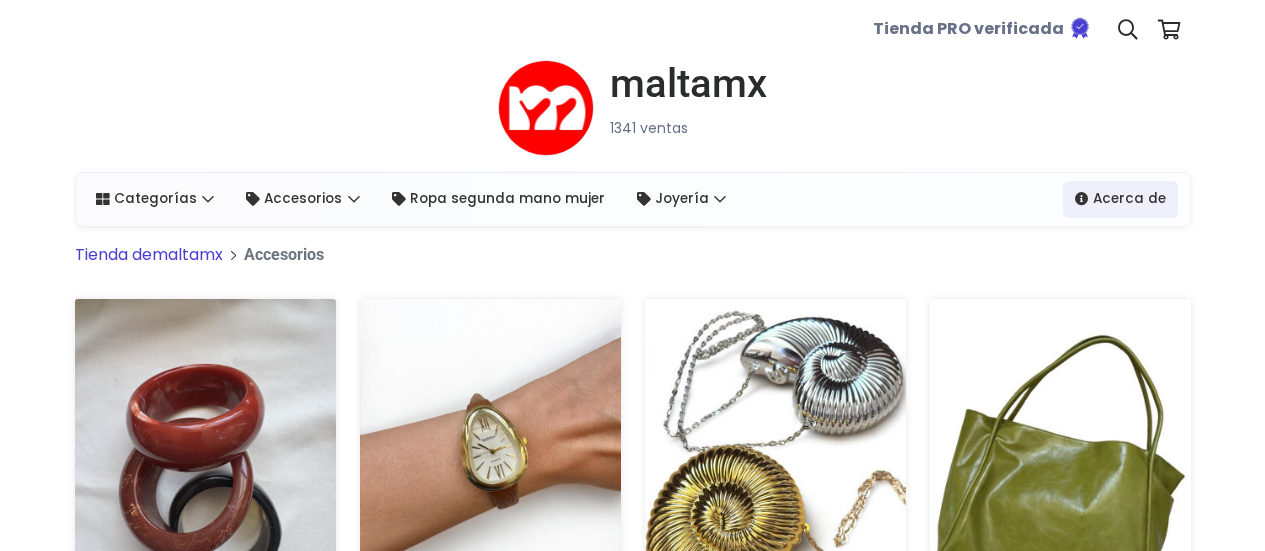 scroll, scrollTop: 300, scrollLeft: 0, axis: vertical 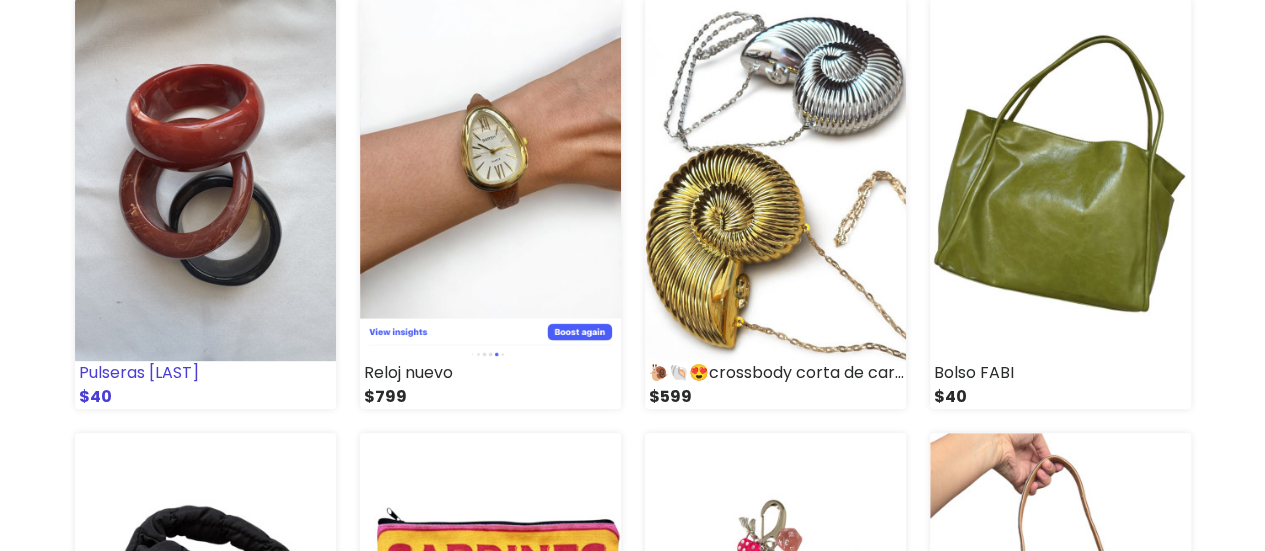 click at bounding box center (205, 180) 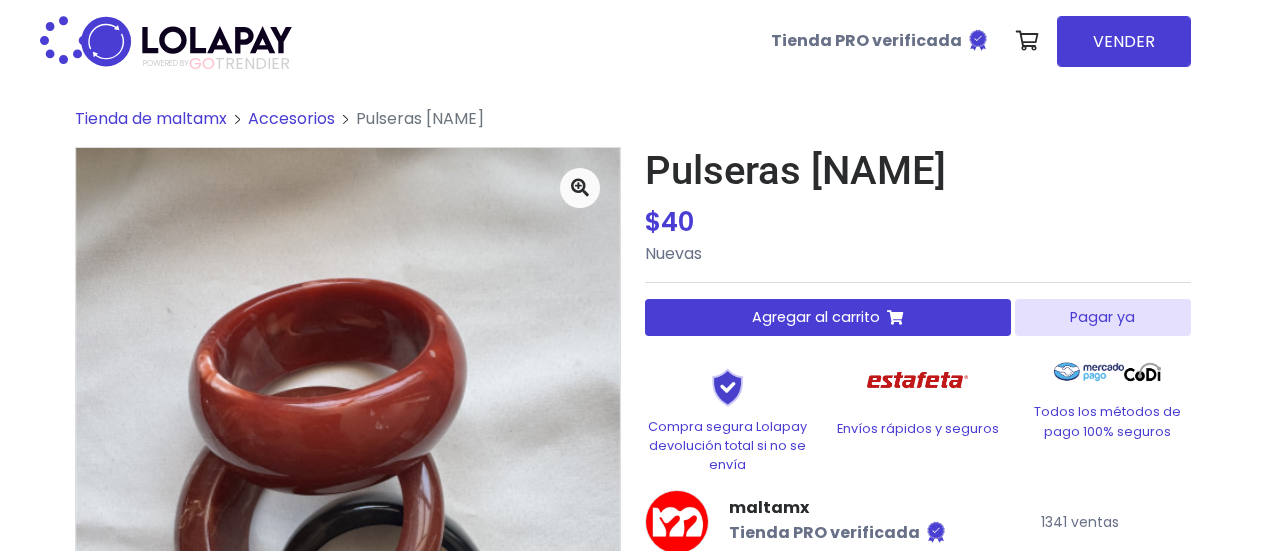 scroll, scrollTop: 0, scrollLeft: 0, axis: both 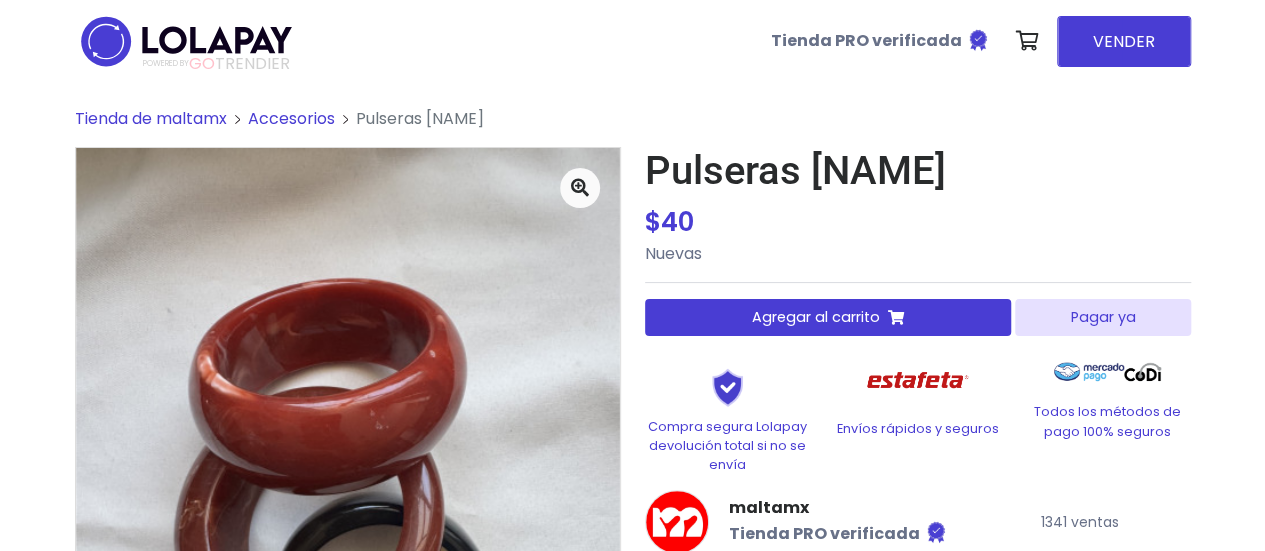 click on "Pagar ya" at bounding box center [1102, 317] 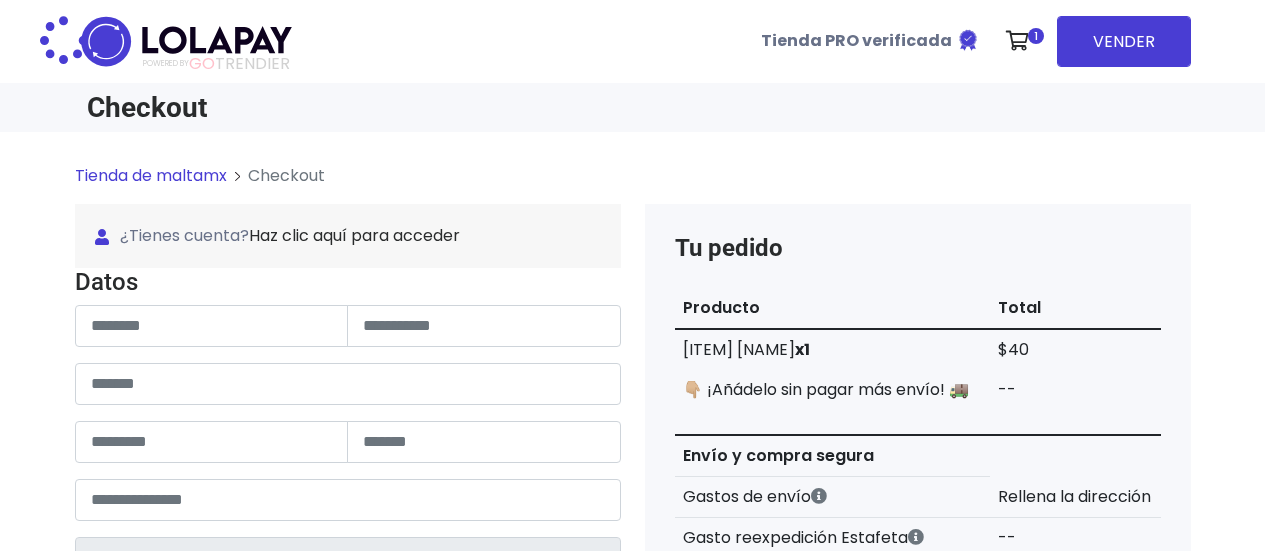 scroll, scrollTop: 0, scrollLeft: 0, axis: both 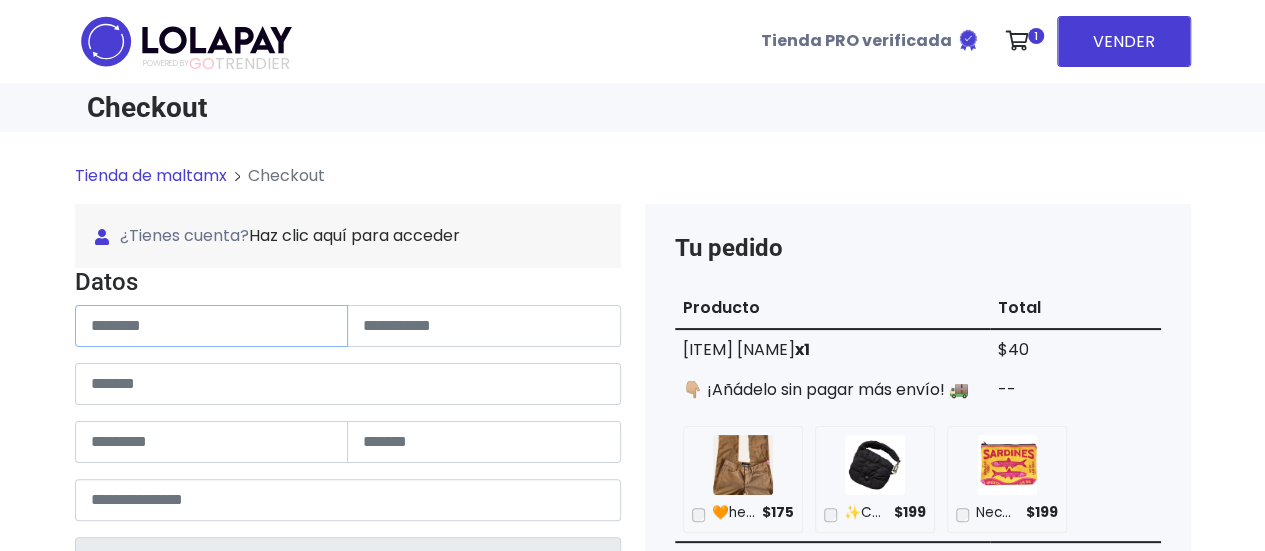 click at bounding box center (212, 326) 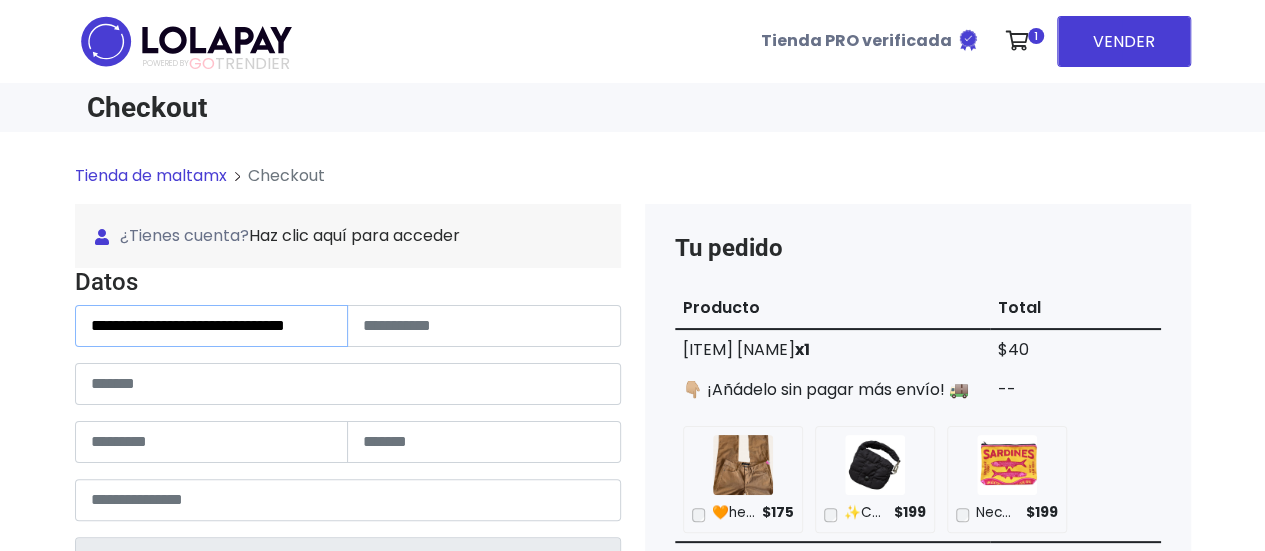 scroll, scrollTop: 0, scrollLeft: 30, axis: horizontal 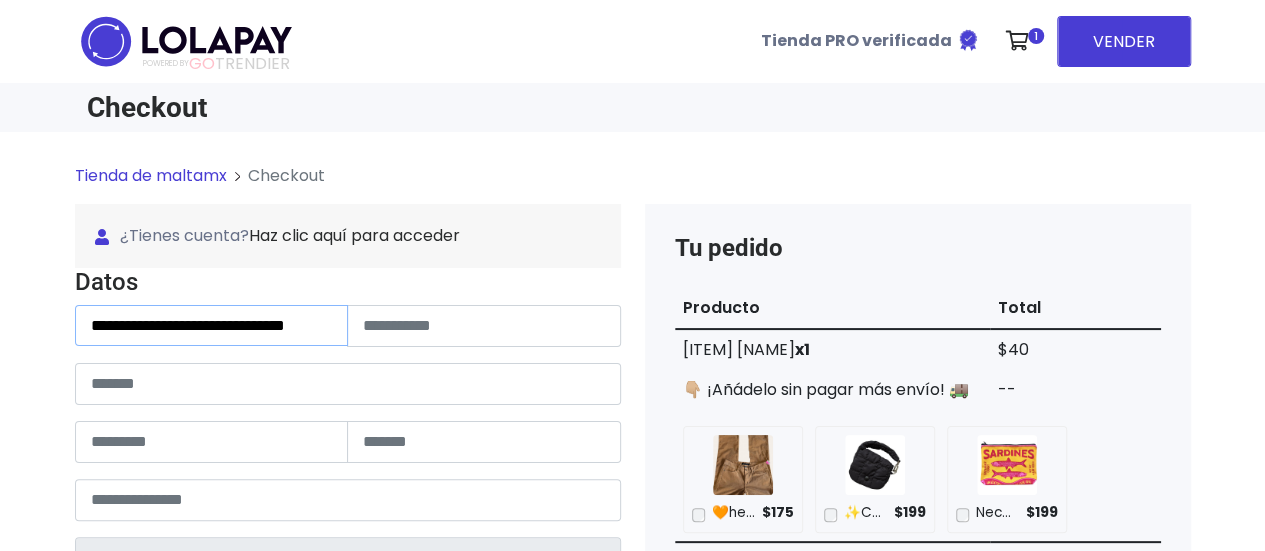 drag, startPoint x: 176, startPoint y: 321, endPoint x: 390, endPoint y: 319, distance: 214.00934 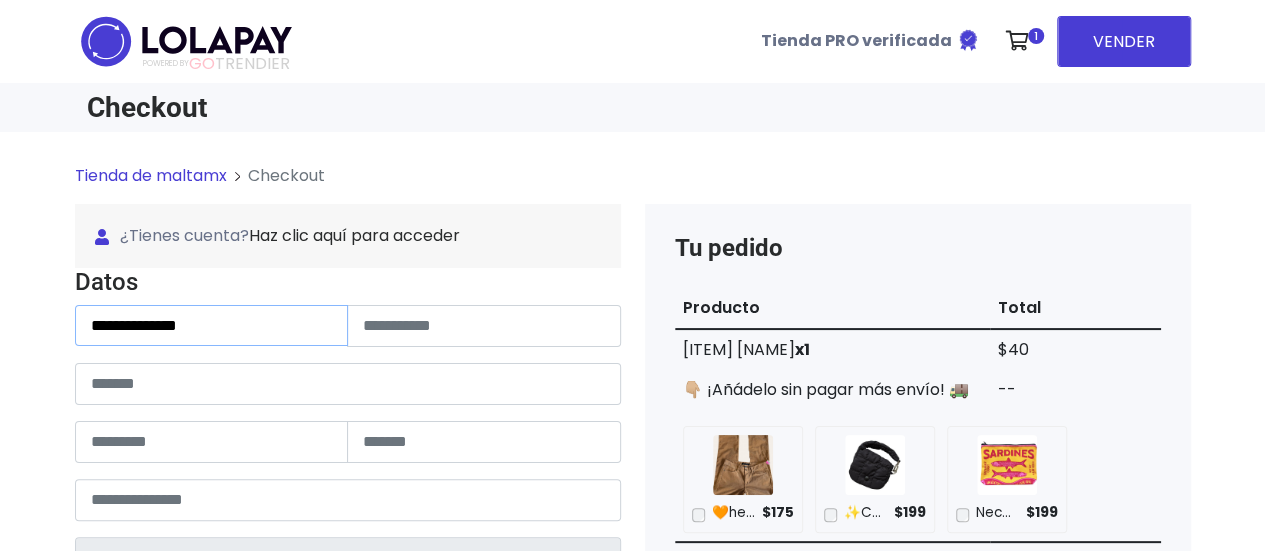 scroll, scrollTop: 0, scrollLeft: 0, axis: both 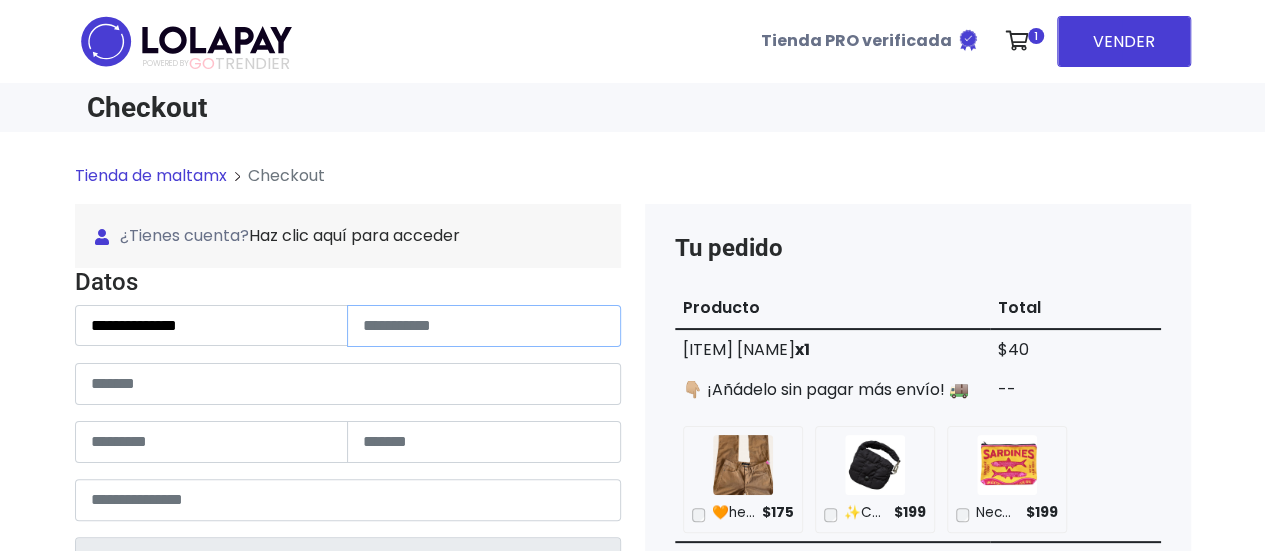 click at bounding box center (484, 326) 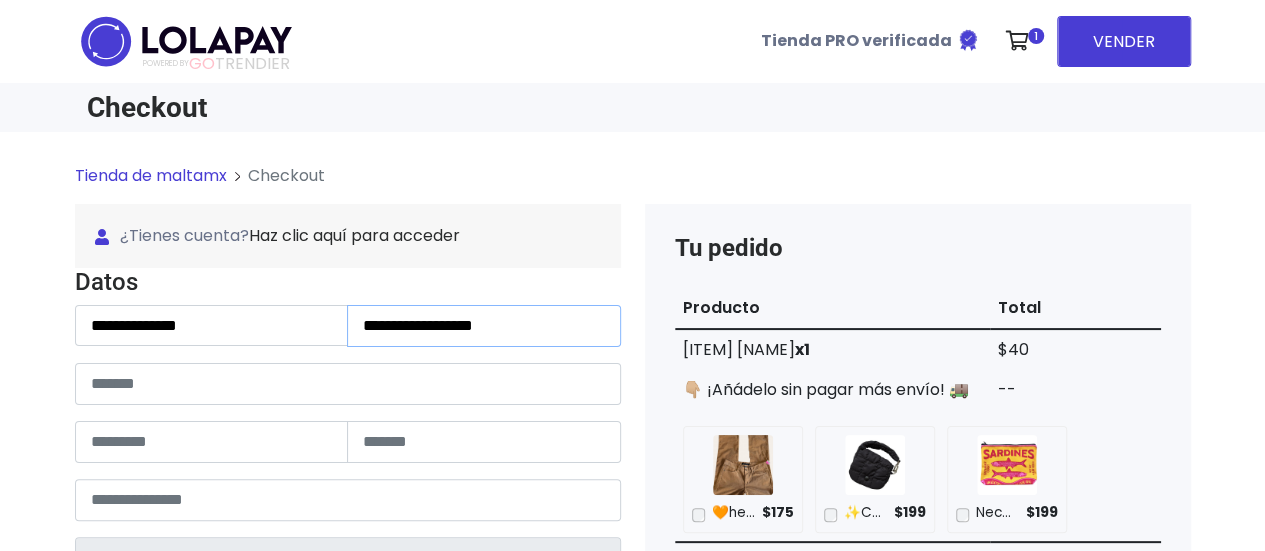 type on "**********" 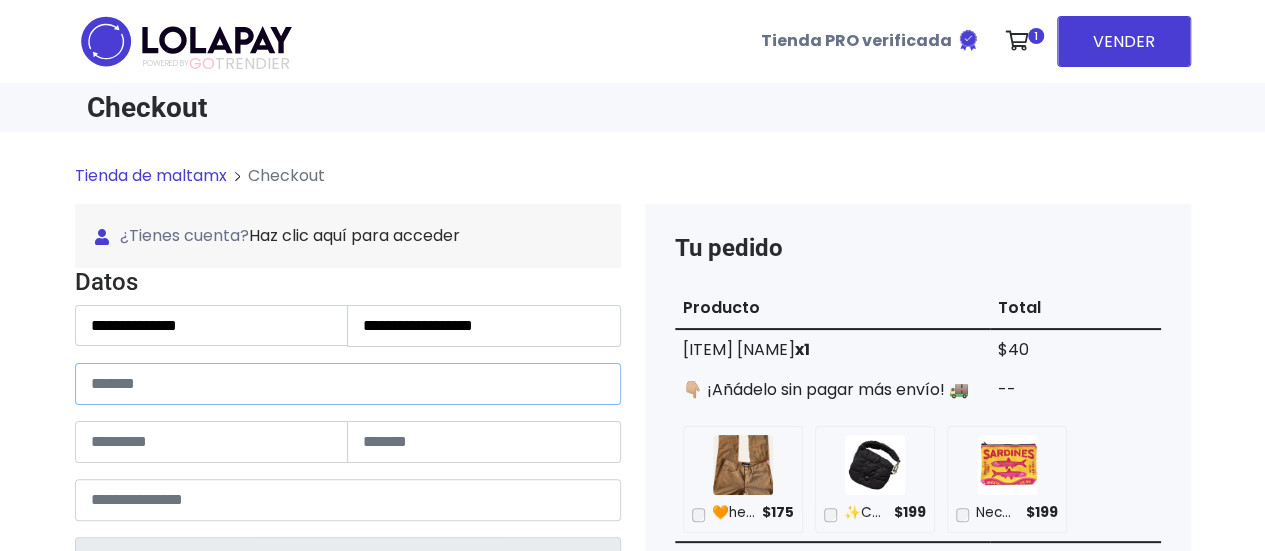 click at bounding box center [348, 384] 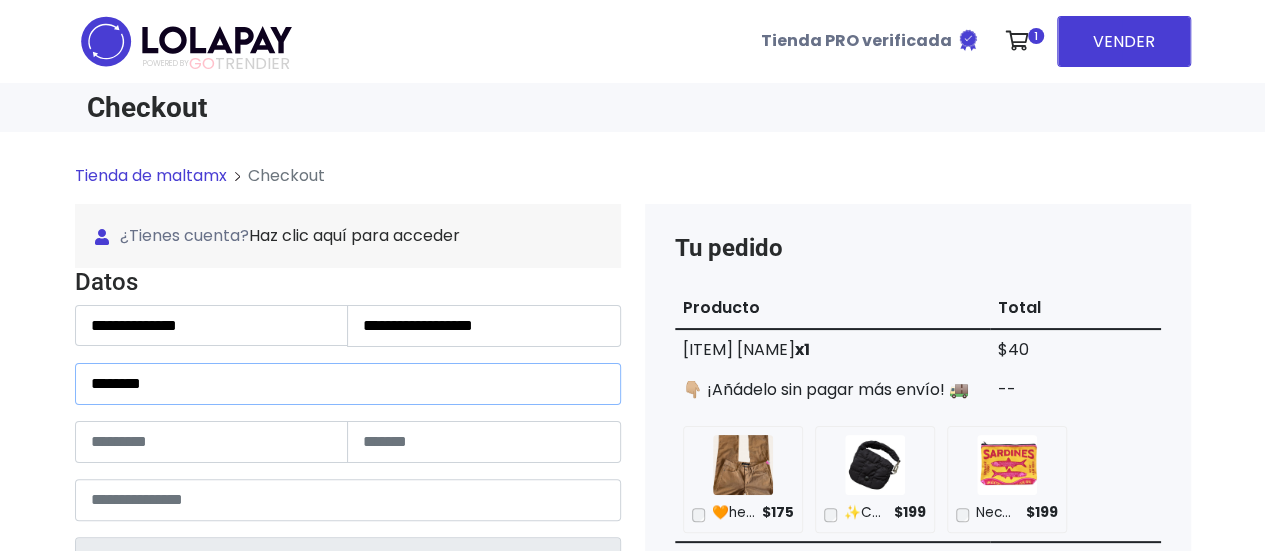 type on "********" 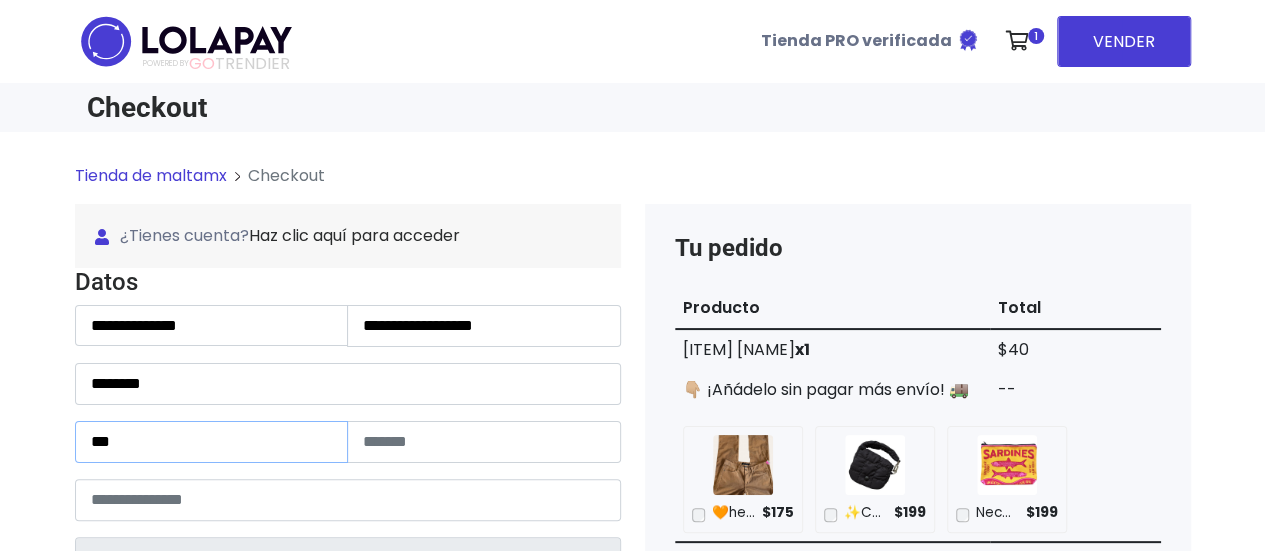 type on "***" 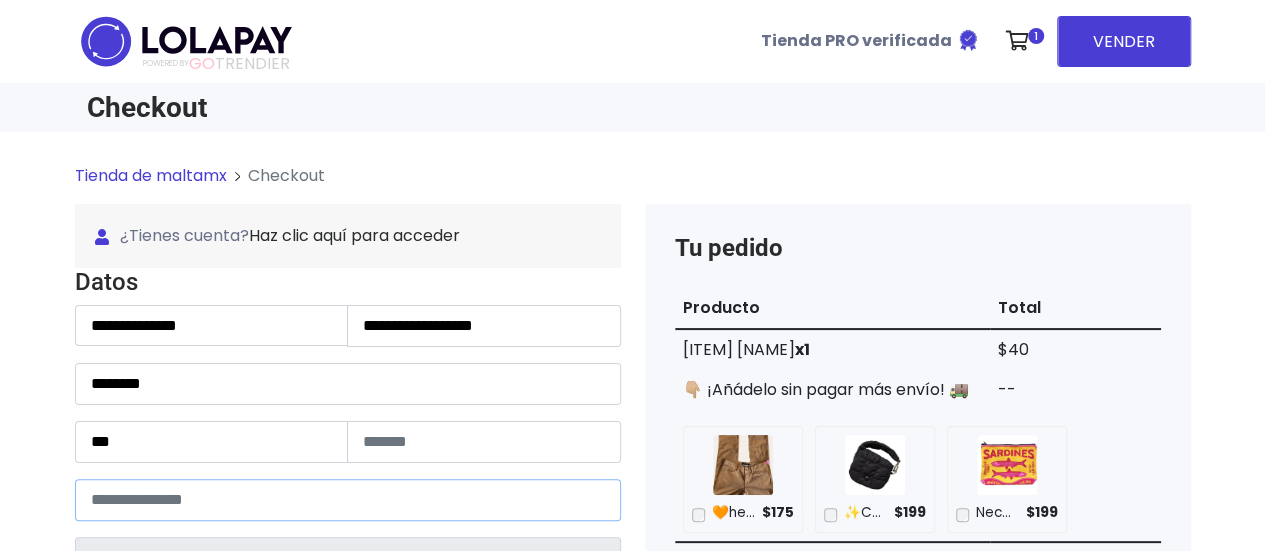 type on "*****" 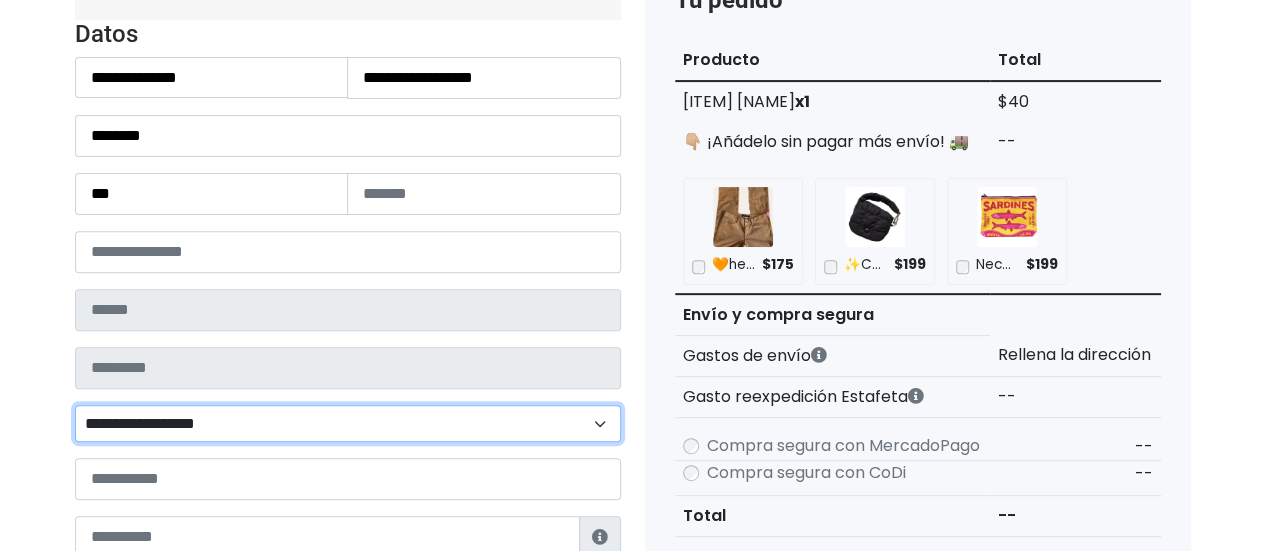 scroll, scrollTop: 393, scrollLeft: 0, axis: vertical 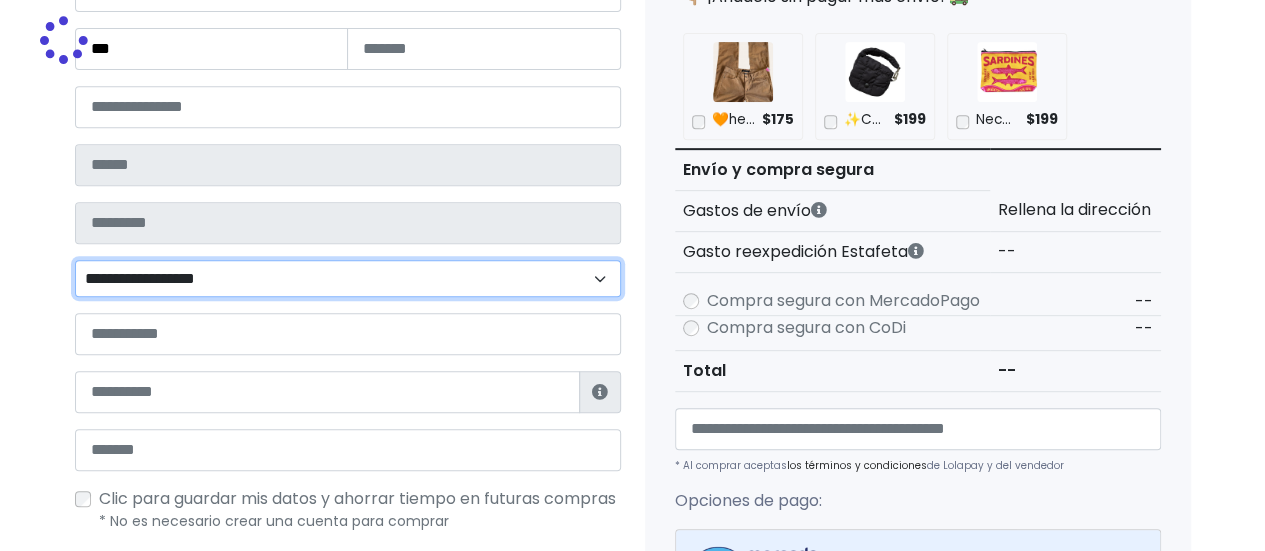 type on "**********" 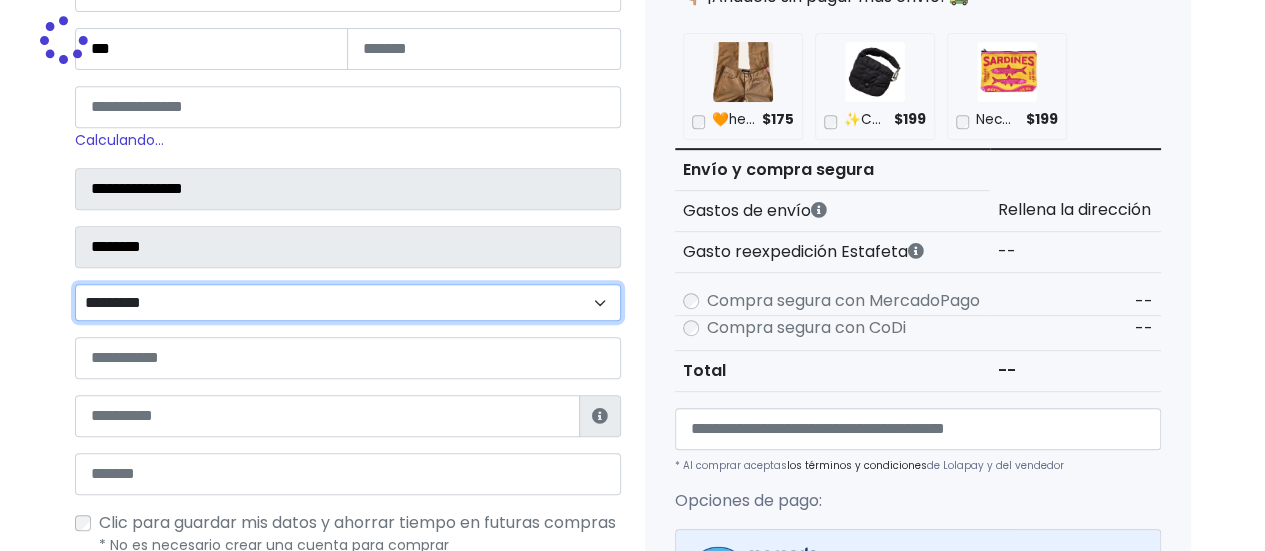 select on "**********" 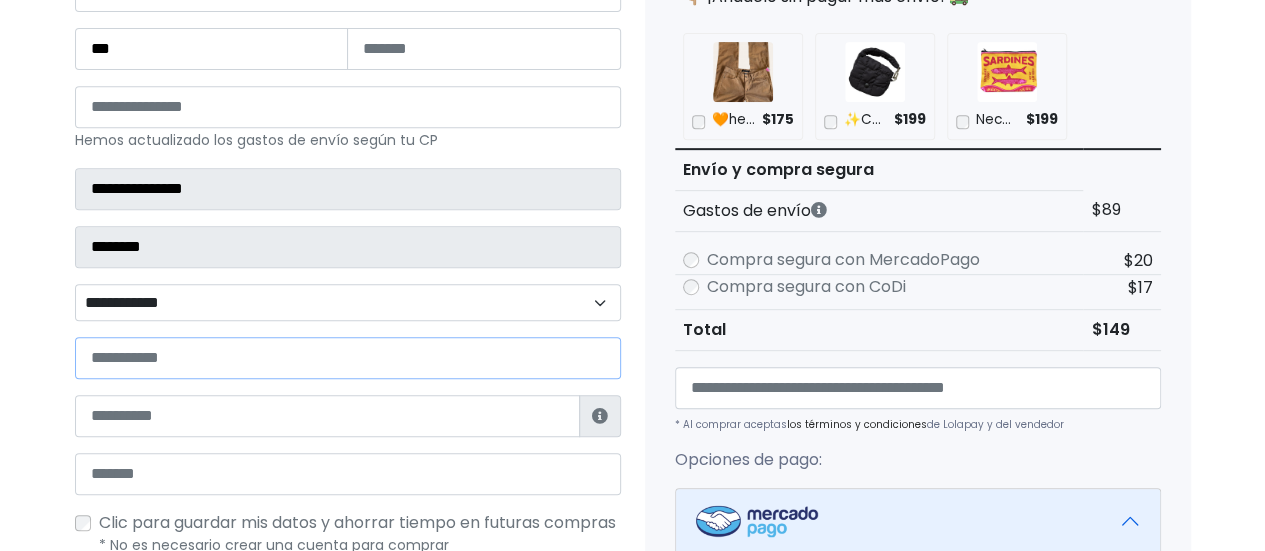 click at bounding box center (348, 358) 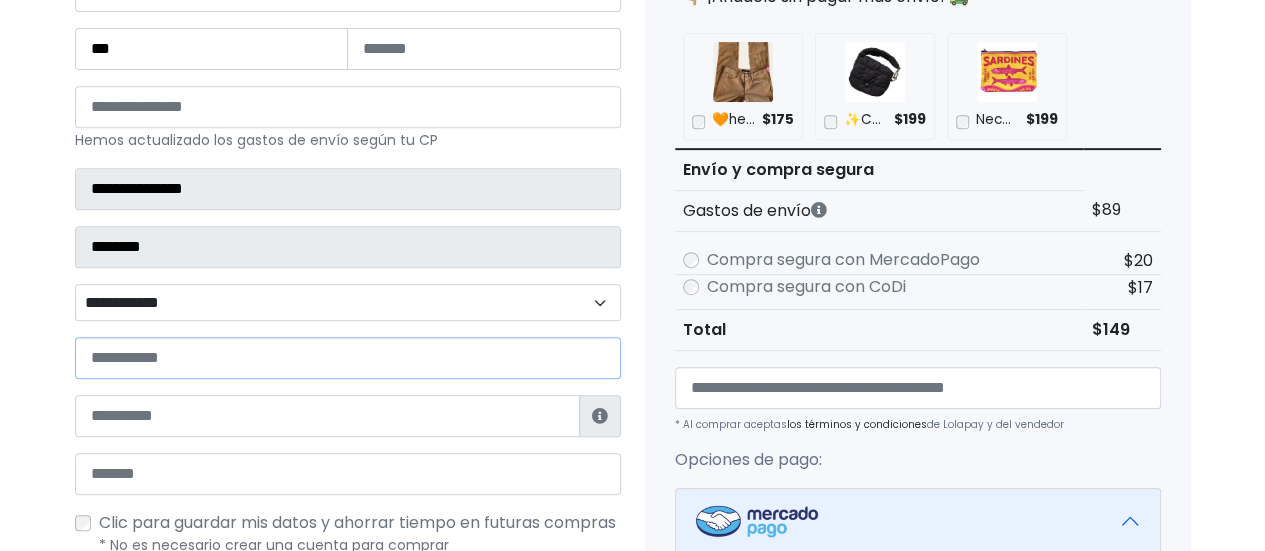 paste on "**********" 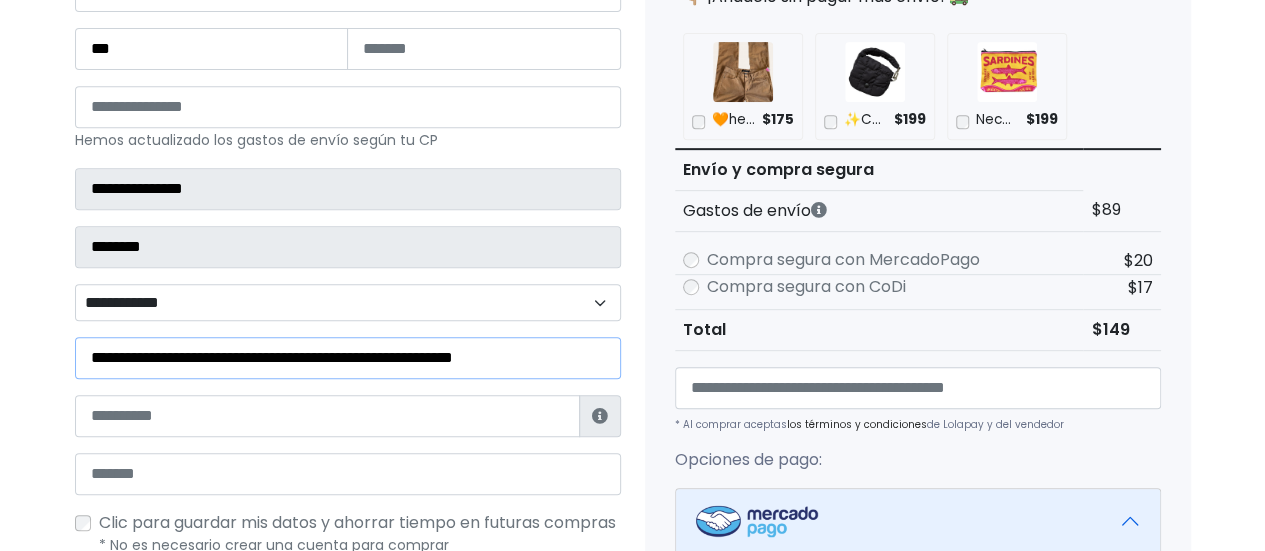 type on "**********" 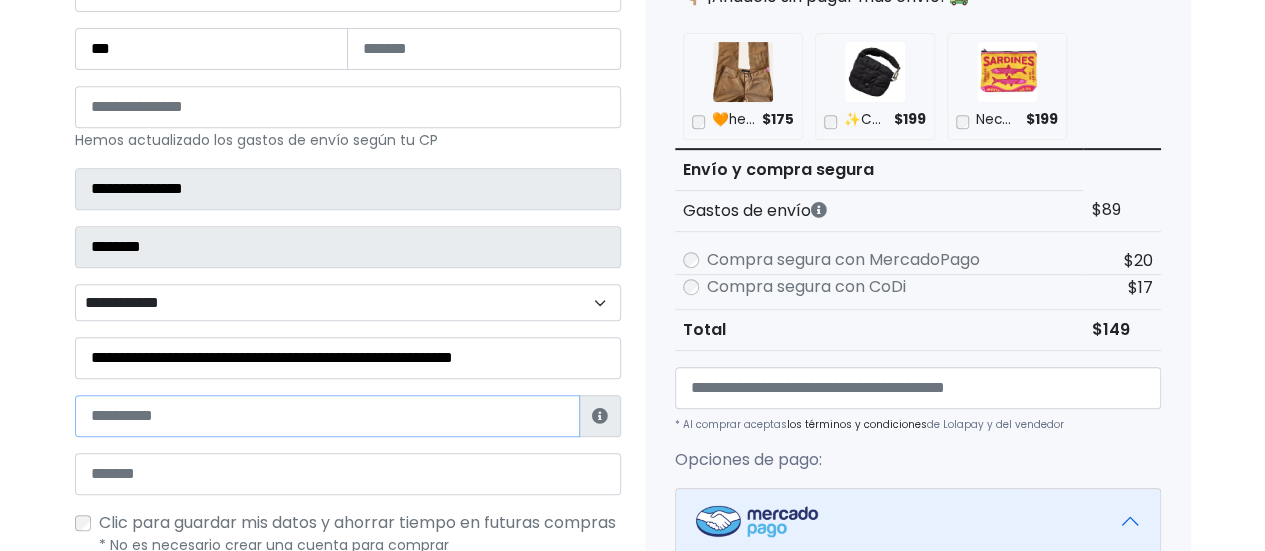 click at bounding box center (327, 416) 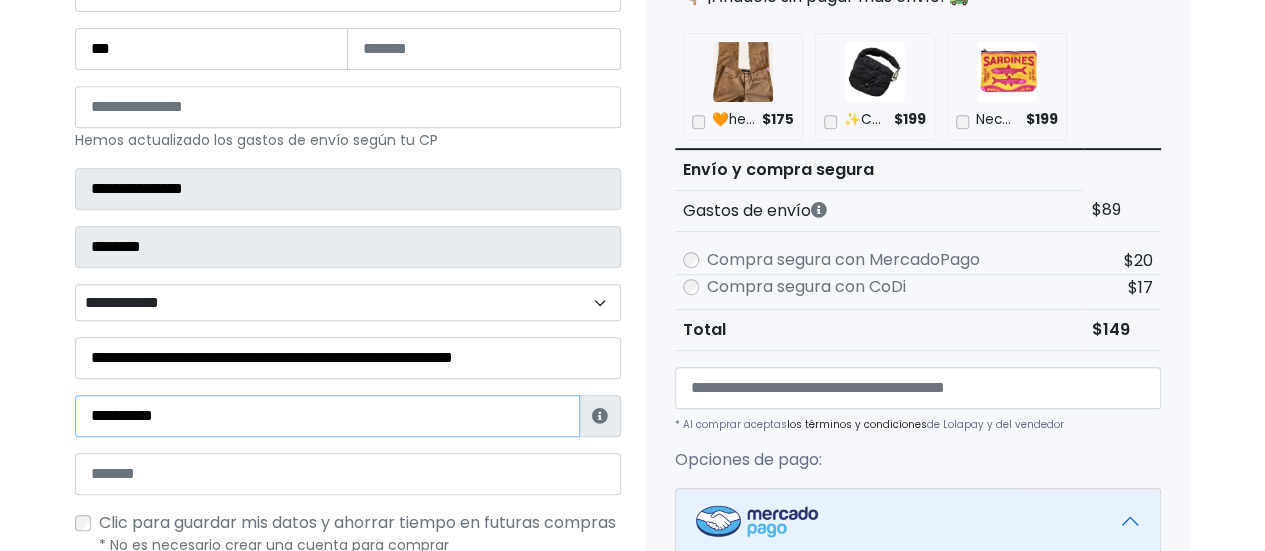 type on "**********" 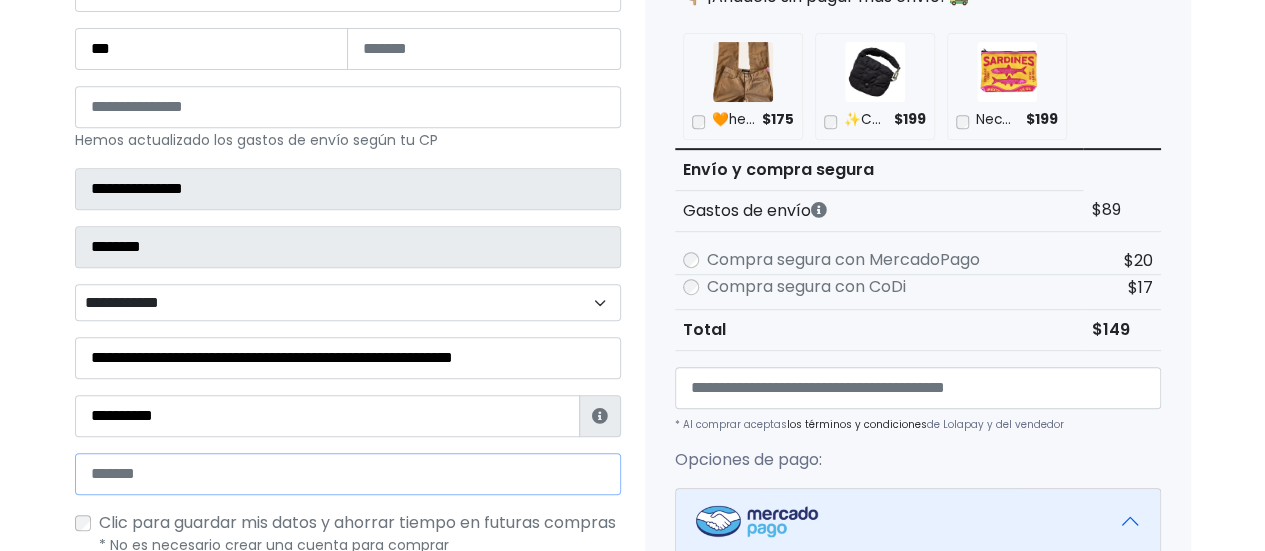 click at bounding box center (348, 474) 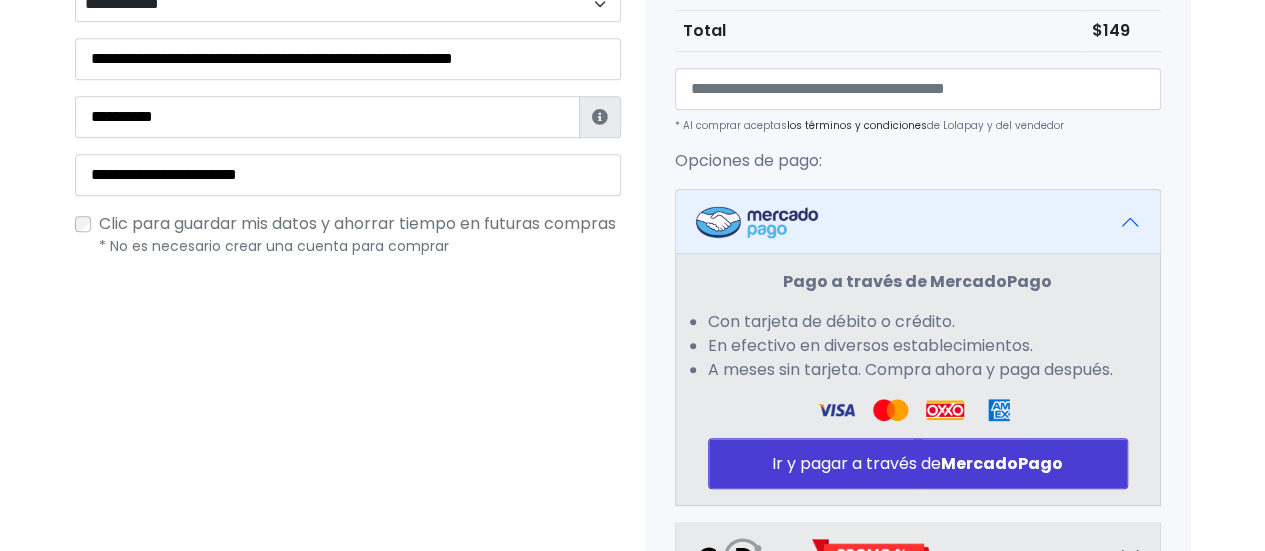 scroll, scrollTop: 693, scrollLeft: 0, axis: vertical 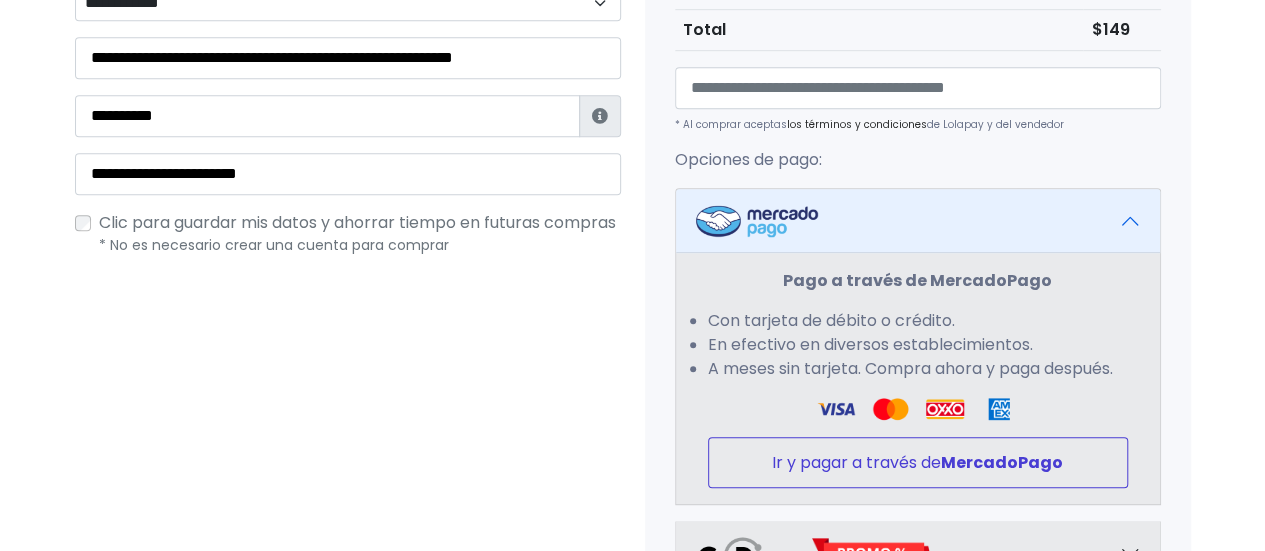 click on "Ir y pagar a través de  MercadoPago" at bounding box center (918, 462) 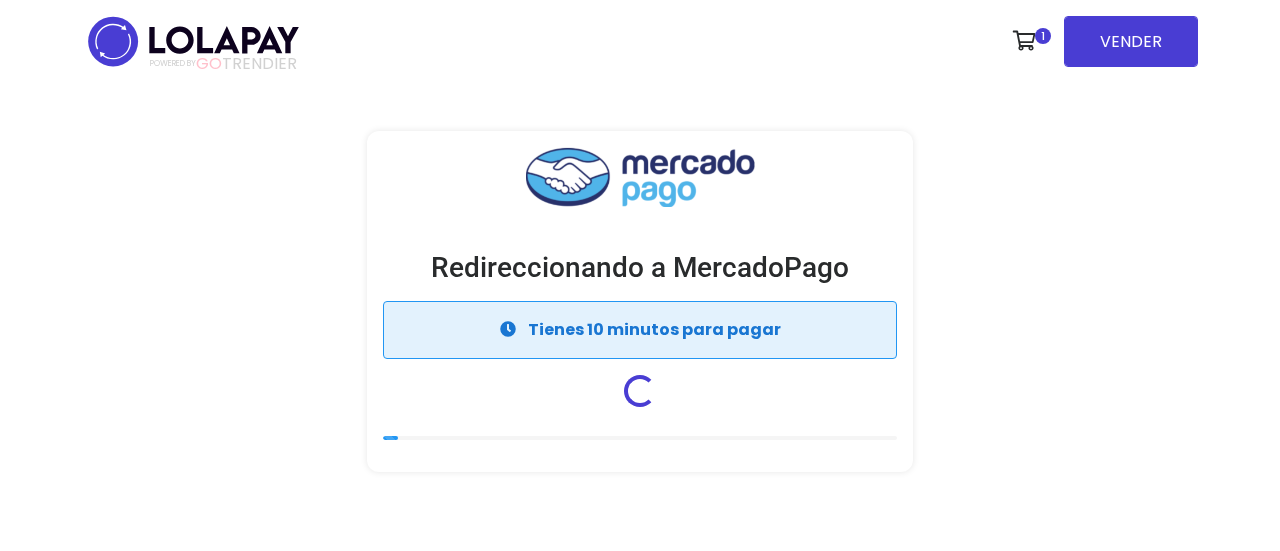 scroll, scrollTop: 0, scrollLeft: 0, axis: both 